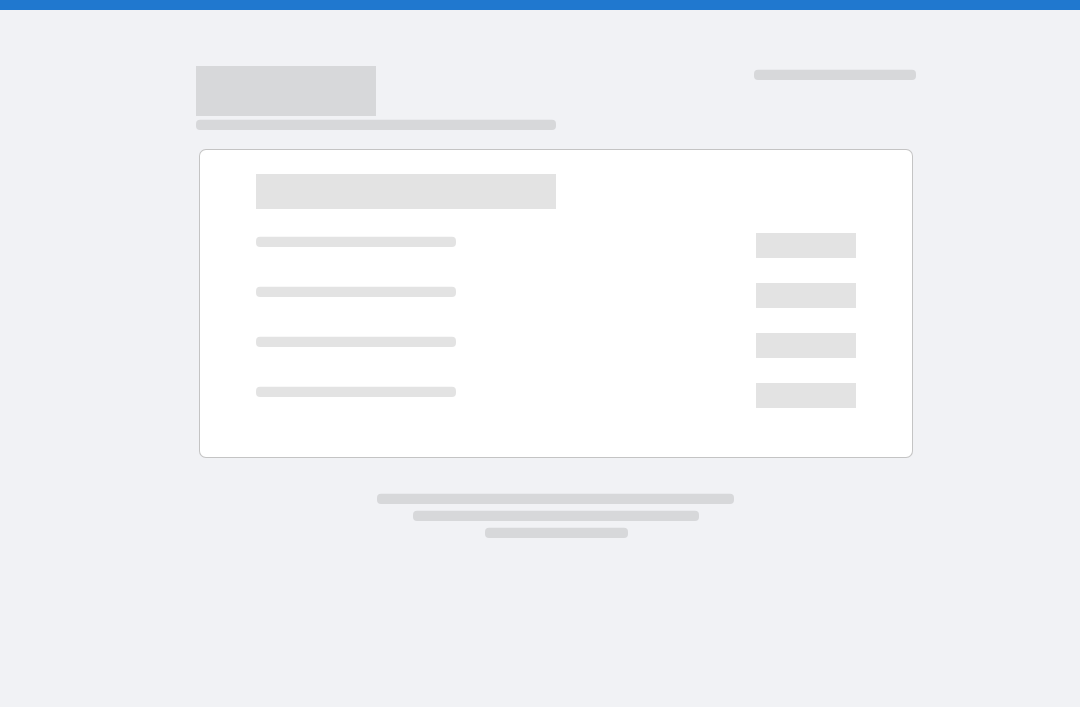 scroll, scrollTop: 0, scrollLeft: 0, axis: both 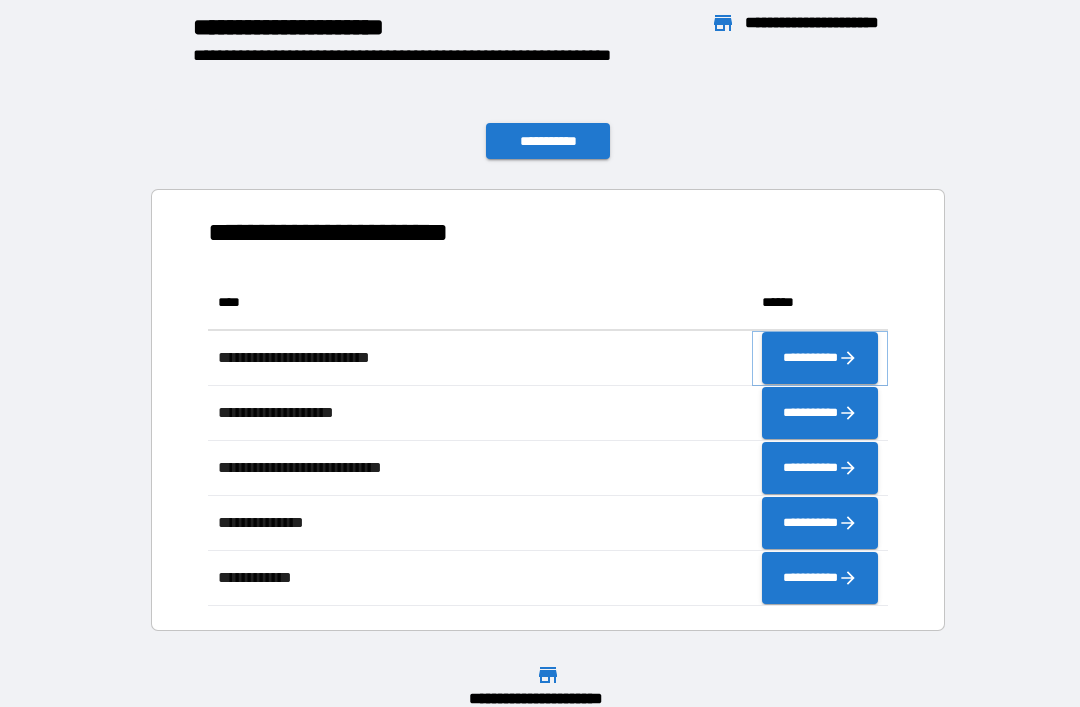 click on "**********" at bounding box center (820, 358) 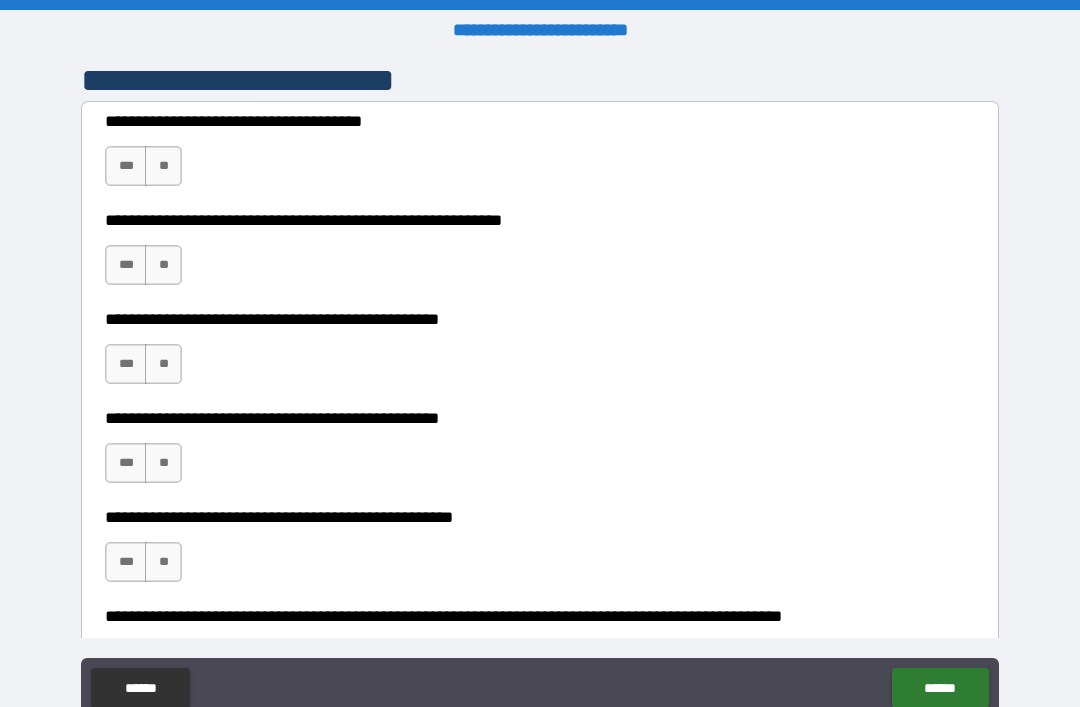 scroll, scrollTop: 424, scrollLeft: 0, axis: vertical 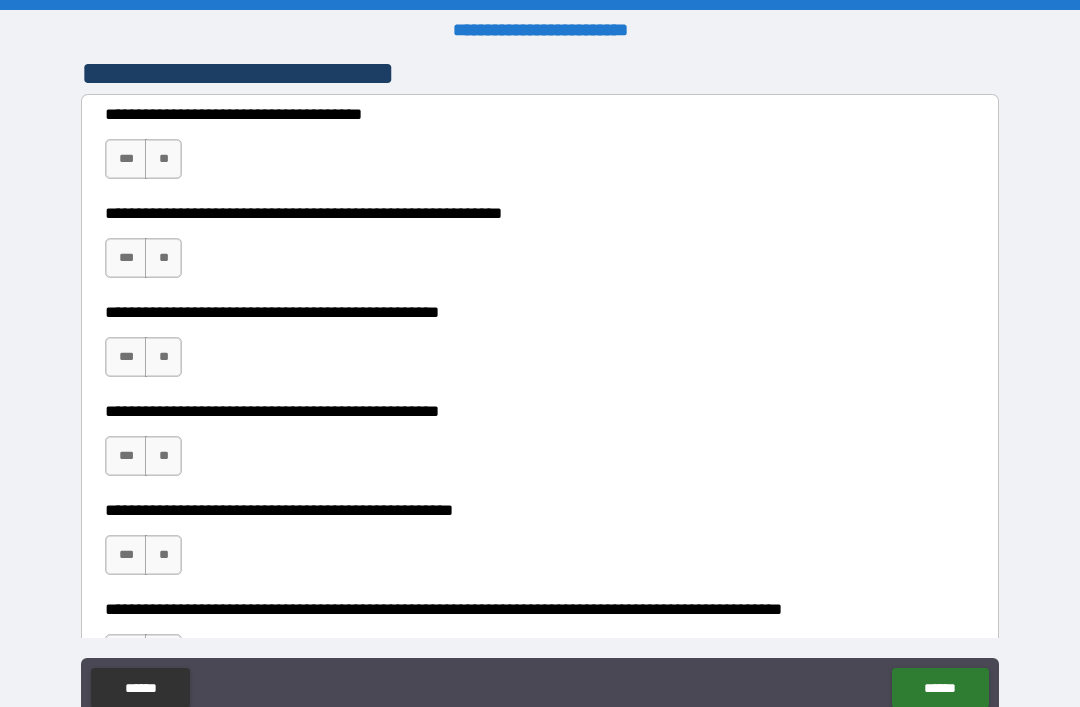 click on "**" at bounding box center [163, 159] 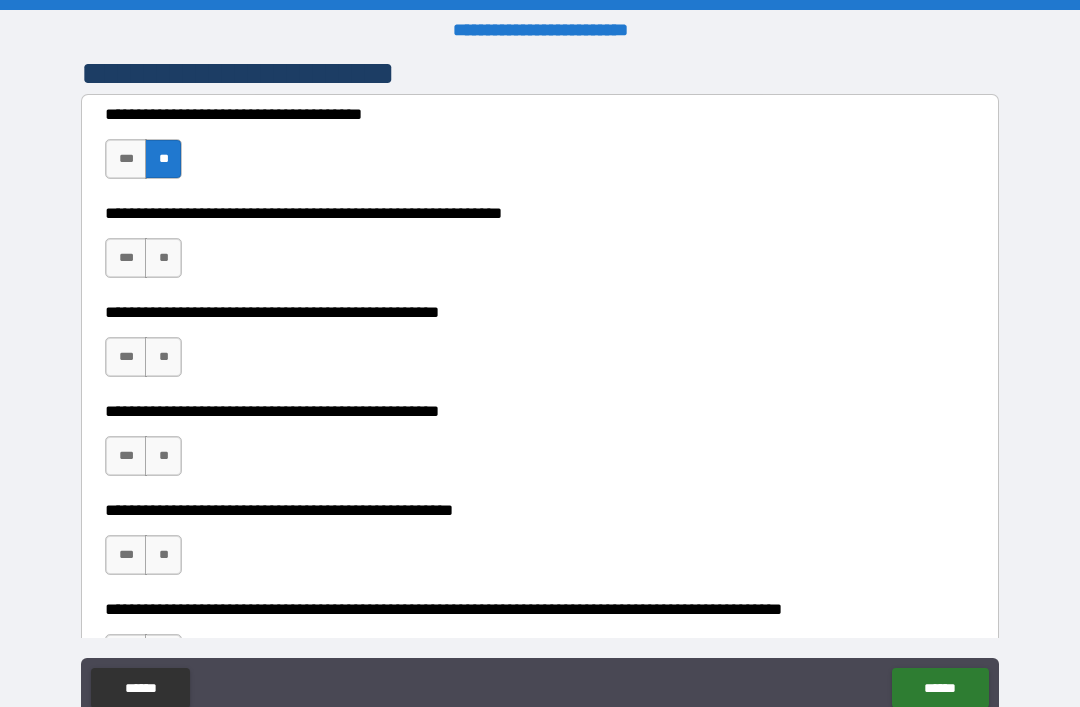 click on "**" at bounding box center (163, 258) 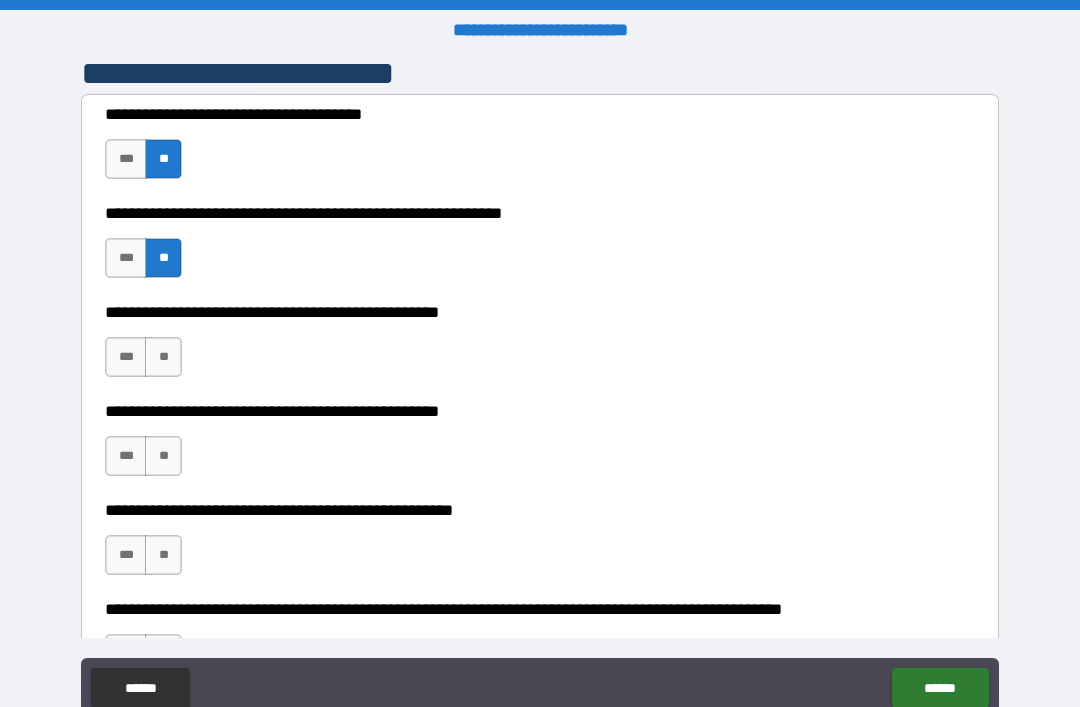 click on "**" at bounding box center [163, 357] 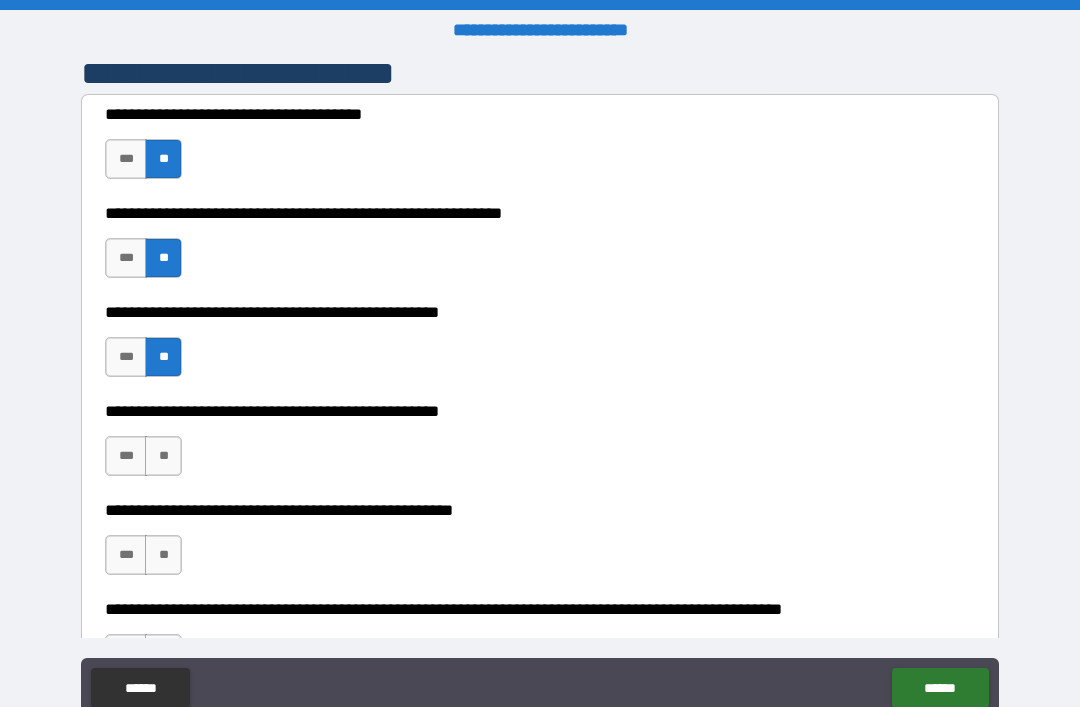 click on "**" at bounding box center (163, 456) 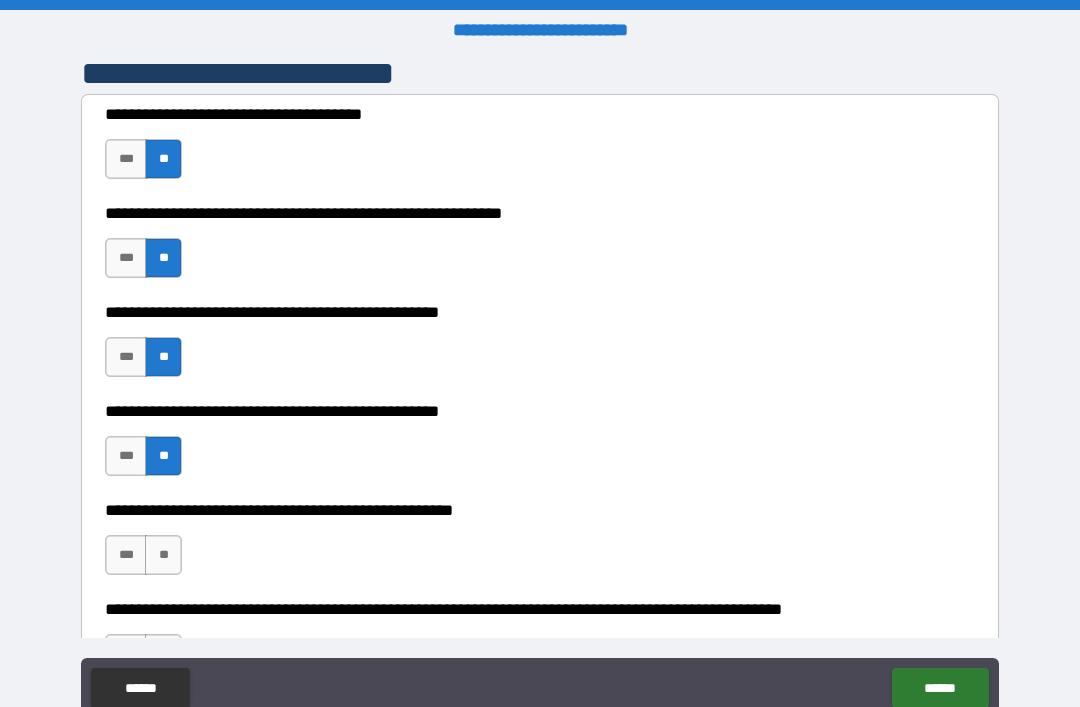 click on "**" at bounding box center (163, 555) 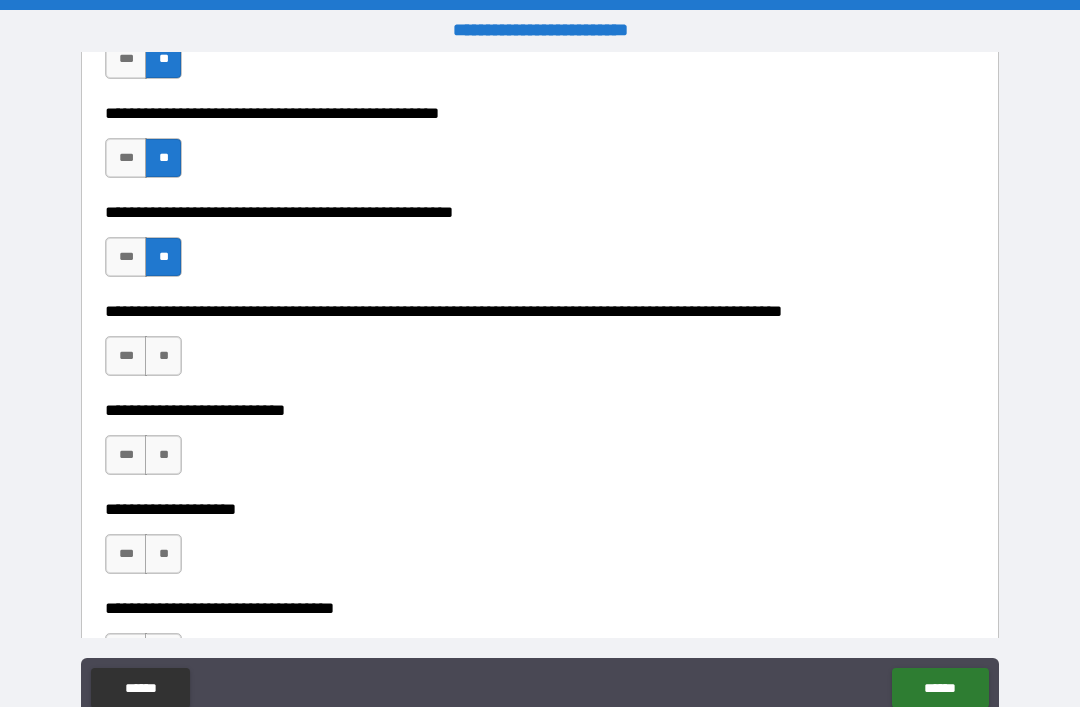 scroll, scrollTop: 725, scrollLeft: 0, axis: vertical 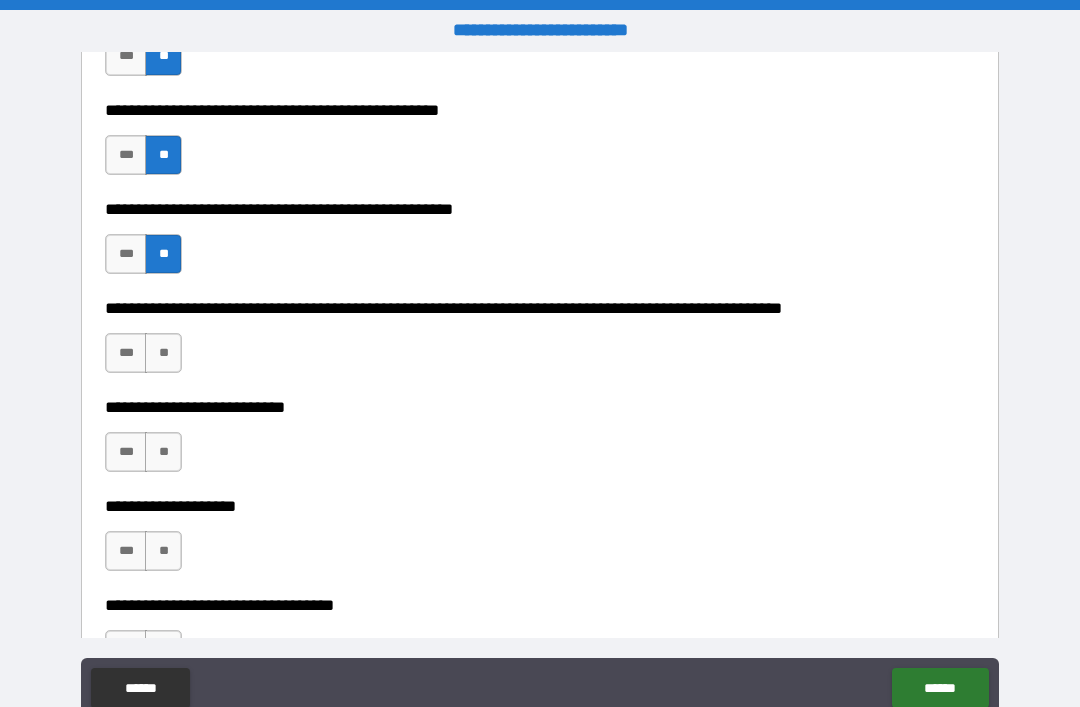 click on "**" at bounding box center [163, 353] 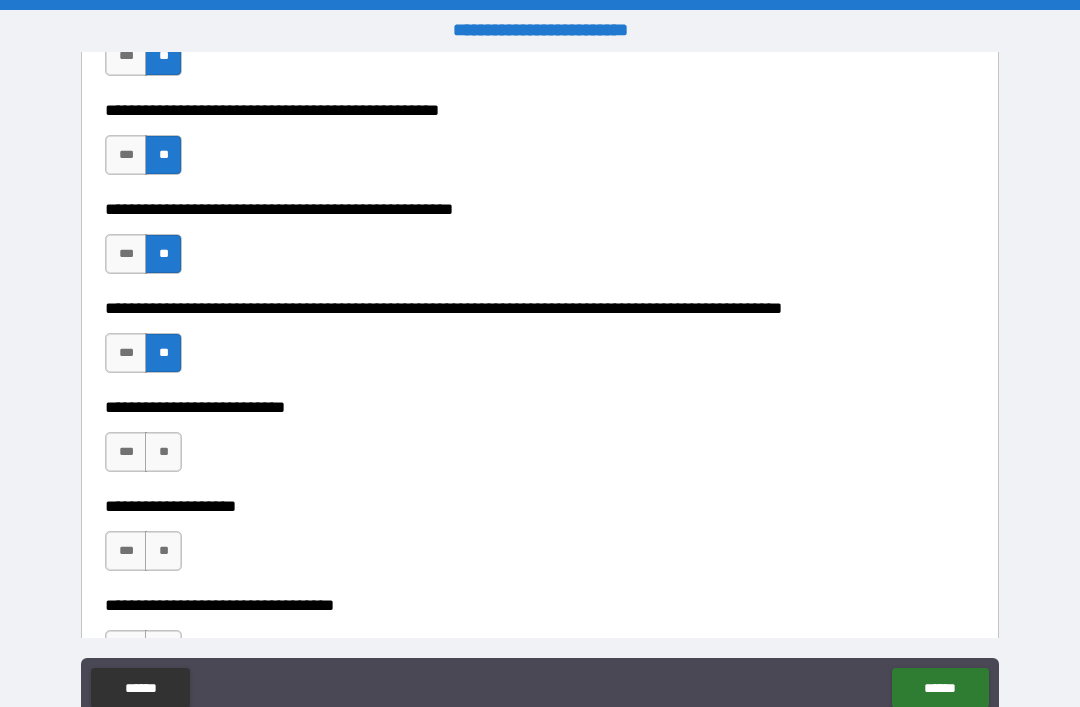 click on "**" at bounding box center (163, 452) 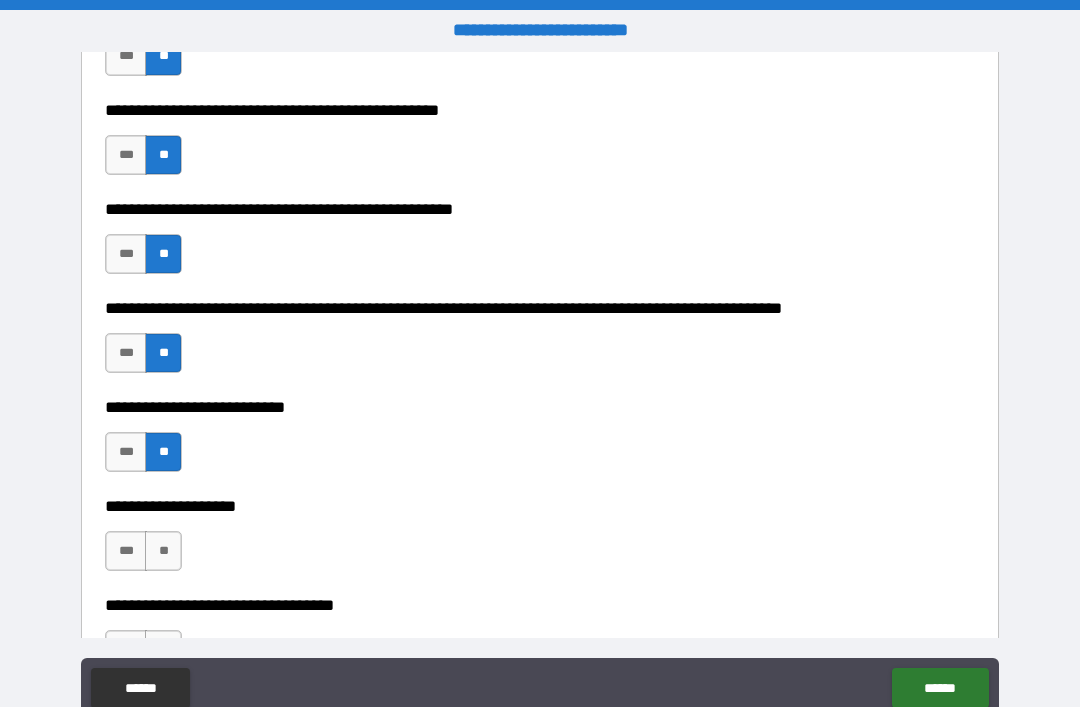 click on "**" at bounding box center [163, 551] 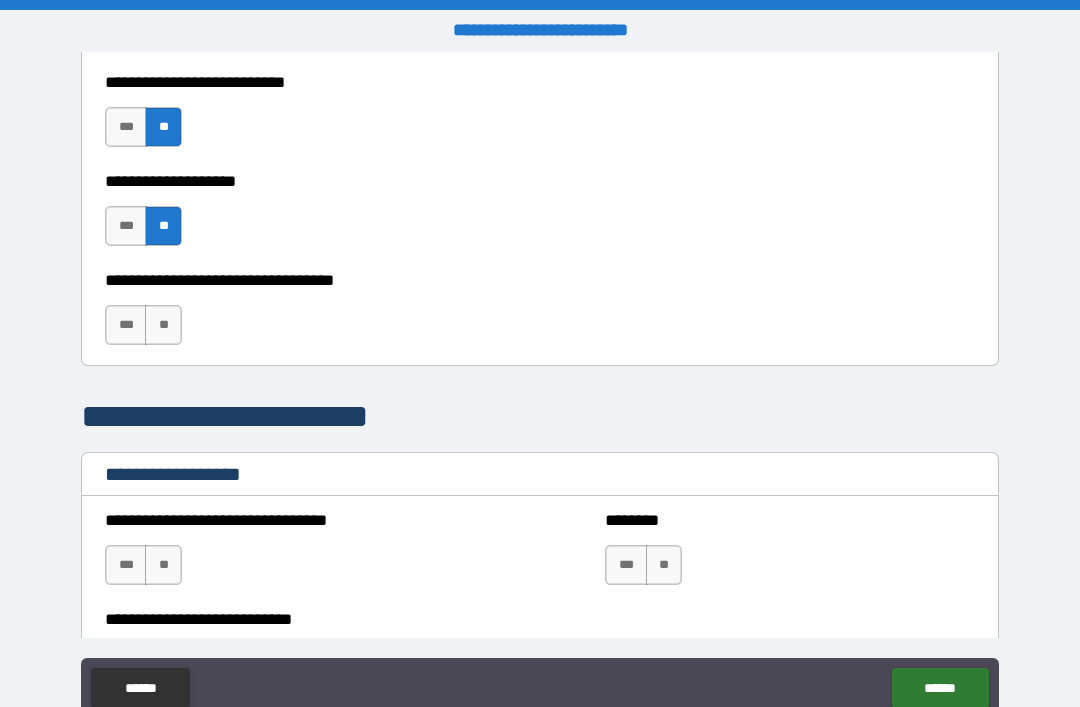 scroll, scrollTop: 1052, scrollLeft: 0, axis: vertical 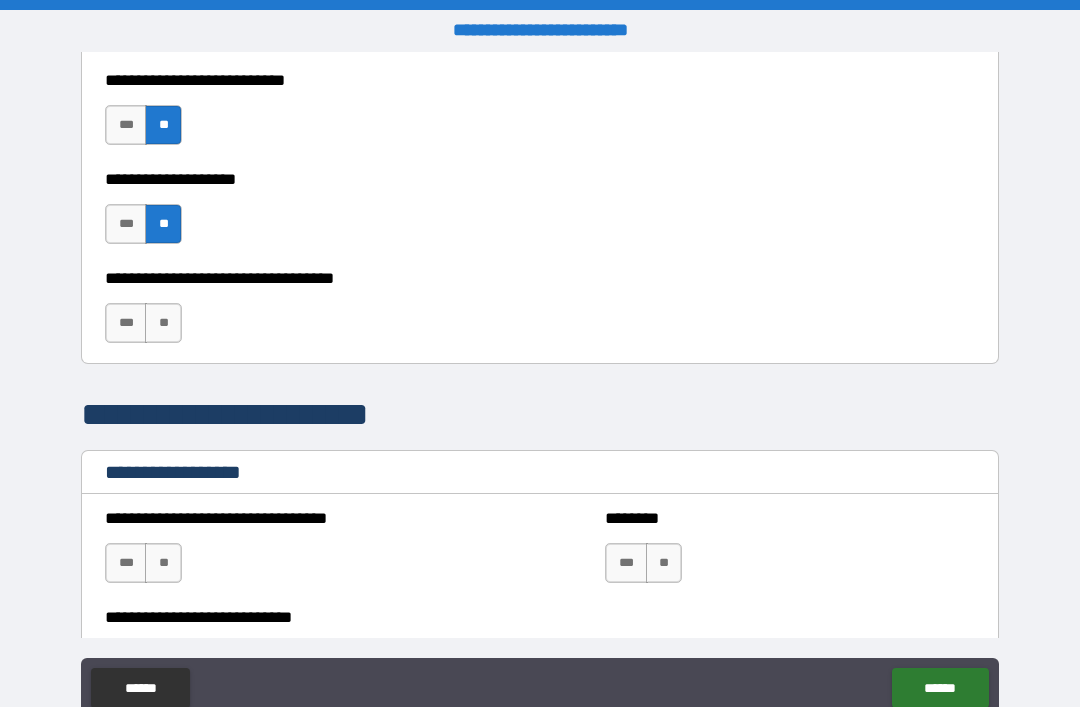 click on "**" at bounding box center [163, 323] 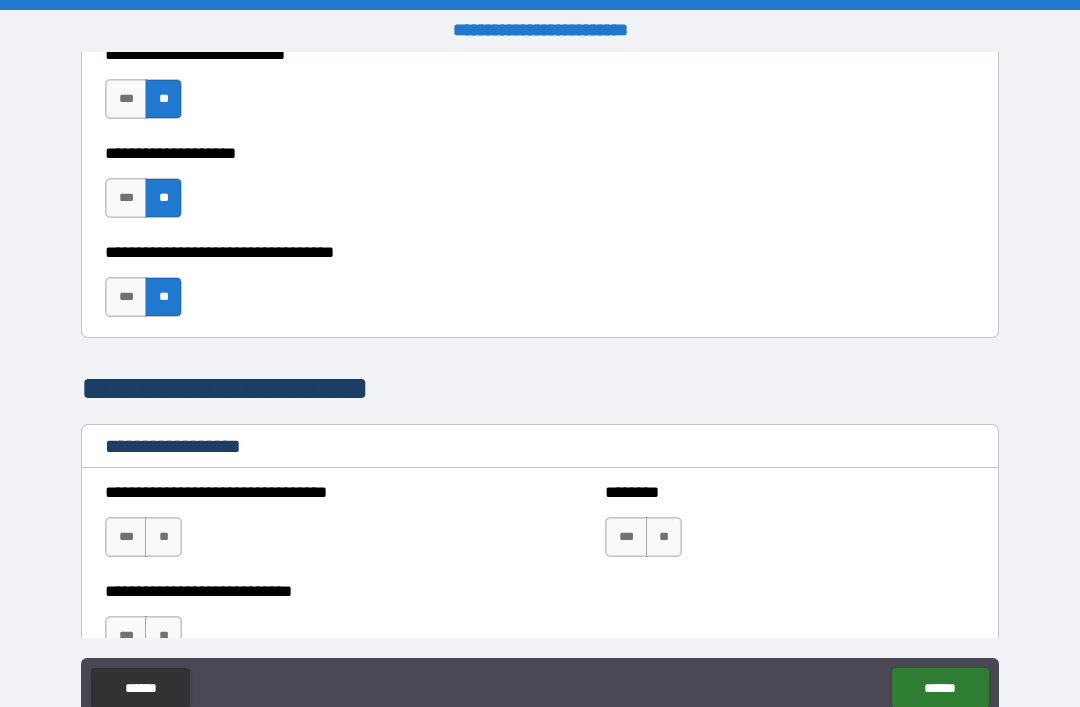 scroll, scrollTop: 1088, scrollLeft: 0, axis: vertical 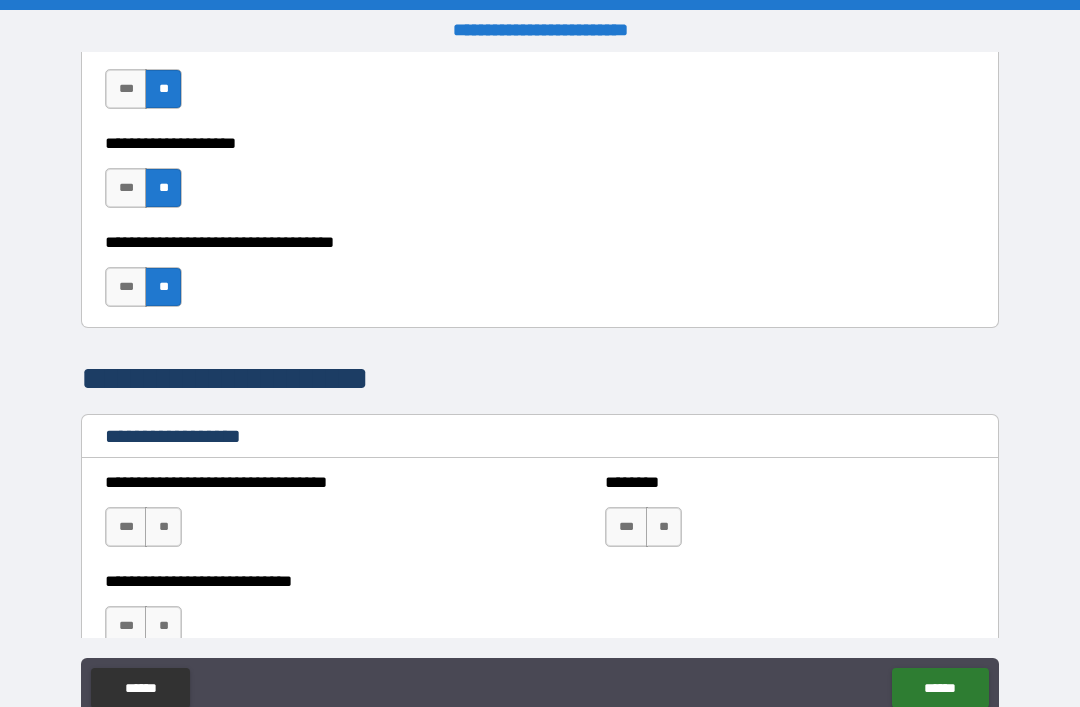 click on "**" at bounding box center [163, 527] 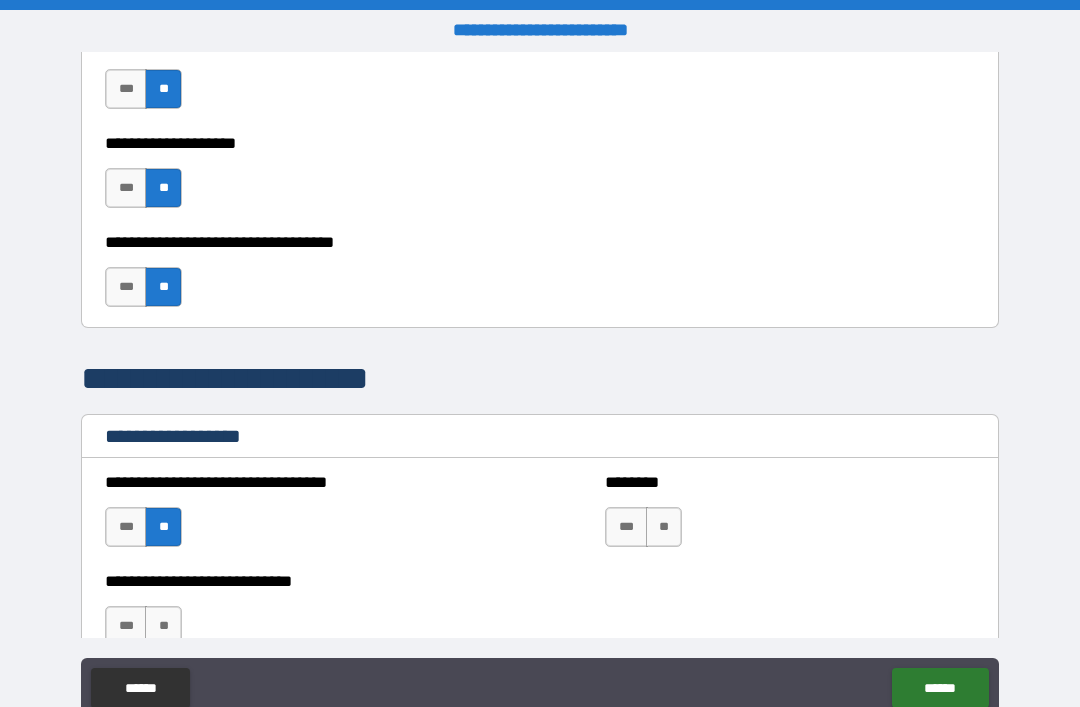 click on "**" at bounding box center [664, 527] 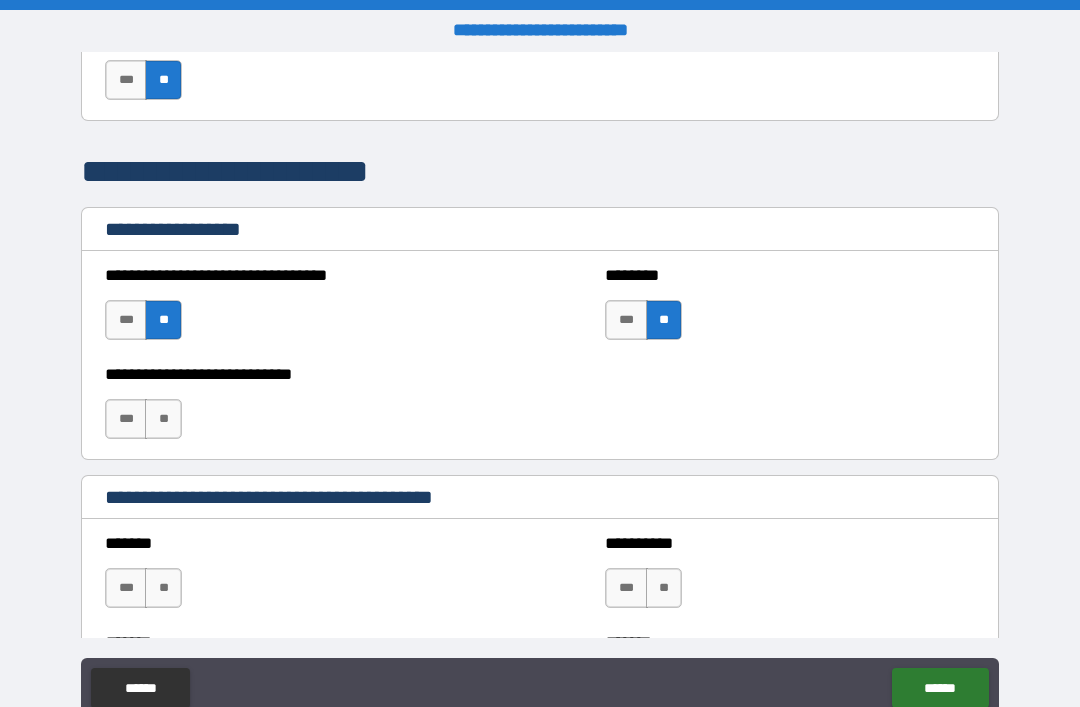 scroll, scrollTop: 1296, scrollLeft: 0, axis: vertical 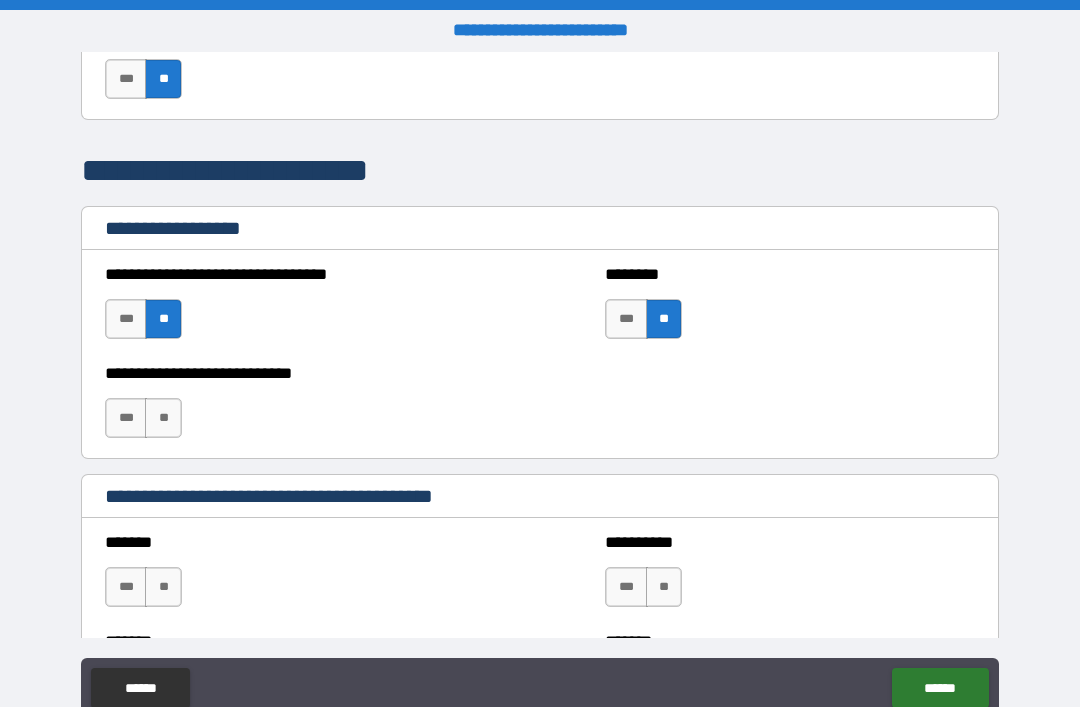click on "**" at bounding box center [163, 418] 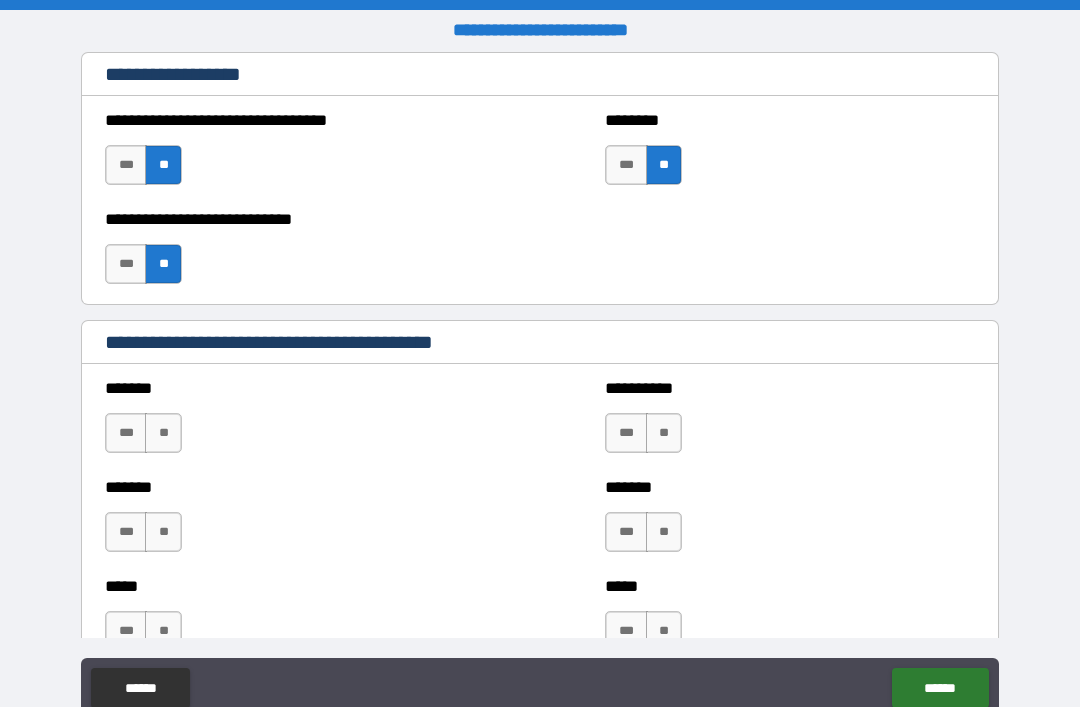 scroll, scrollTop: 1454, scrollLeft: 0, axis: vertical 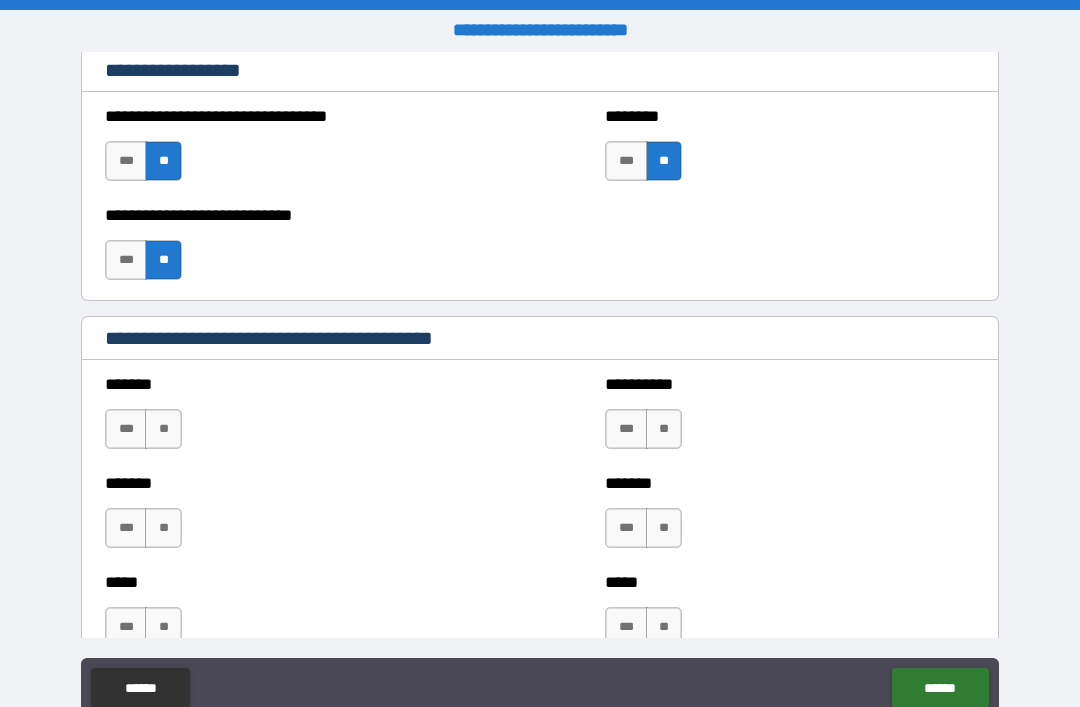 click on "**" at bounding box center [163, 429] 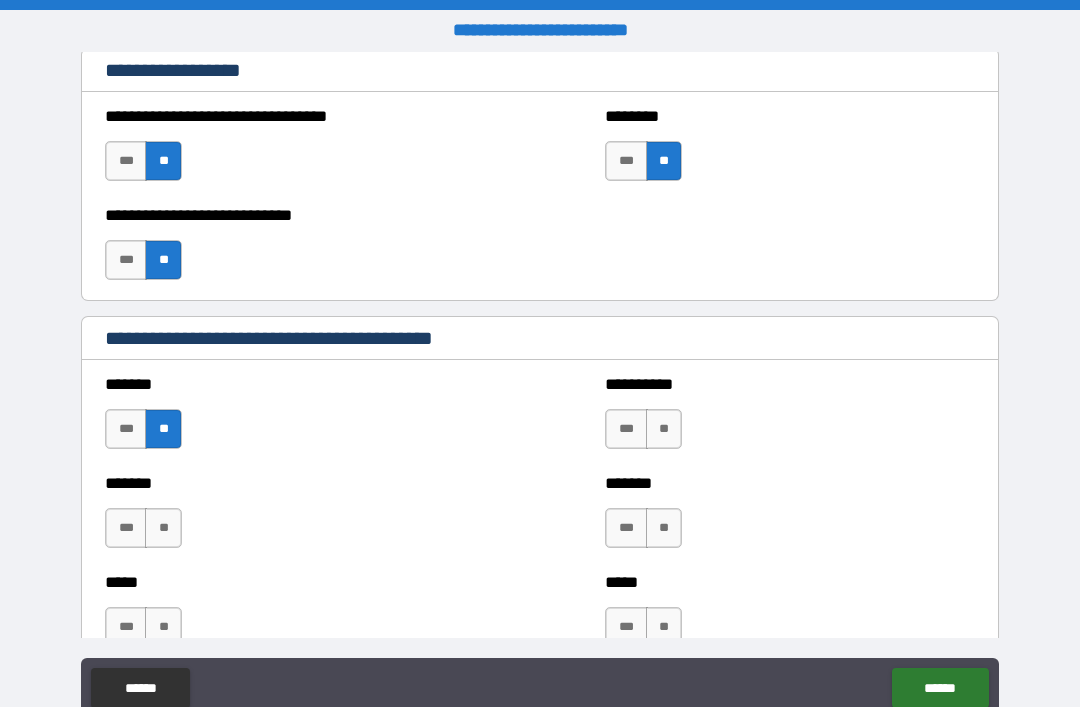 click on "**" at bounding box center [163, 528] 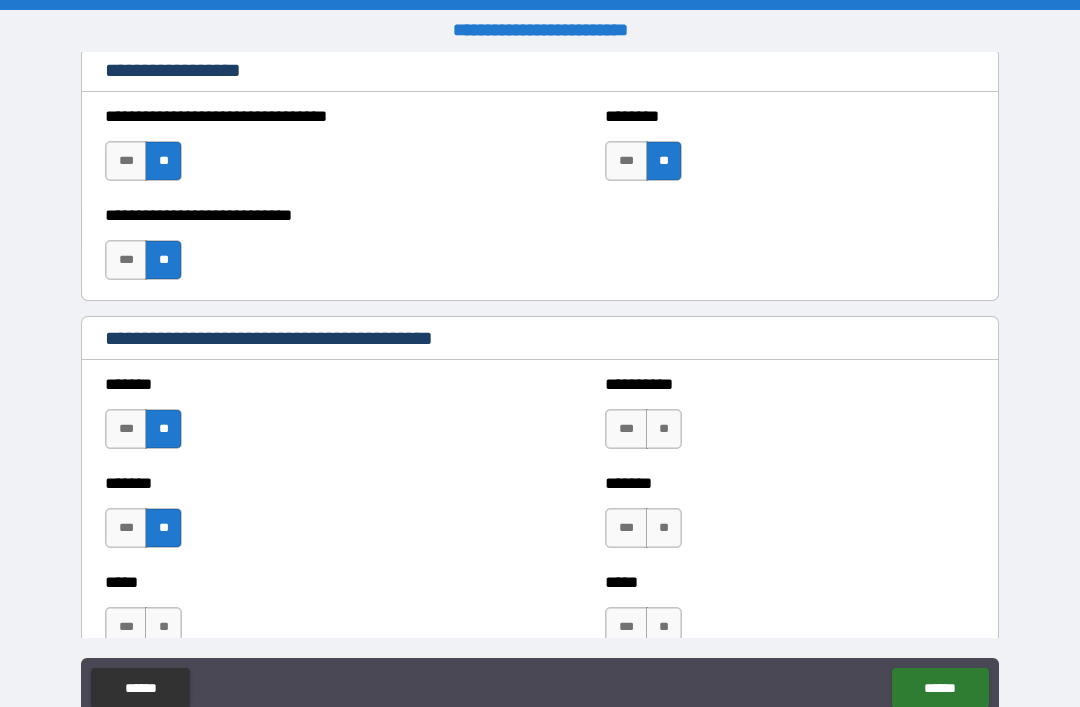 click on "**" at bounding box center (664, 429) 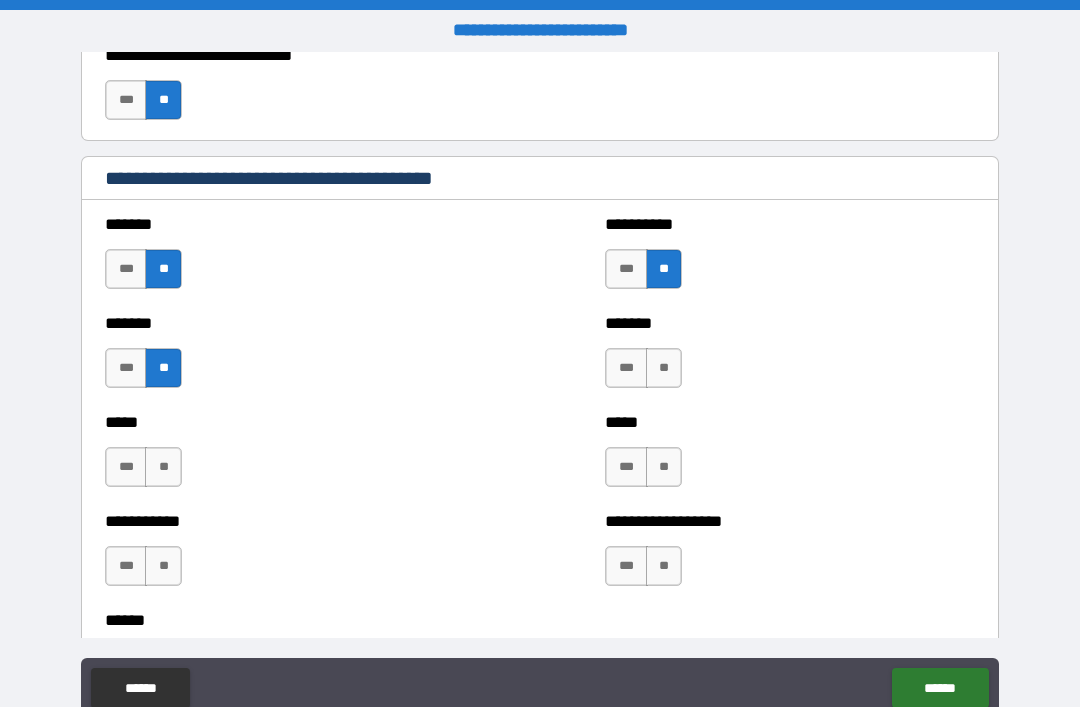 scroll, scrollTop: 1624, scrollLeft: 0, axis: vertical 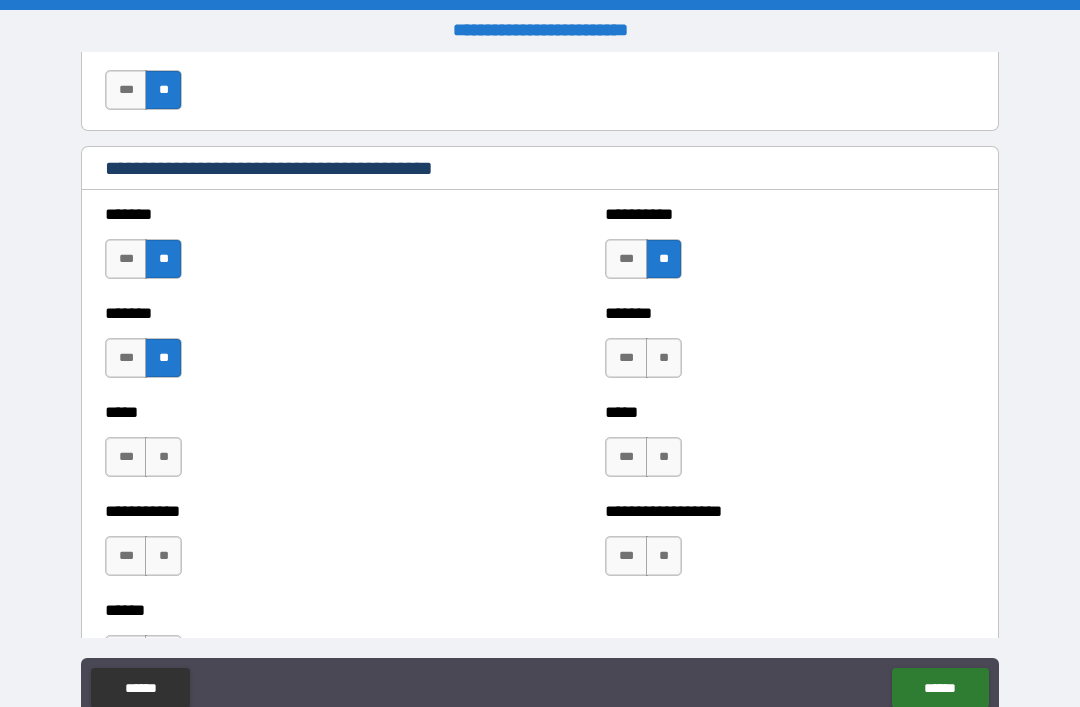click on "**" at bounding box center [163, 457] 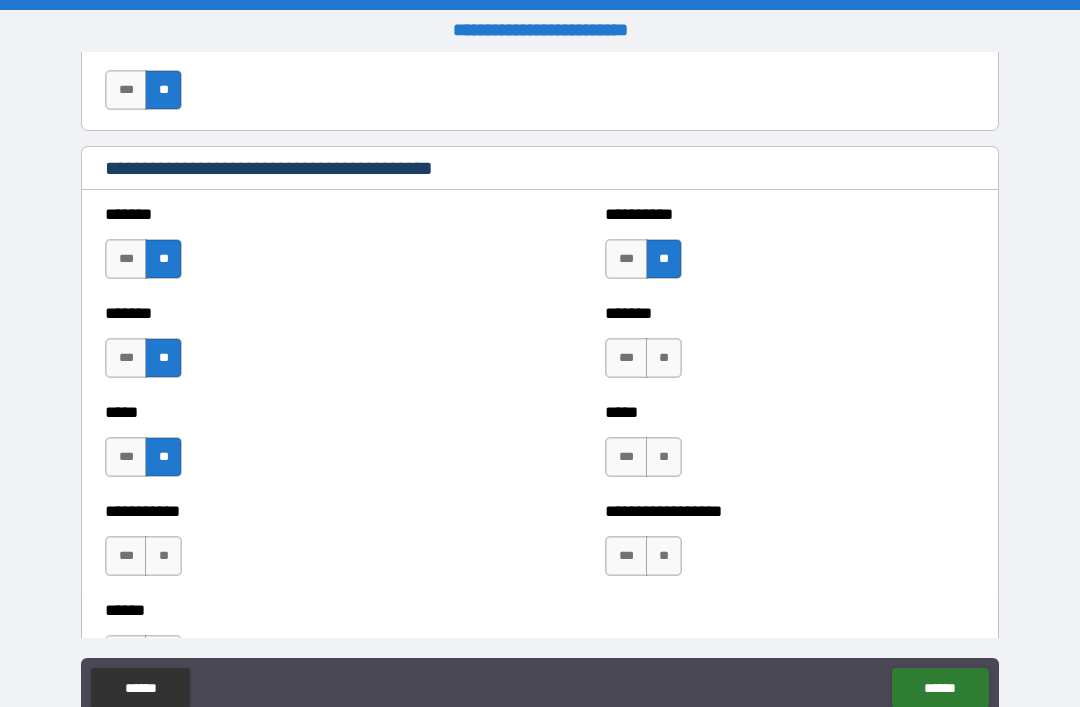 click on "**" at bounding box center (163, 556) 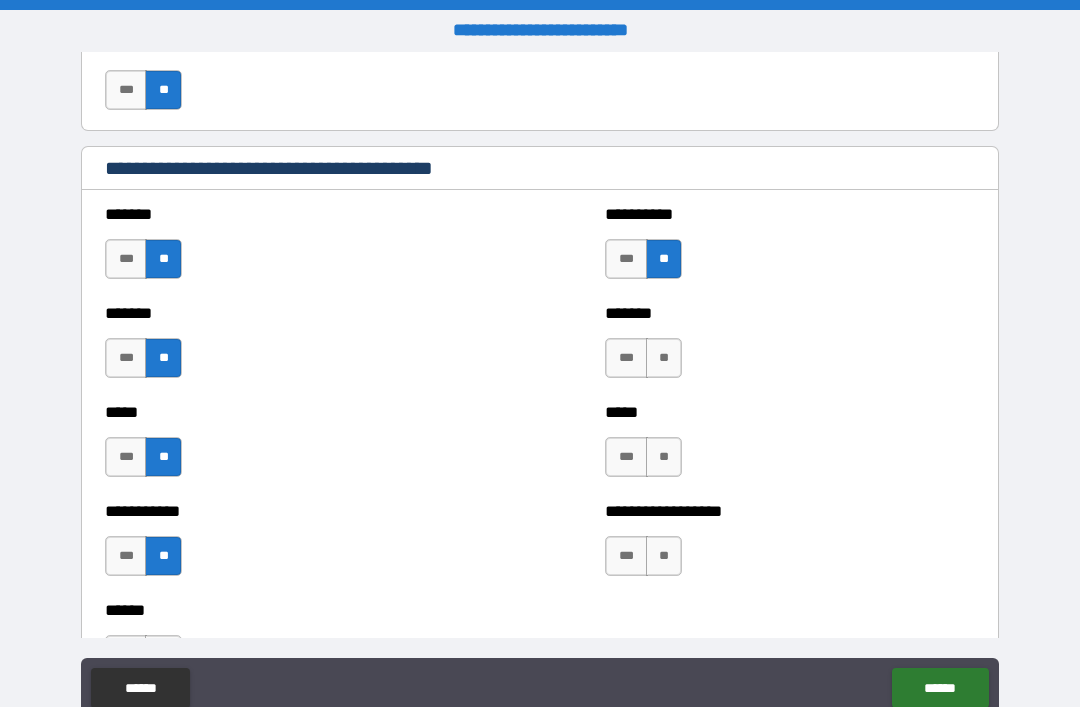 click on "**" at bounding box center (664, 358) 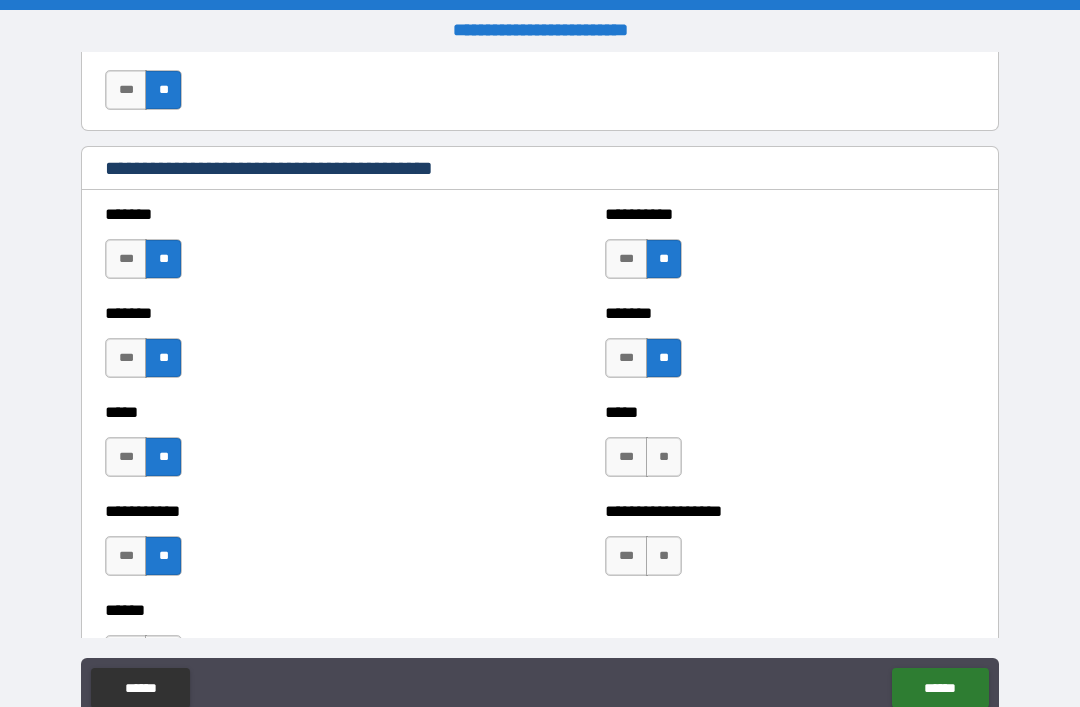 click on "**" at bounding box center [664, 457] 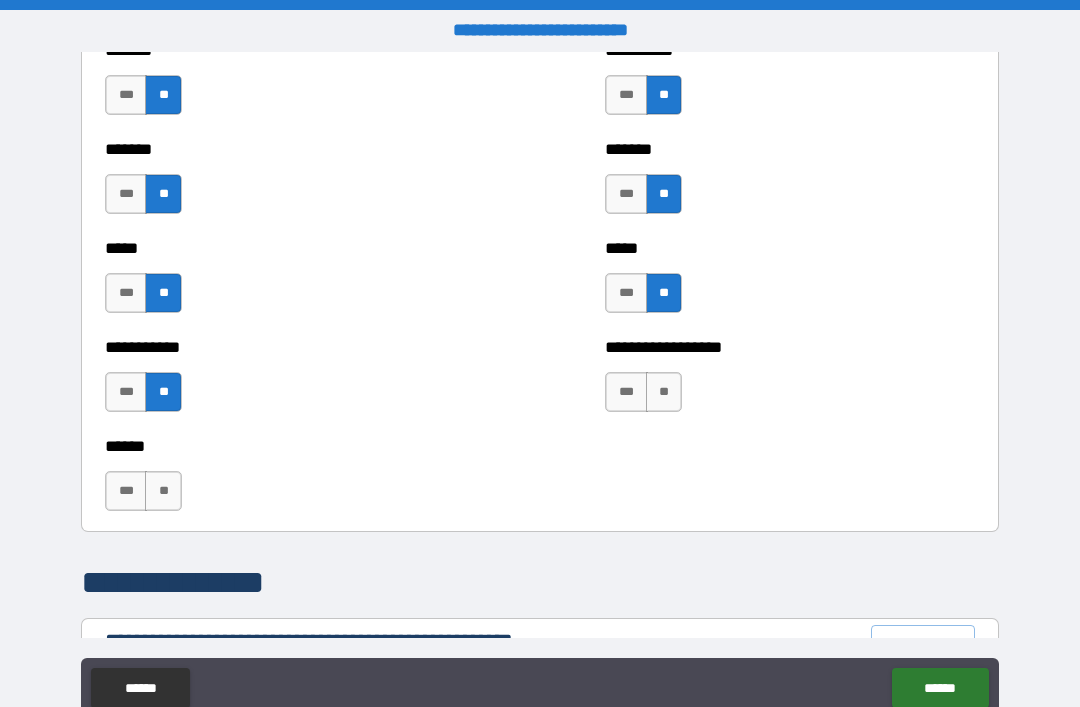 scroll, scrollTop: 1795, scrollLeft: 0, axis: vertical 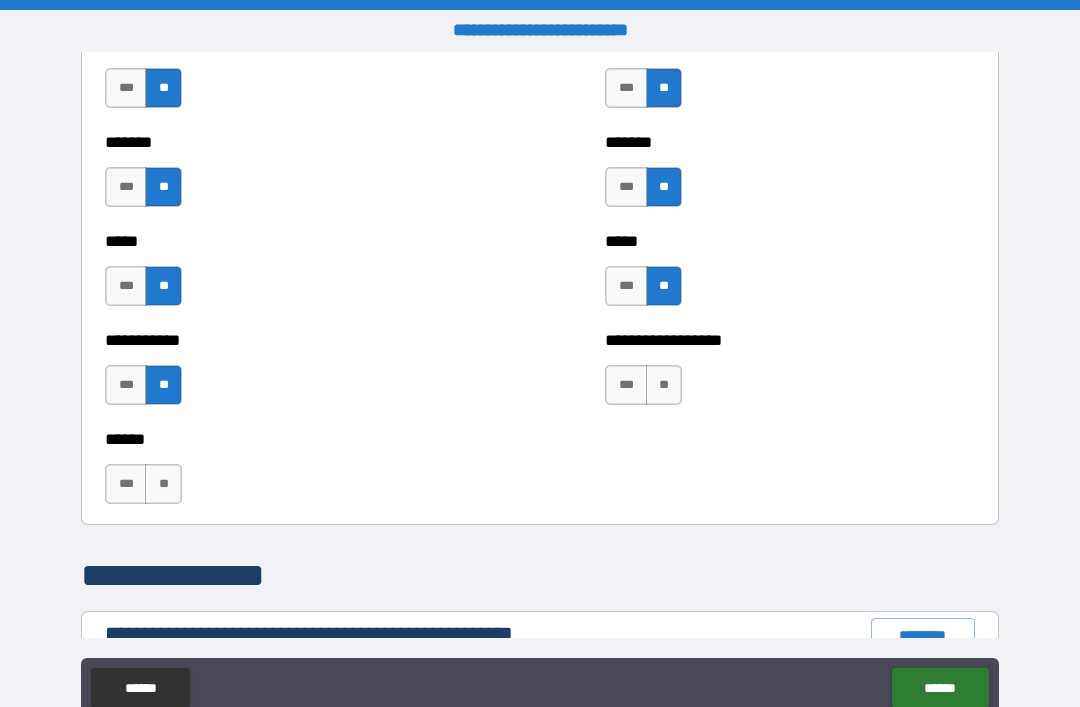 click on "**" at bounding box center (664, 385) 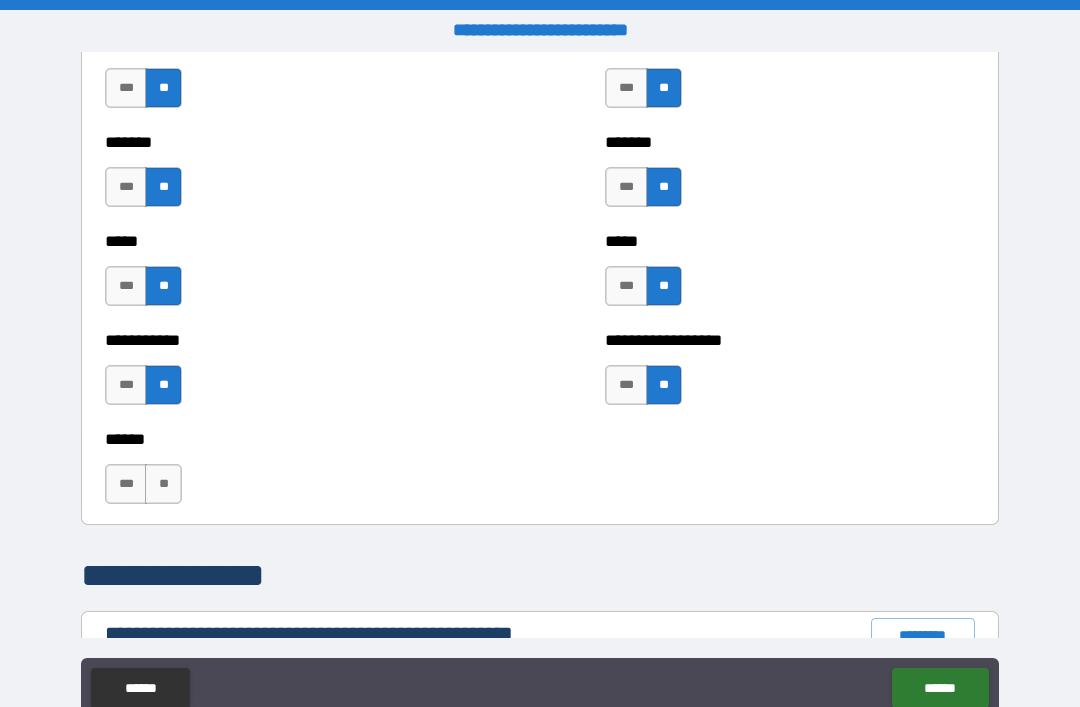 click on "**" at bounding box center (163, 484) 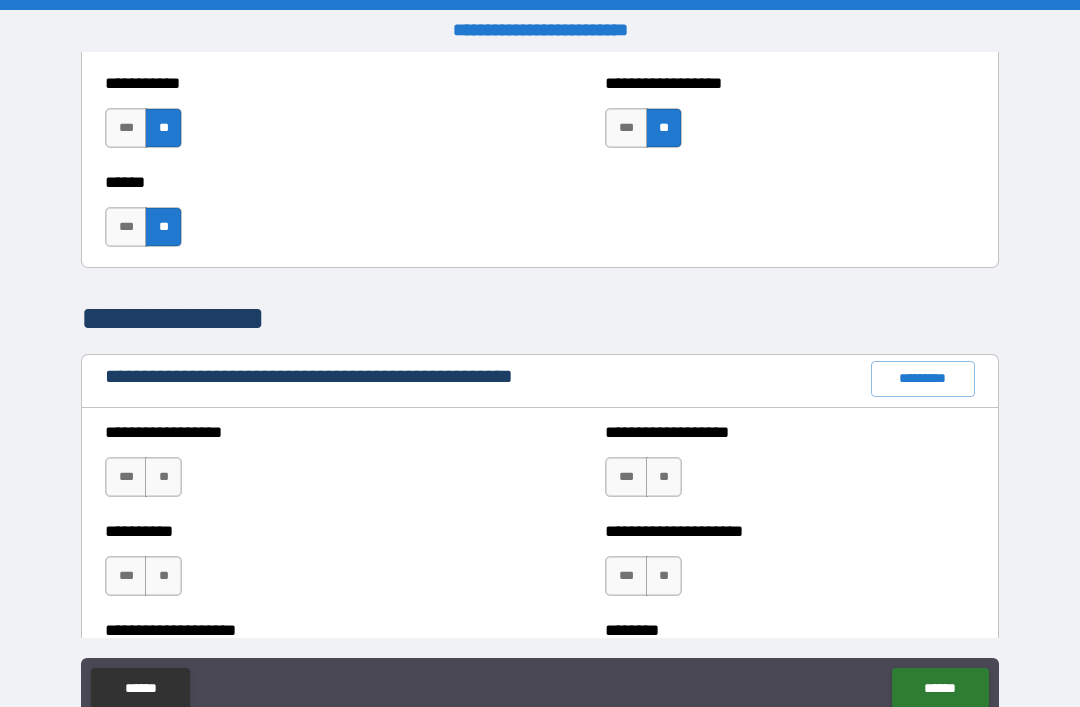 scroll, scrollTop: 2086, scrollLeft: 0, axis: vertical 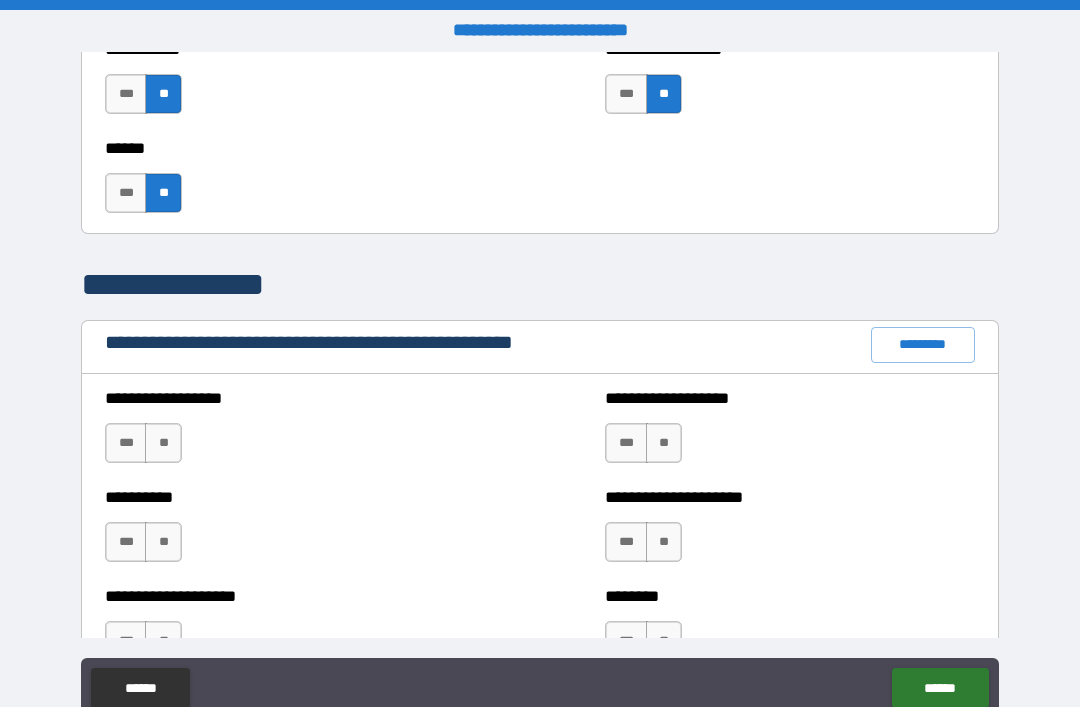 click on "**" at bounding box center (163, 443) 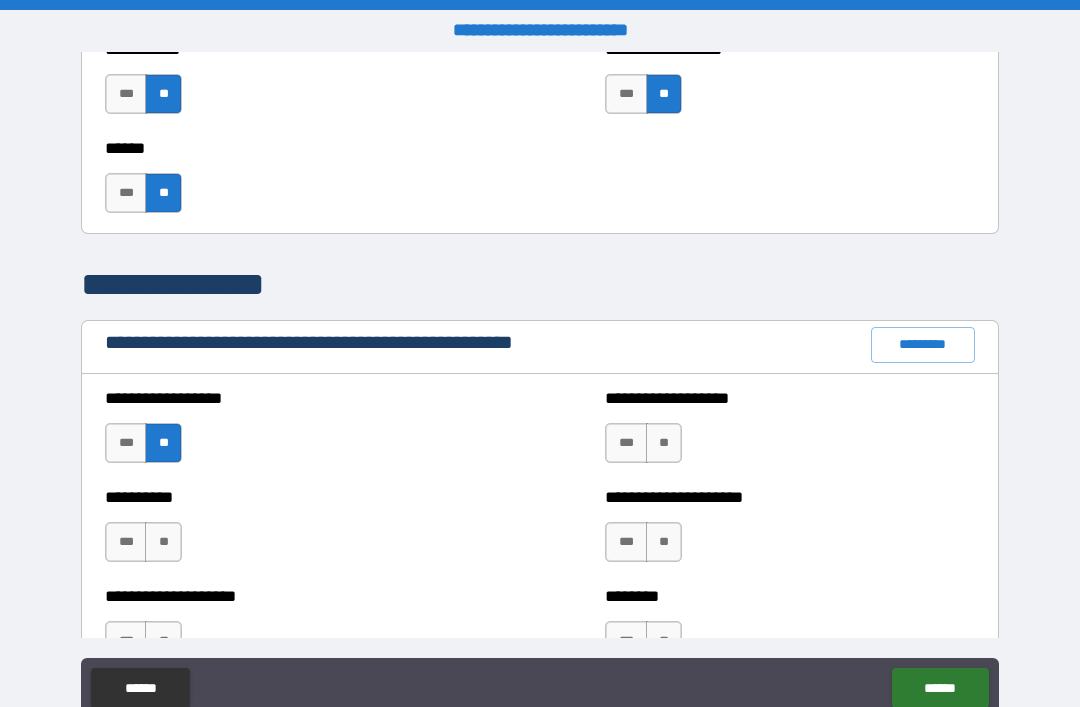 click on "**" at bounding box center (664, 443) 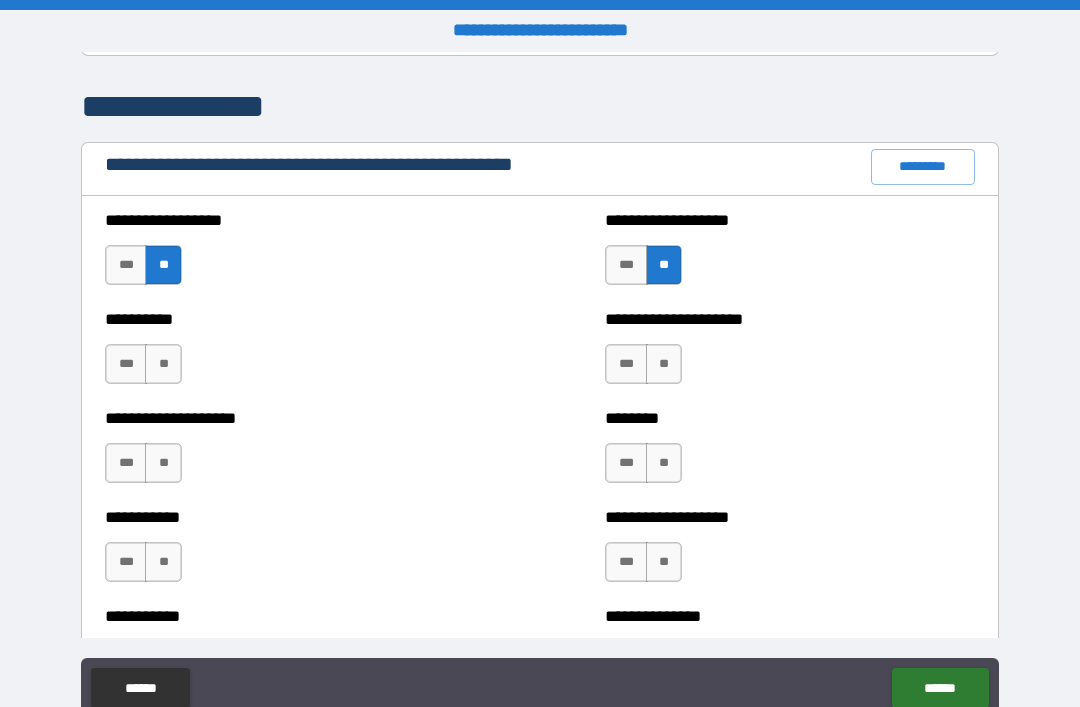 scroll, scrollTop: 2271, scrollLeft: 0, axis: vertical 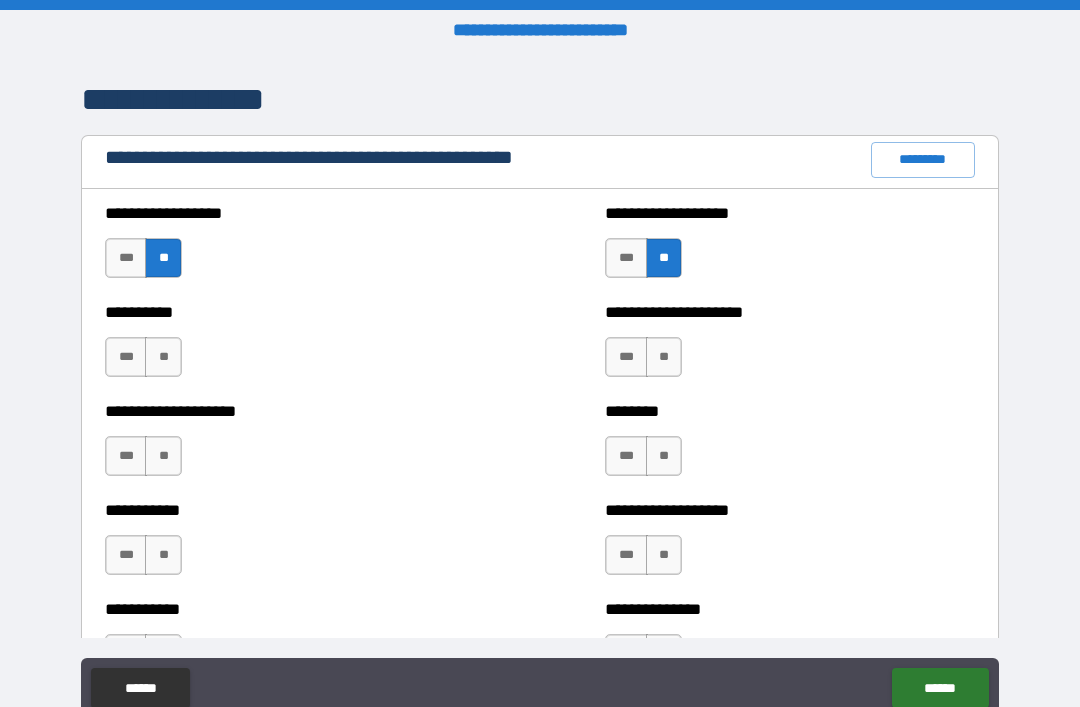 click on "**" at bounding box center [163, 357] 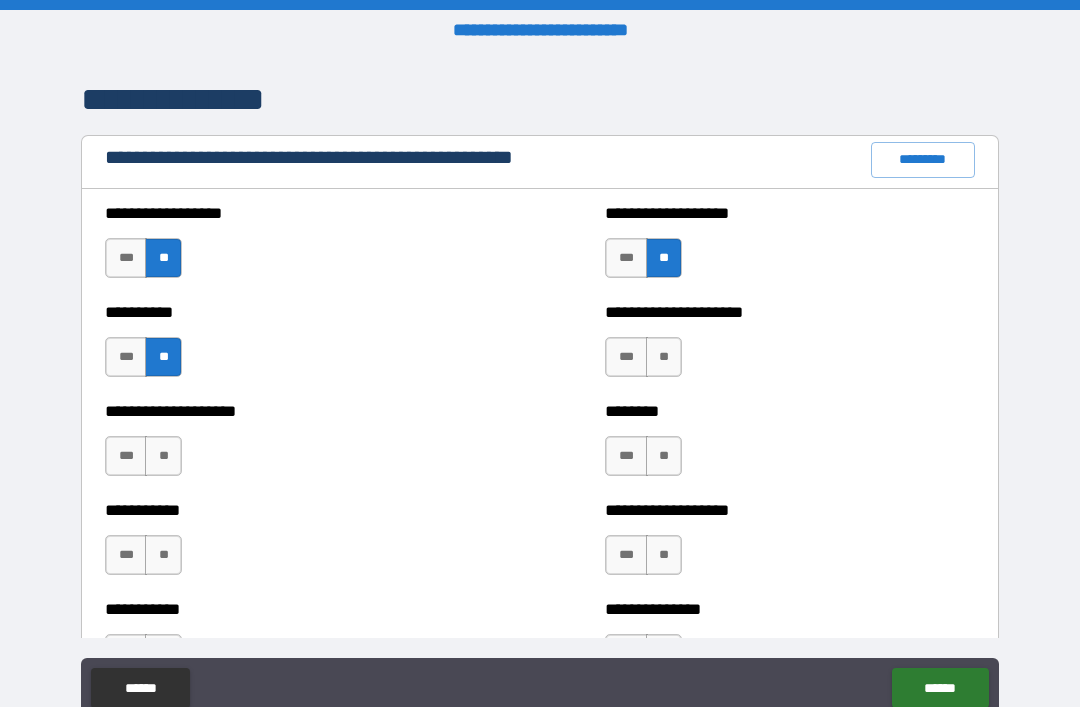 click on "**" at bounding box center (163, 456) 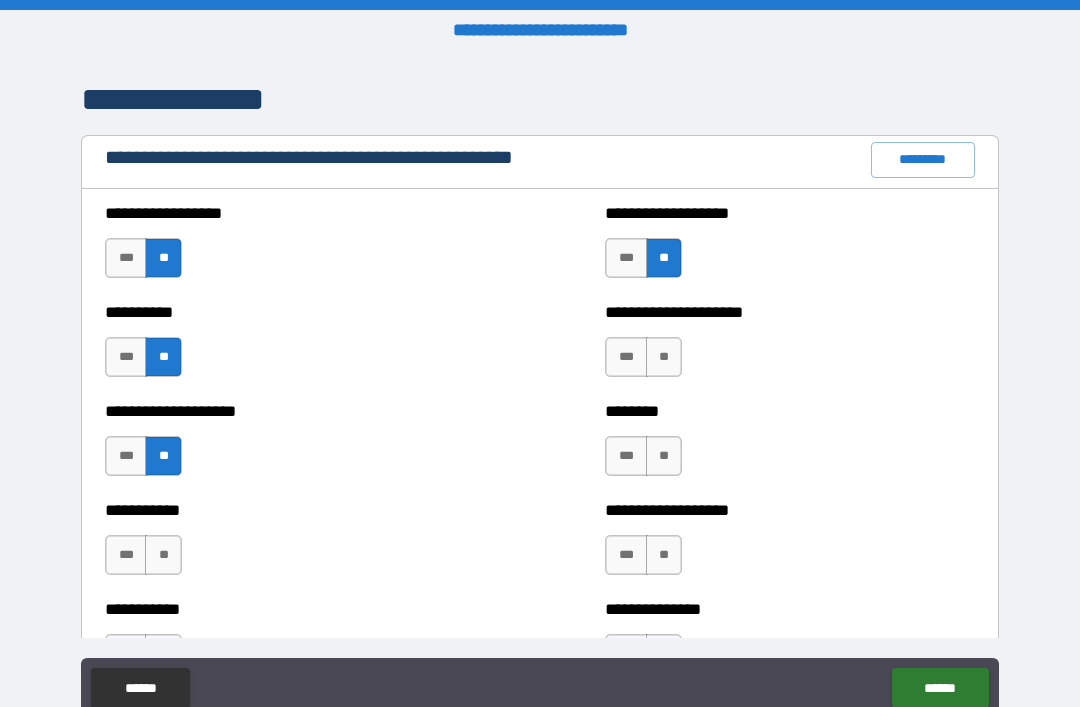 click on "**" at bounding box center (163, 555) 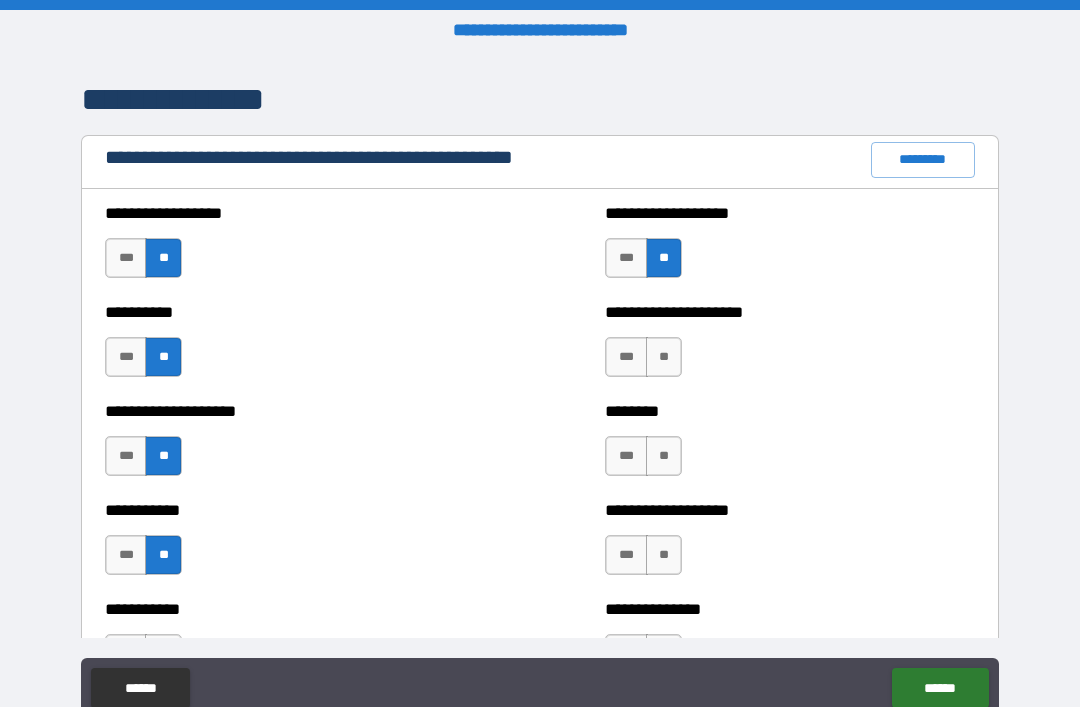 click on "**" at bounding box center [664, 357] 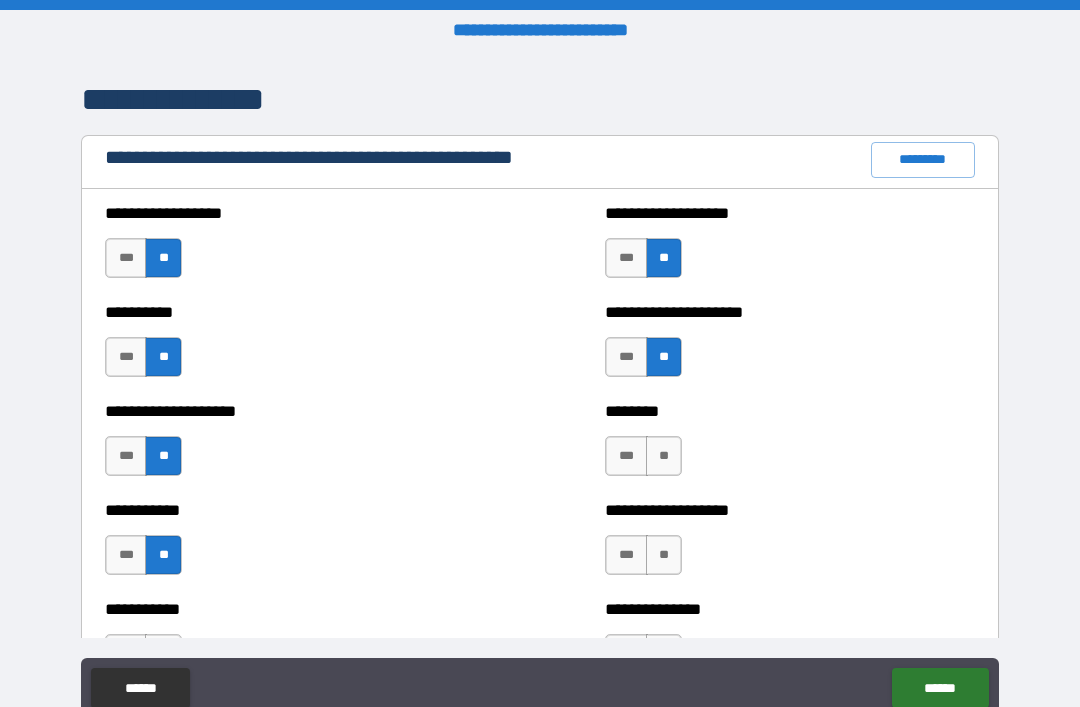 click on "**" at bounding box center [664, 456] 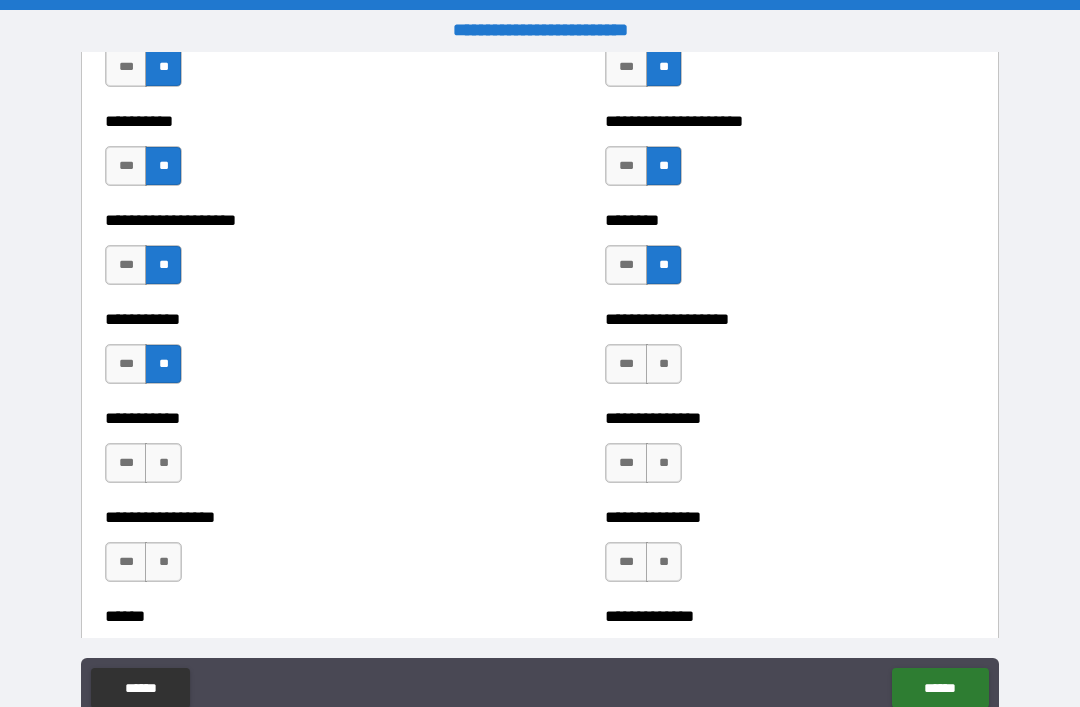 scroll, scrollTop: 2465, scrollLeft: 0, axis: vertical 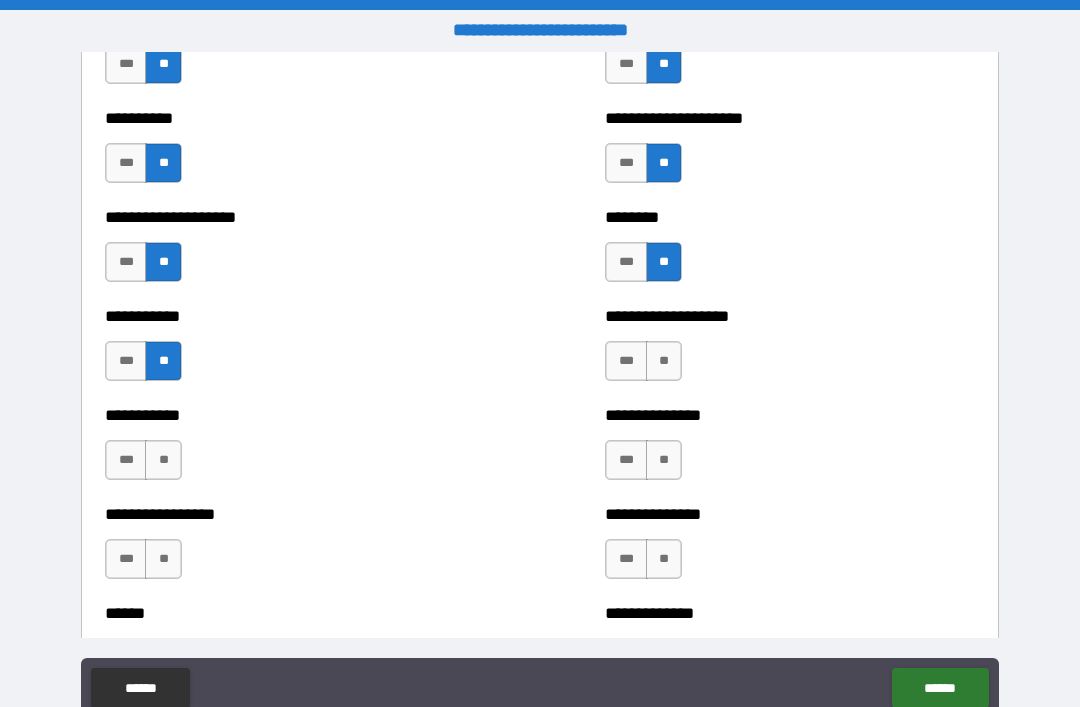 click on "**" at bounding box center [664, 361] 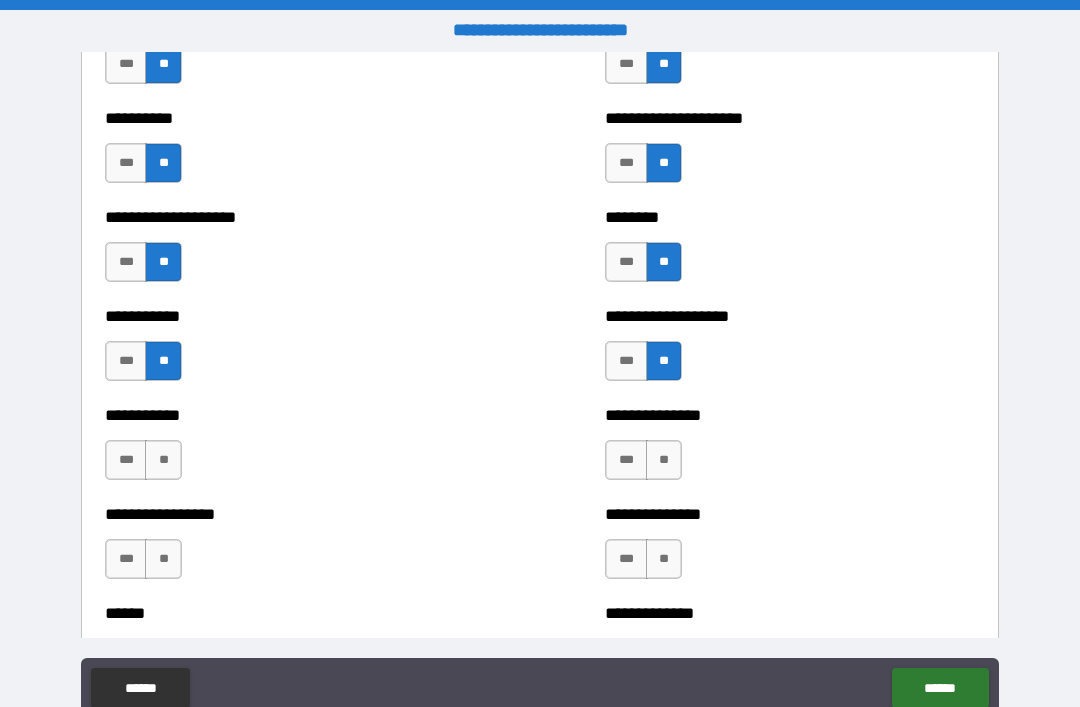 click on "**" at bounding box center [664, 460] 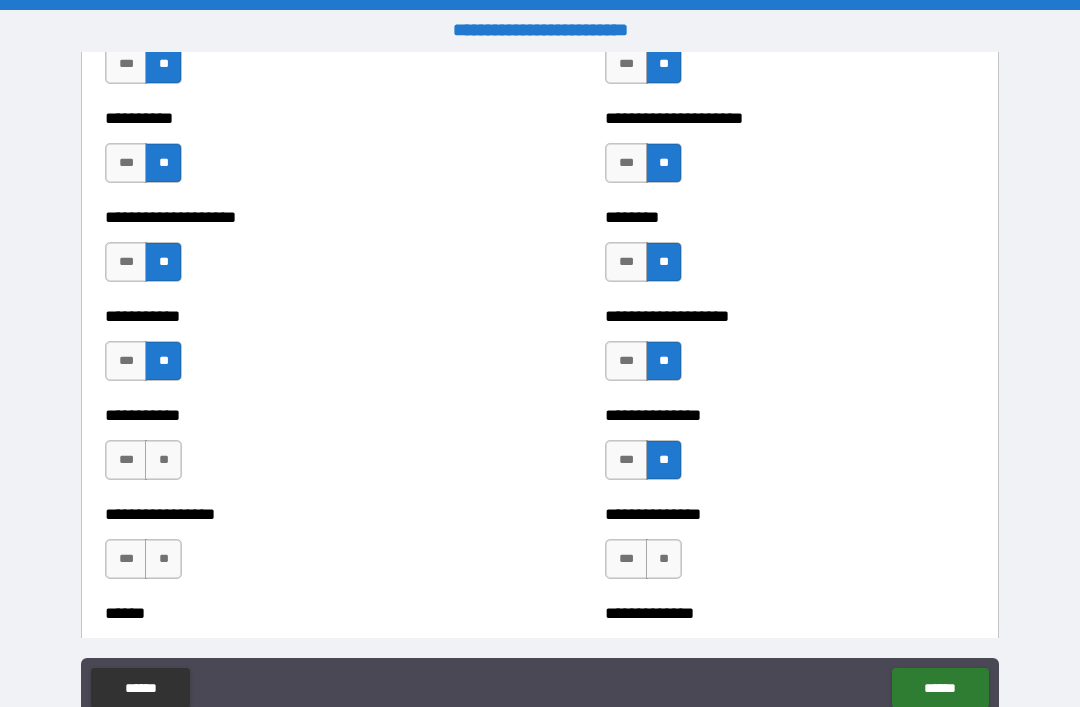 click on "**" at bounding box center (163, 460) 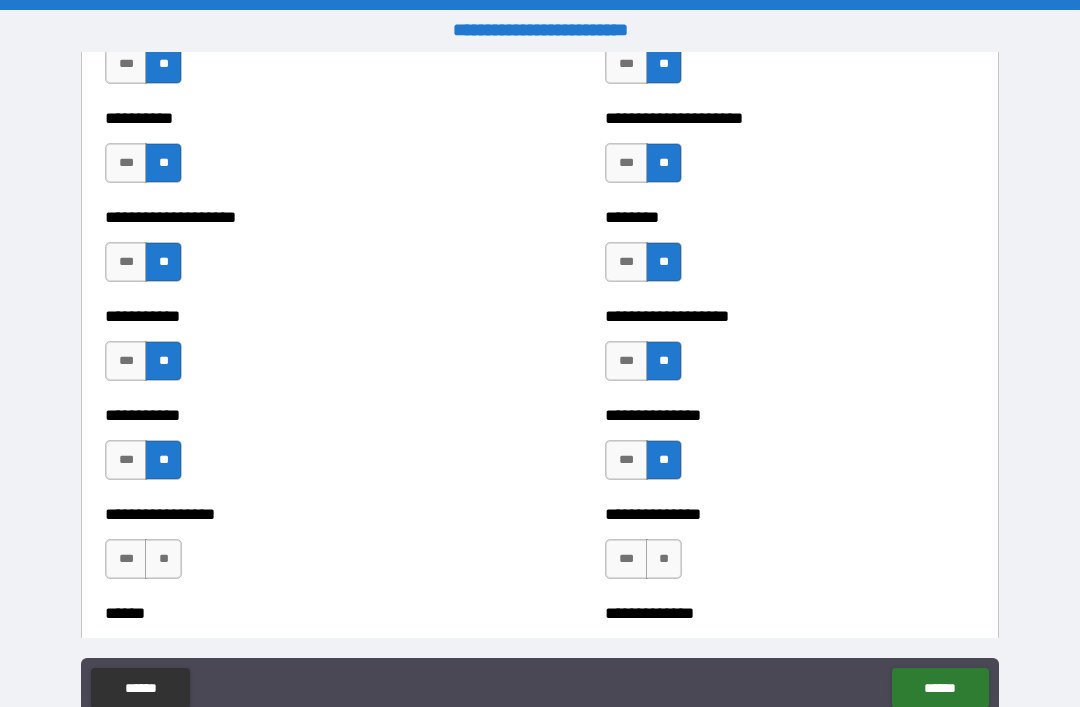 click on "**" at bounding box center (163, 559) 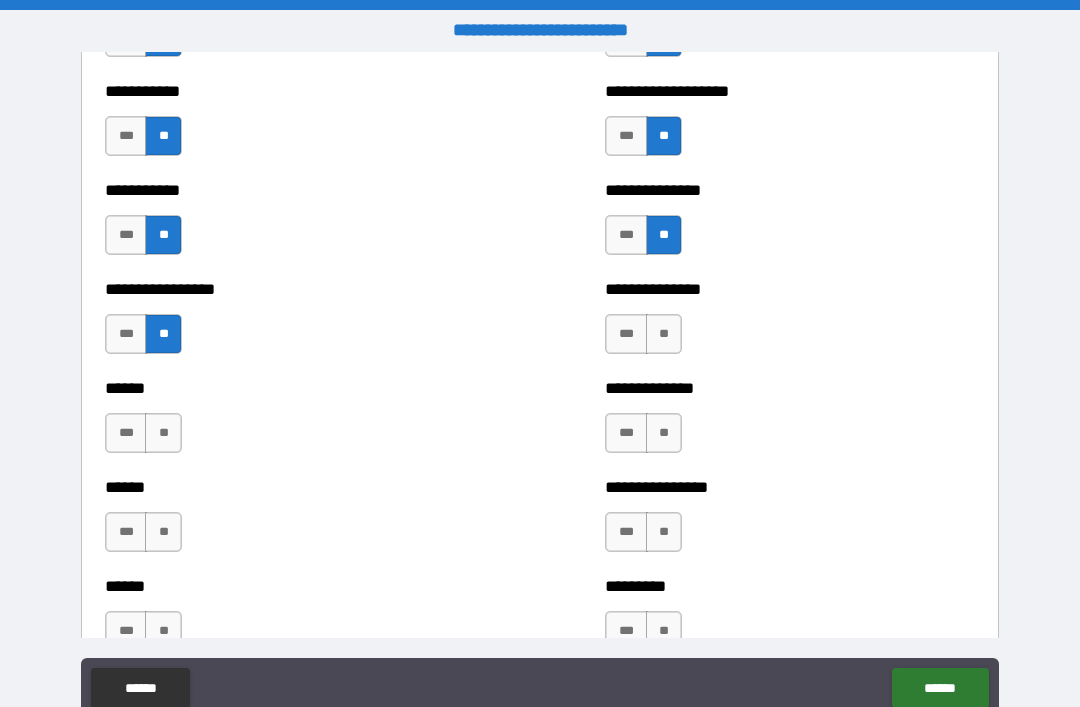 scroll, scrollTop: 2698, scrollLeft: 0, axis: vertical 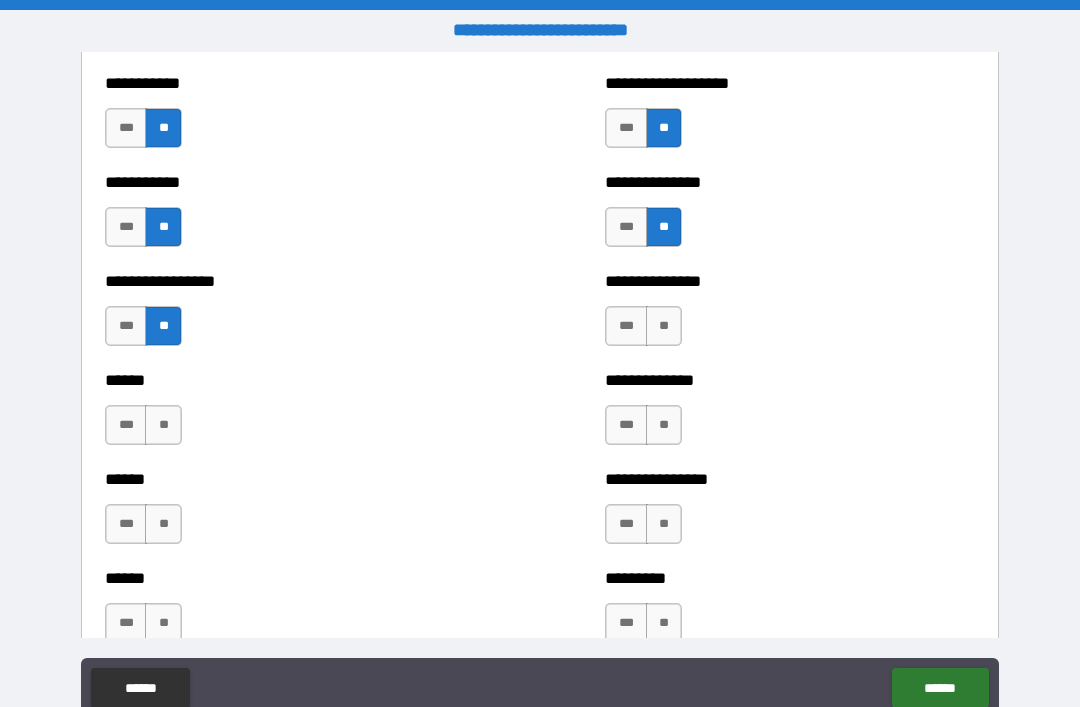 click on "**" at bounding box center (664, 326) 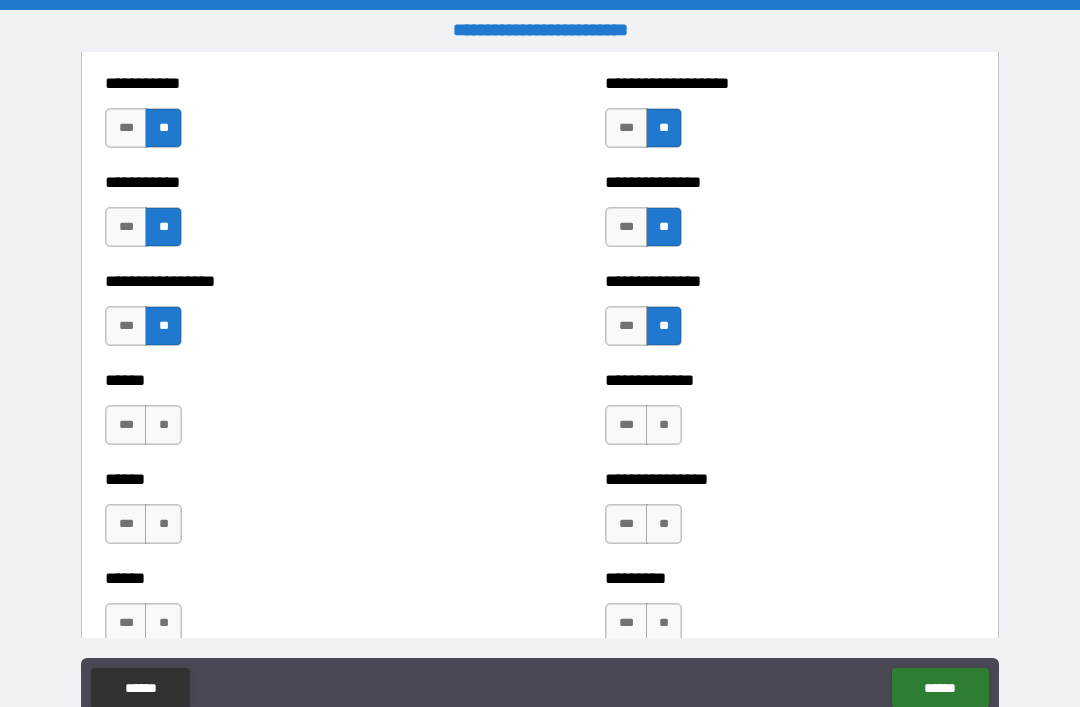 click on "**" at bounding box center [664, 425] 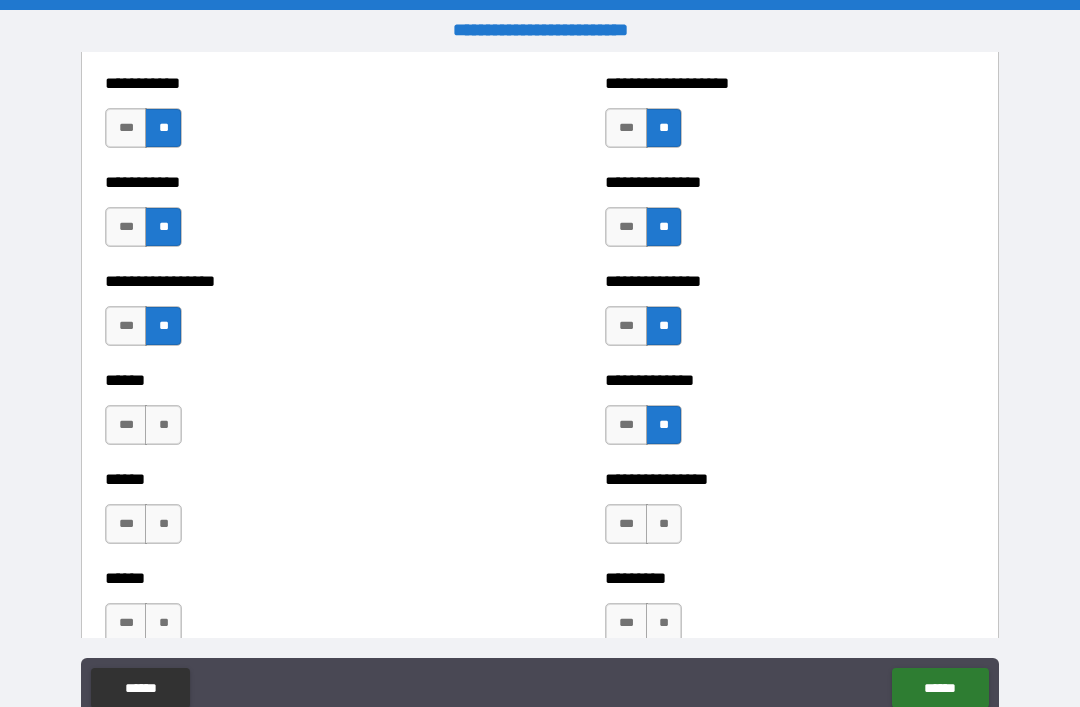 click on "**" at bounding box center (664, 524) 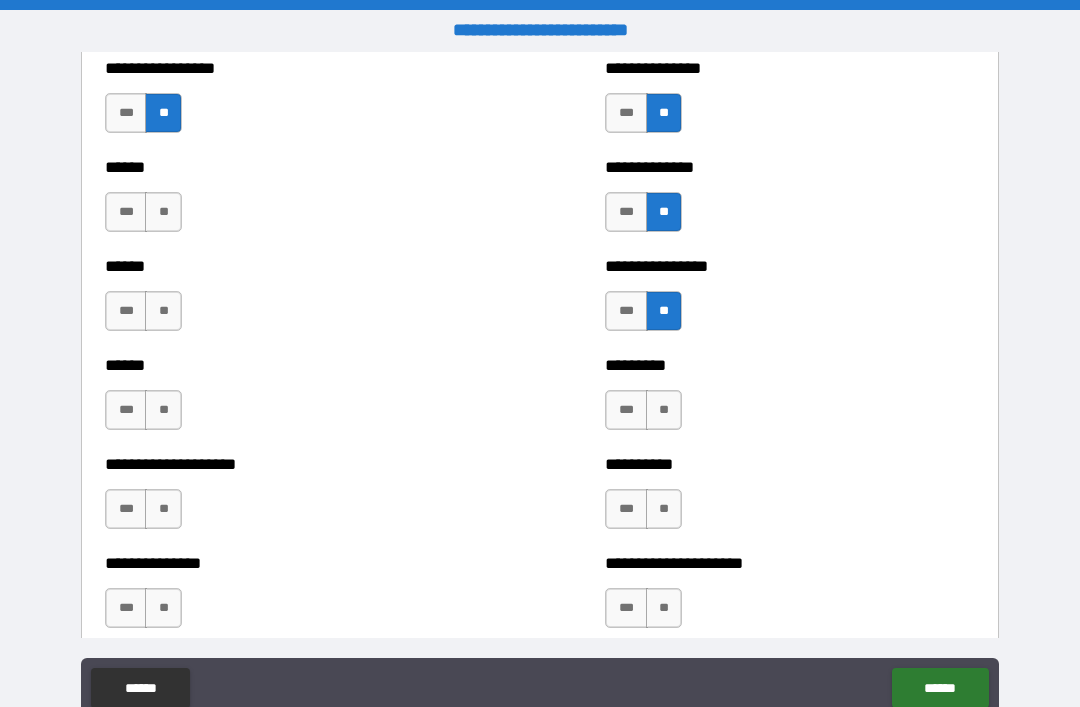 scroll, scrollTop: 2919, scrollLeft: 0, axis: vertical 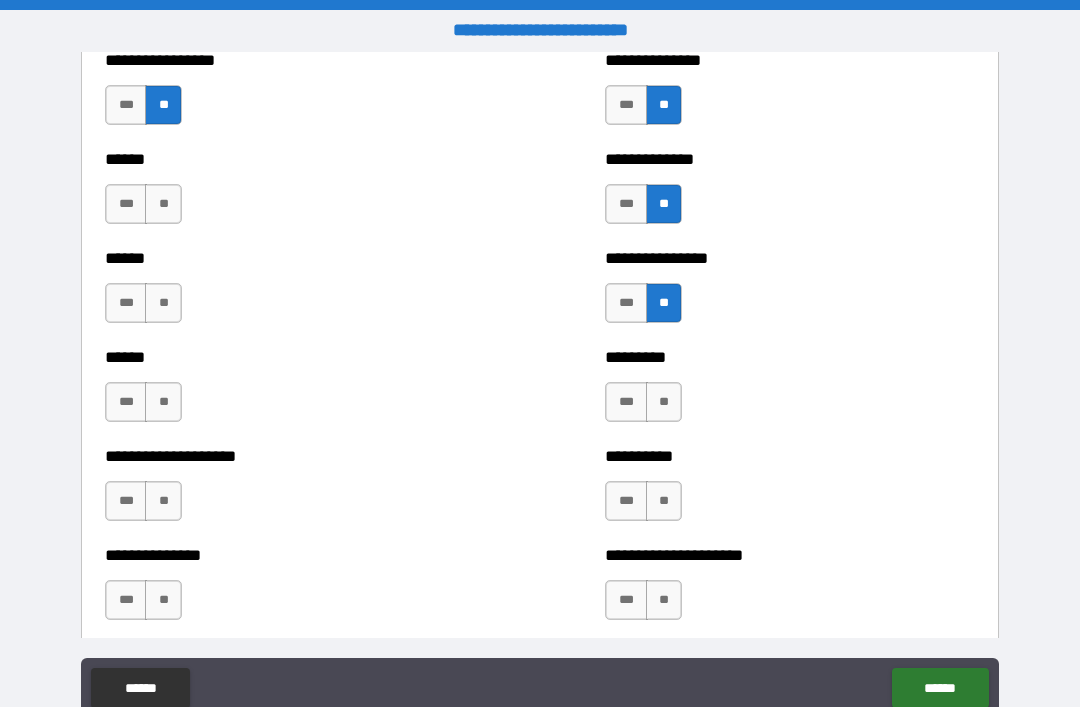 click on "**" at bounding box center [664, 402] 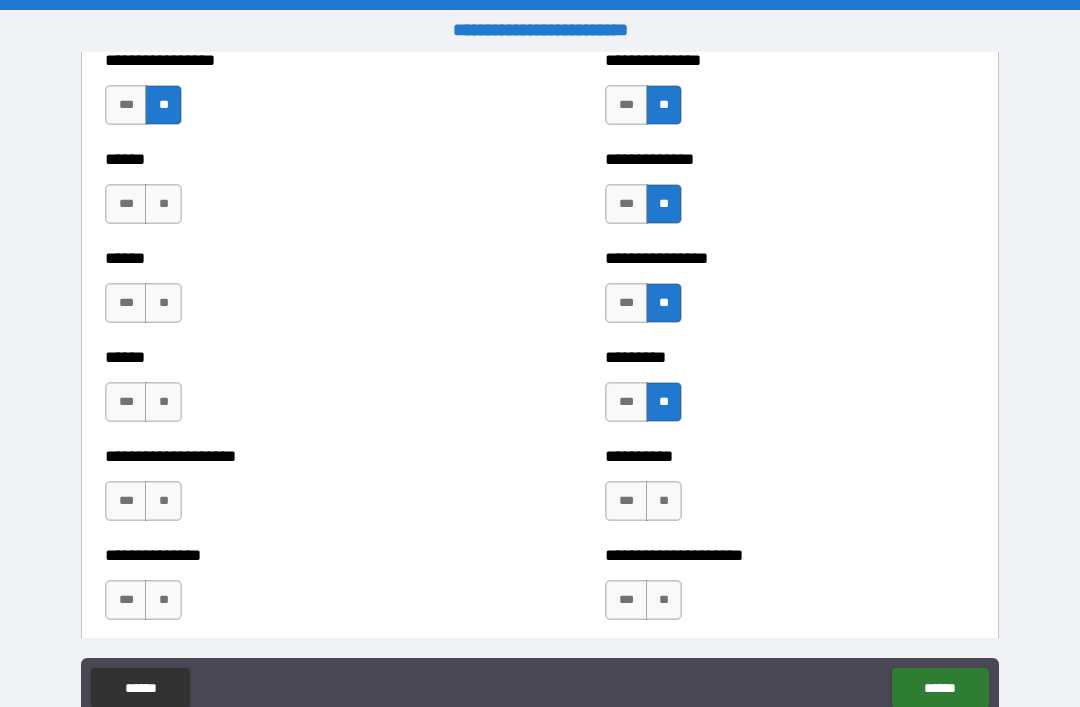 click on "**" at bounding box center (664, 501) 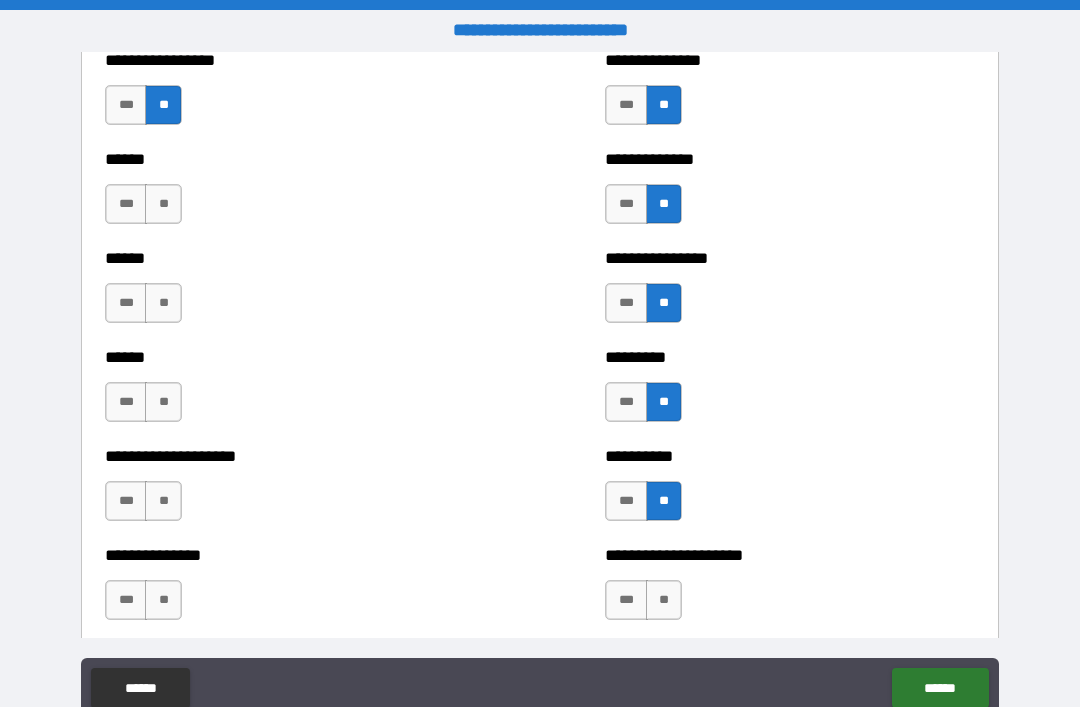 click on "**" at bounding box center (664, 600) 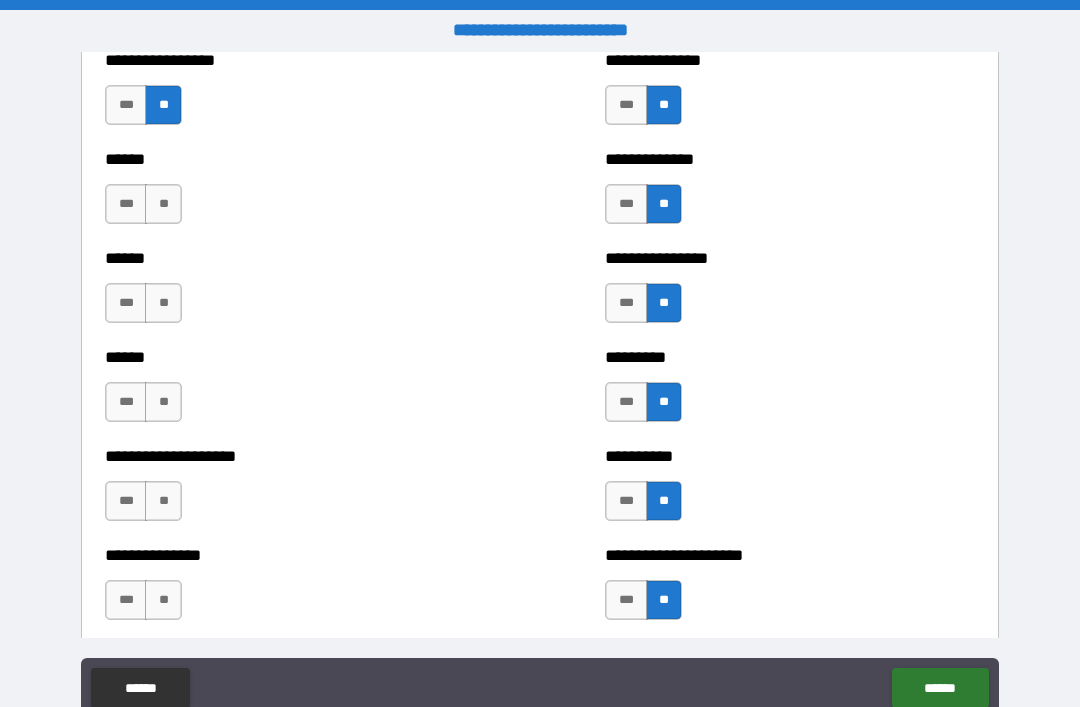 click on "**" at bounding box center (163, 204) 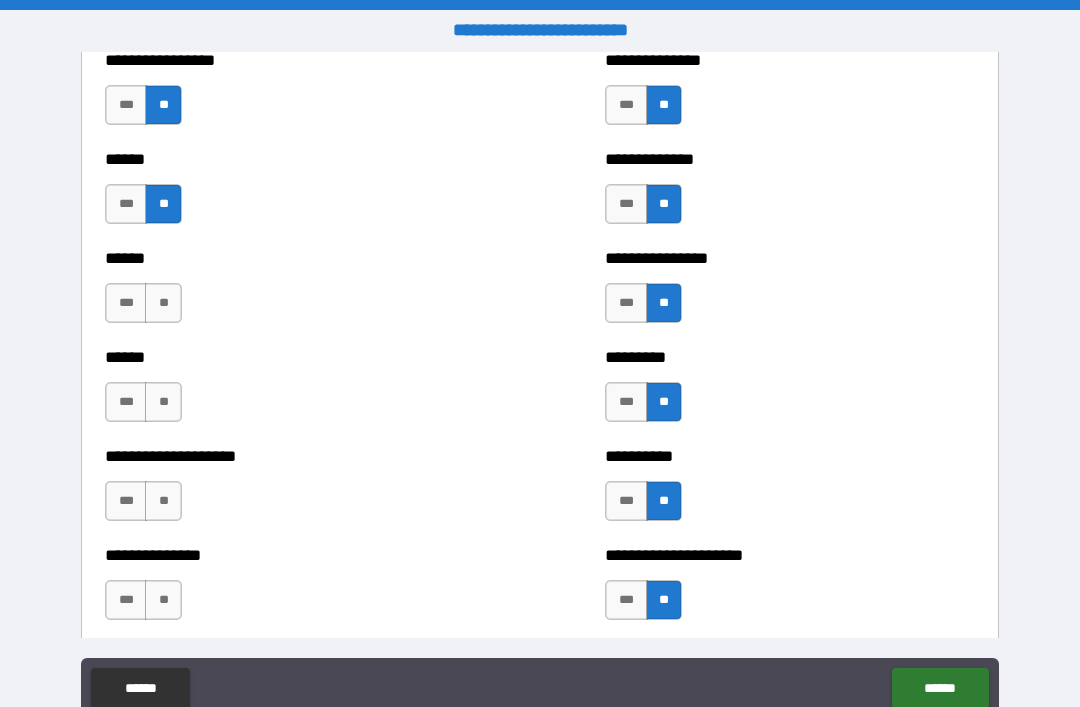 click on "**" at bounding box center (163, 303) 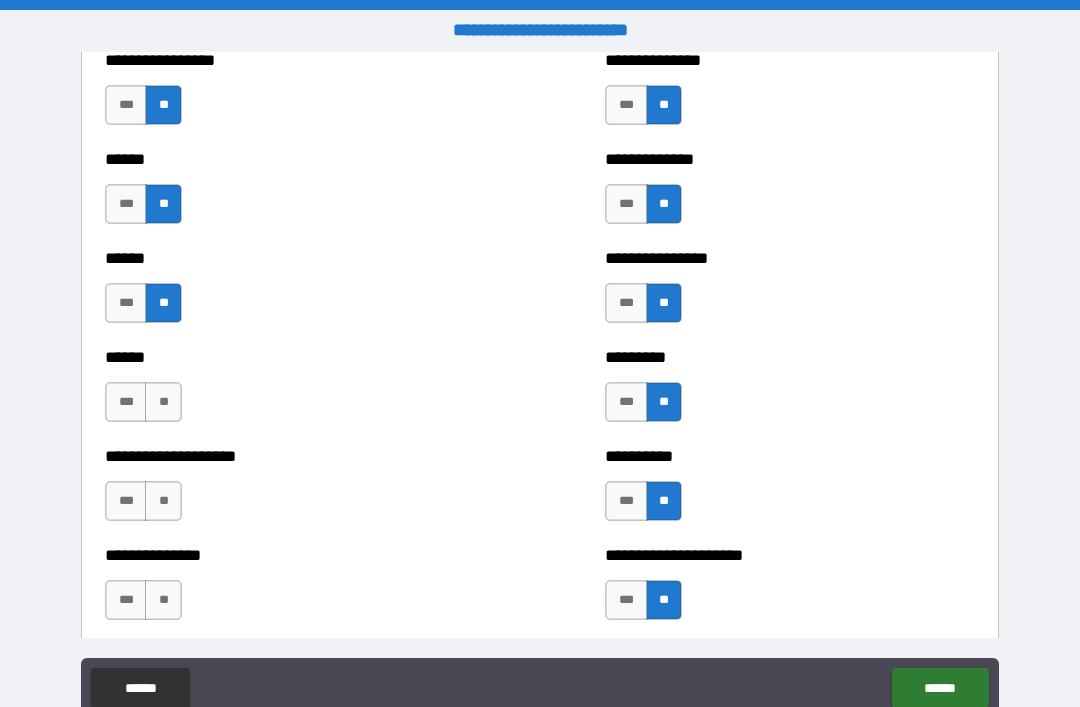 click on "**" at bounding box center [163, 402] 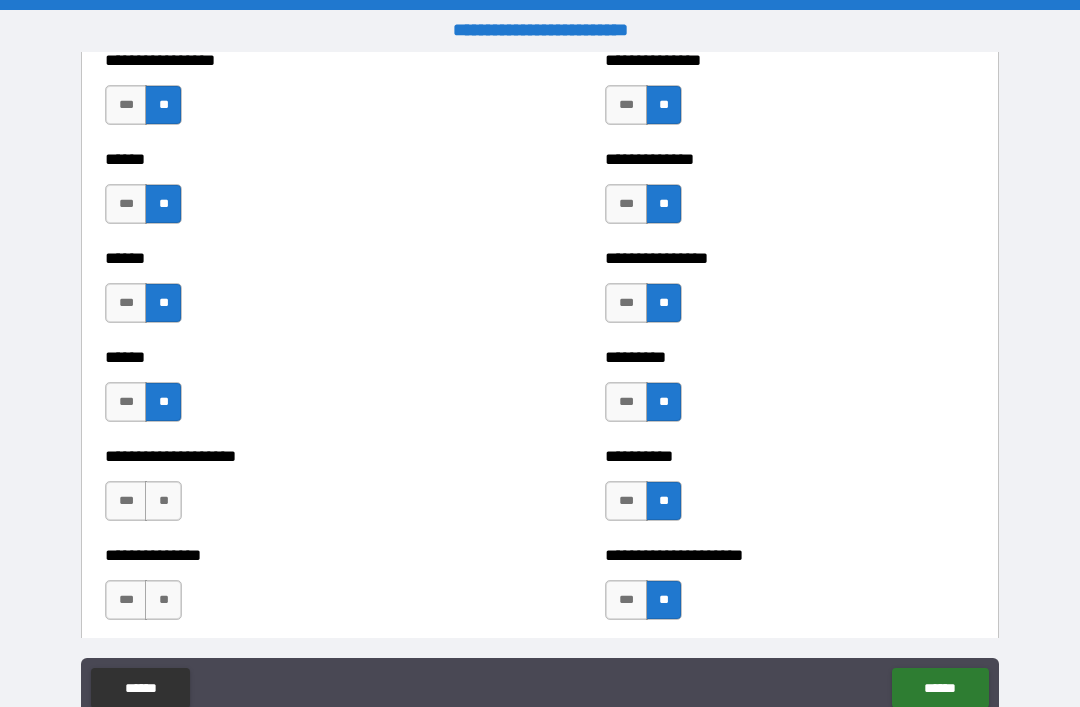 click on "**" at bounding box center (163, 501) 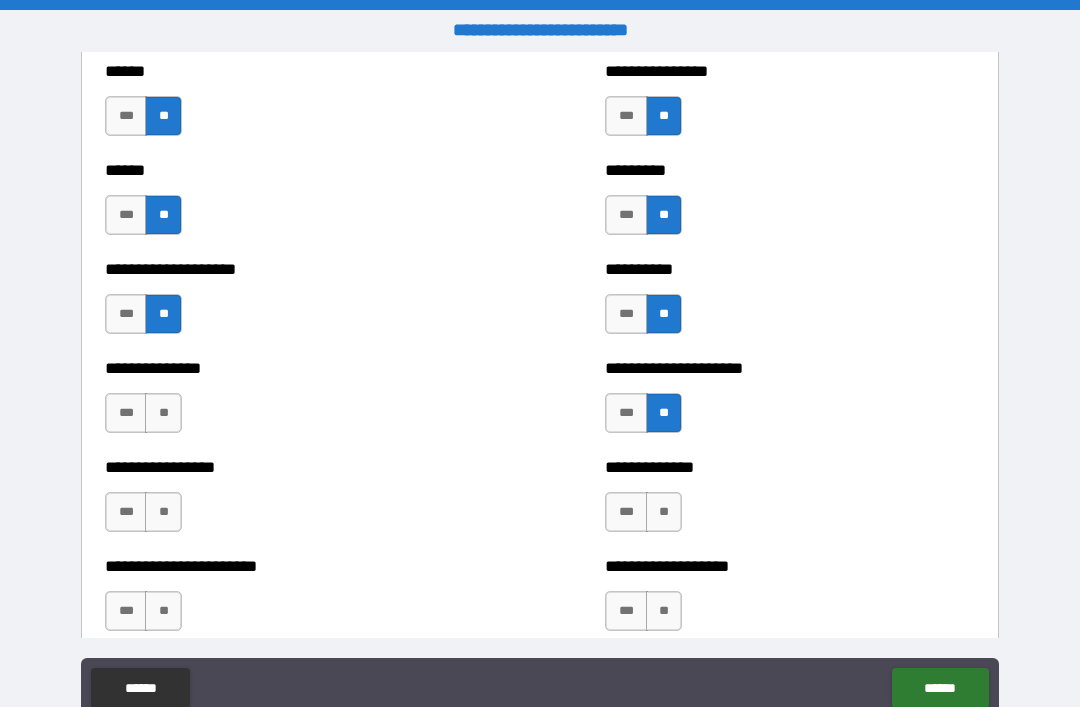 scroll, scrollTop: 3116, scrollLeft: 0, axis: vertical 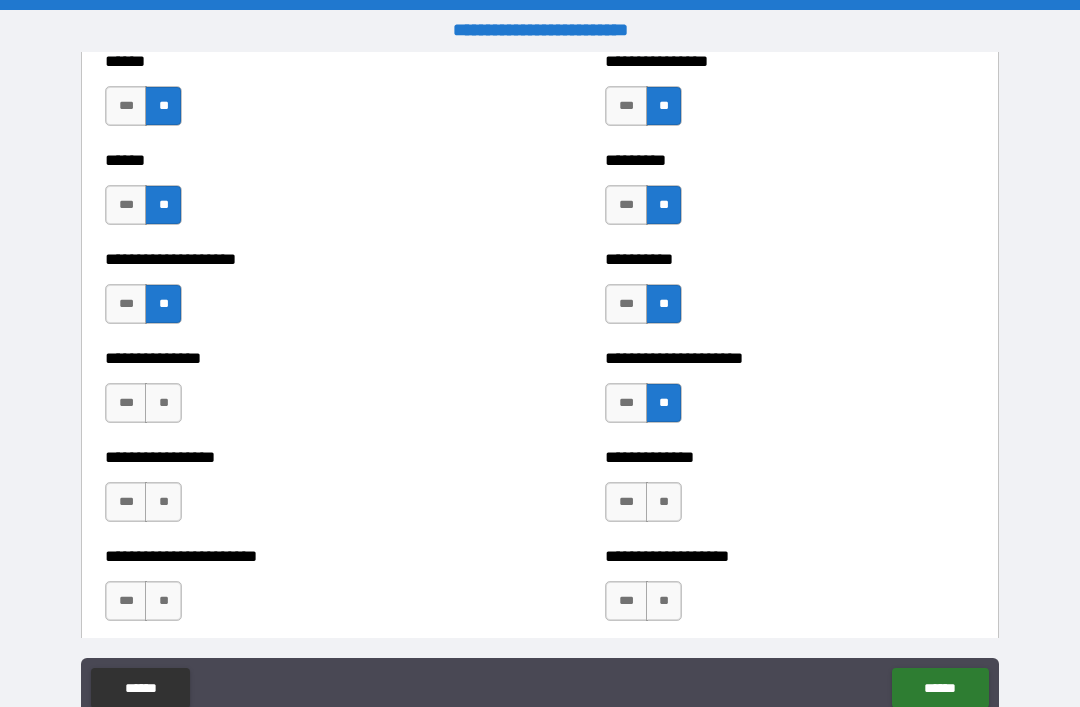 click on "**" at bounding box center [163, 403] 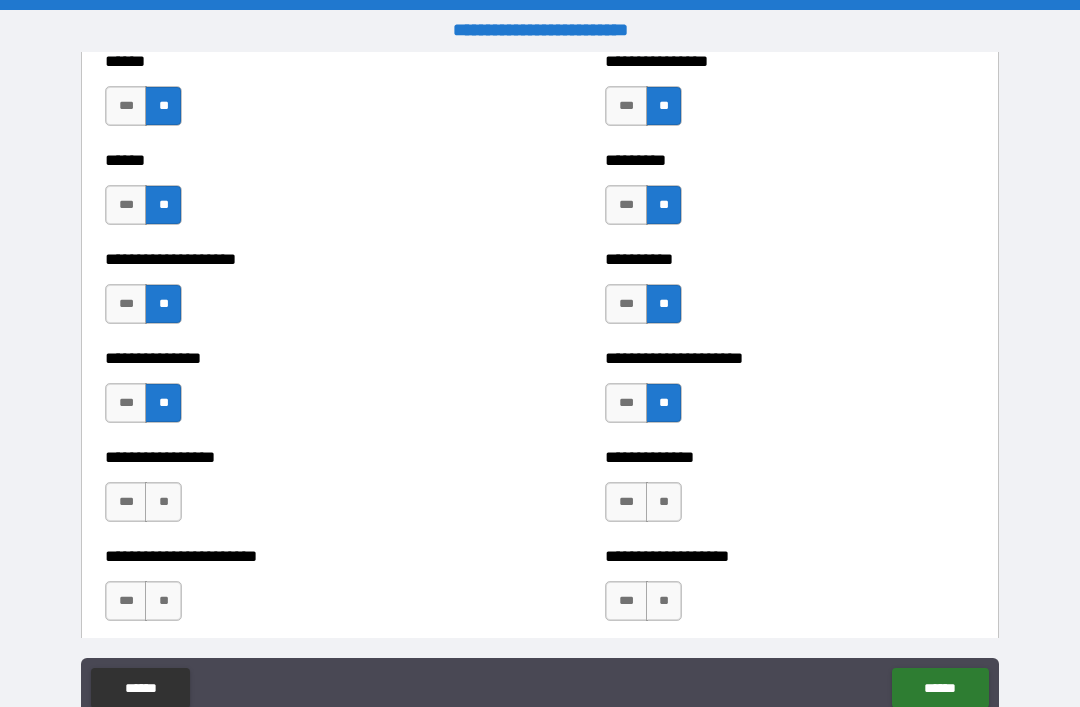 click on "**" at bounding box center (163, 502) 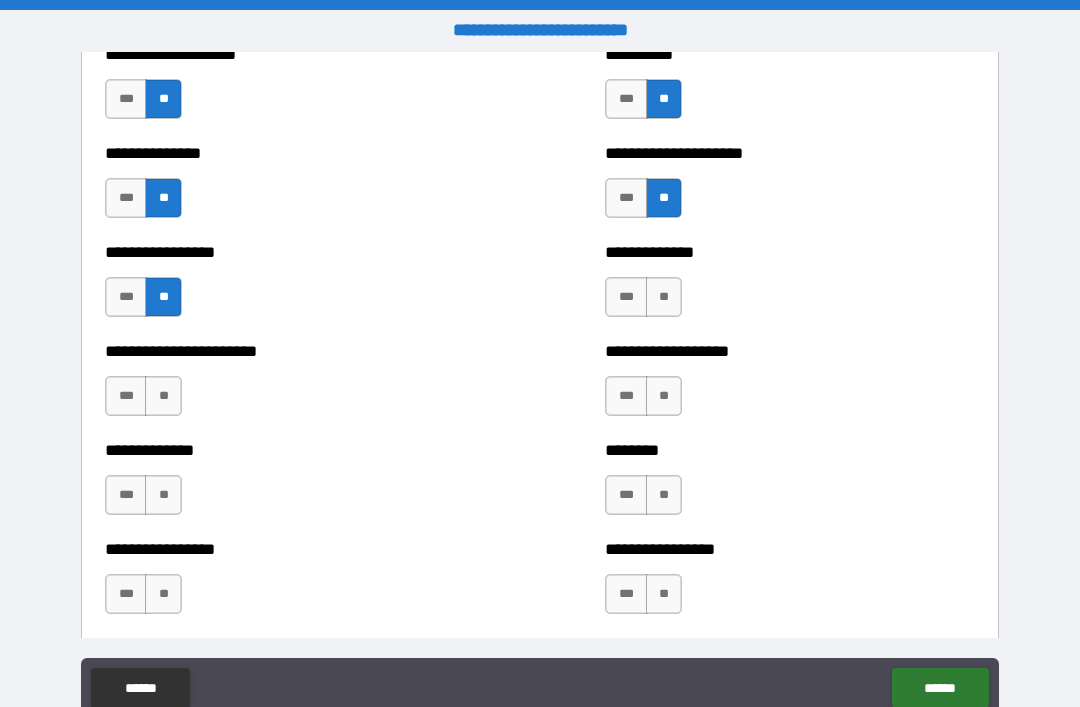 scroll, scrollTop: 3323, scrollLeft: 0, axis: vertical 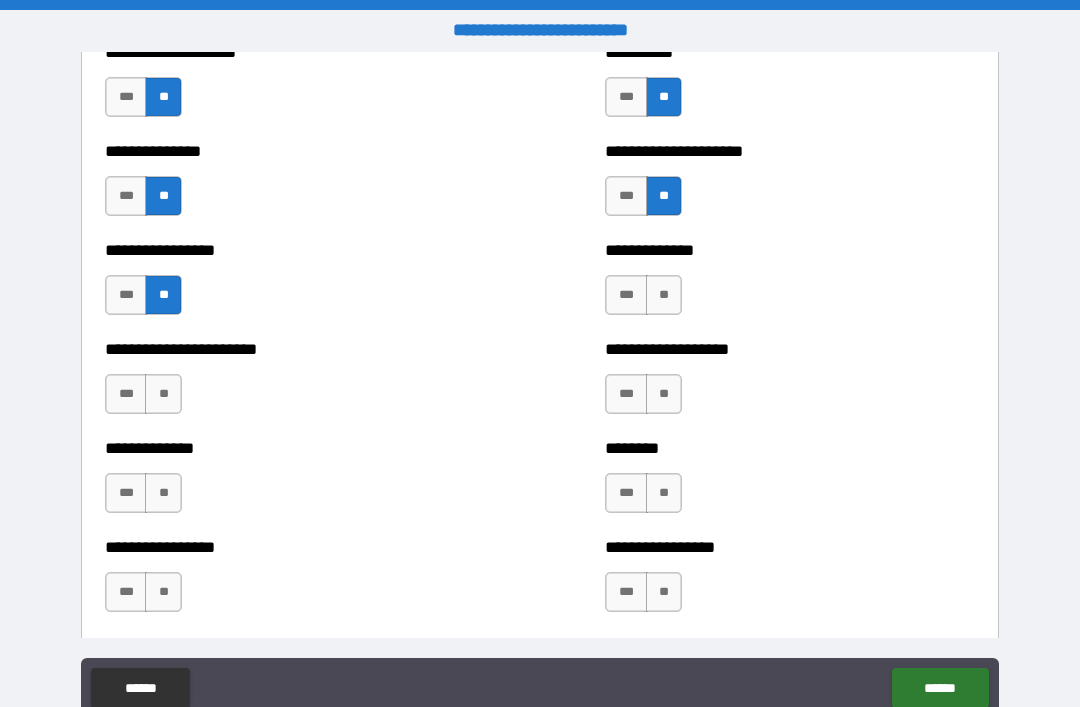click on "**" at bounding box center (163, 394) 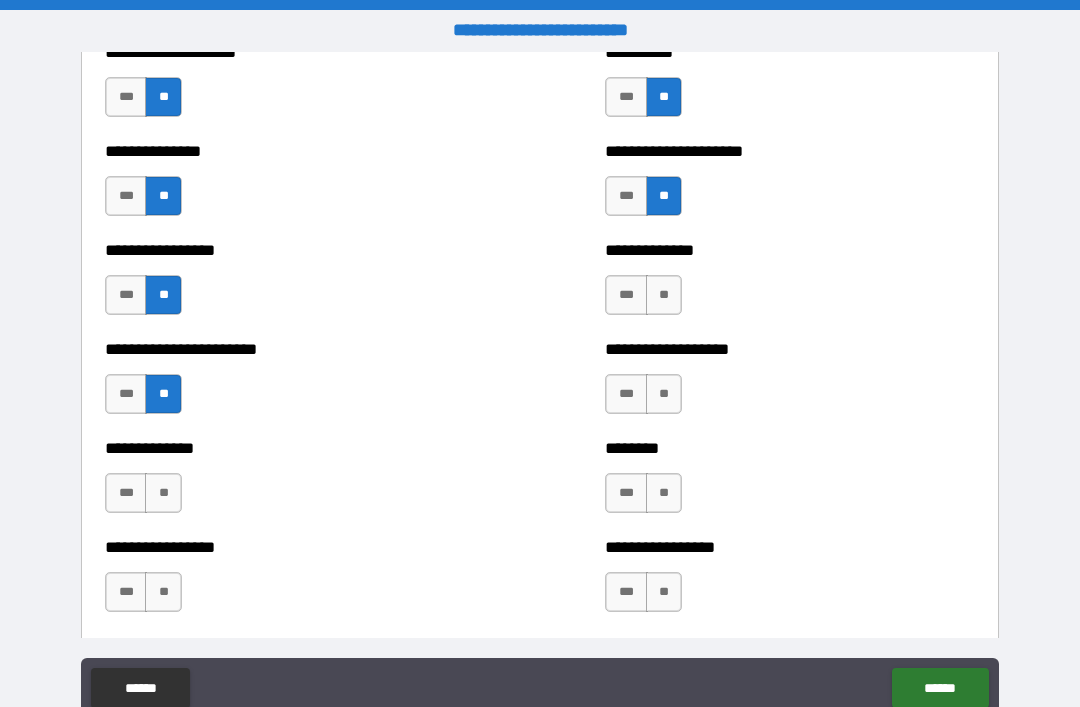 click on "**" at bounding box center (163, 493) 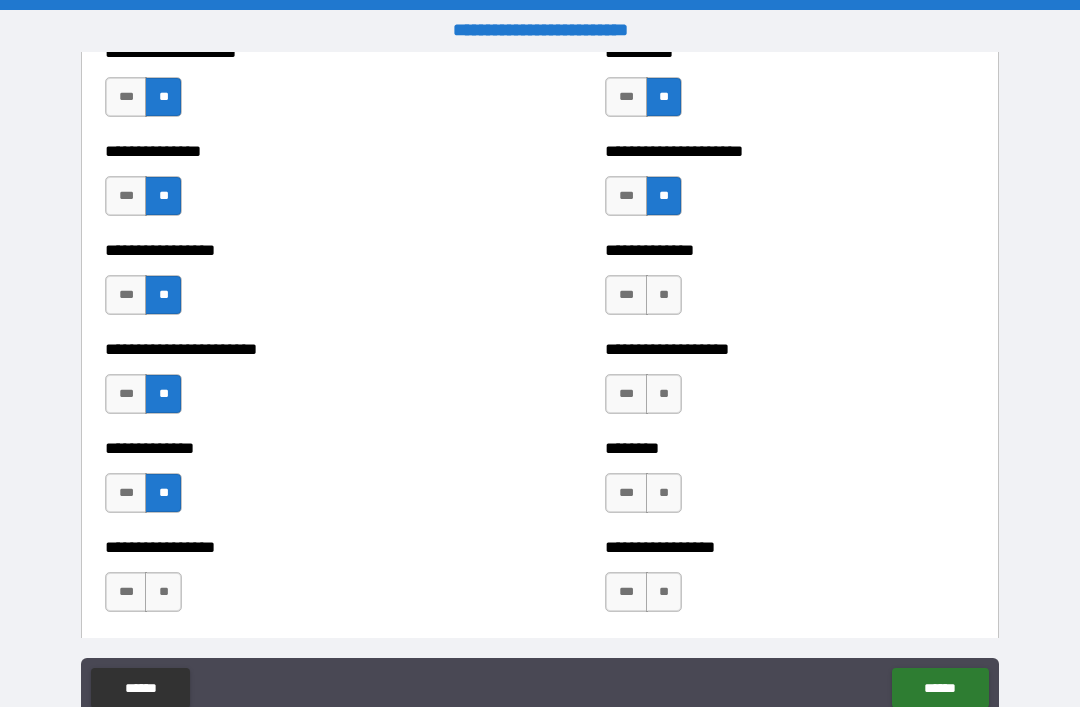 click on "**" at bounding box center (163, 592) 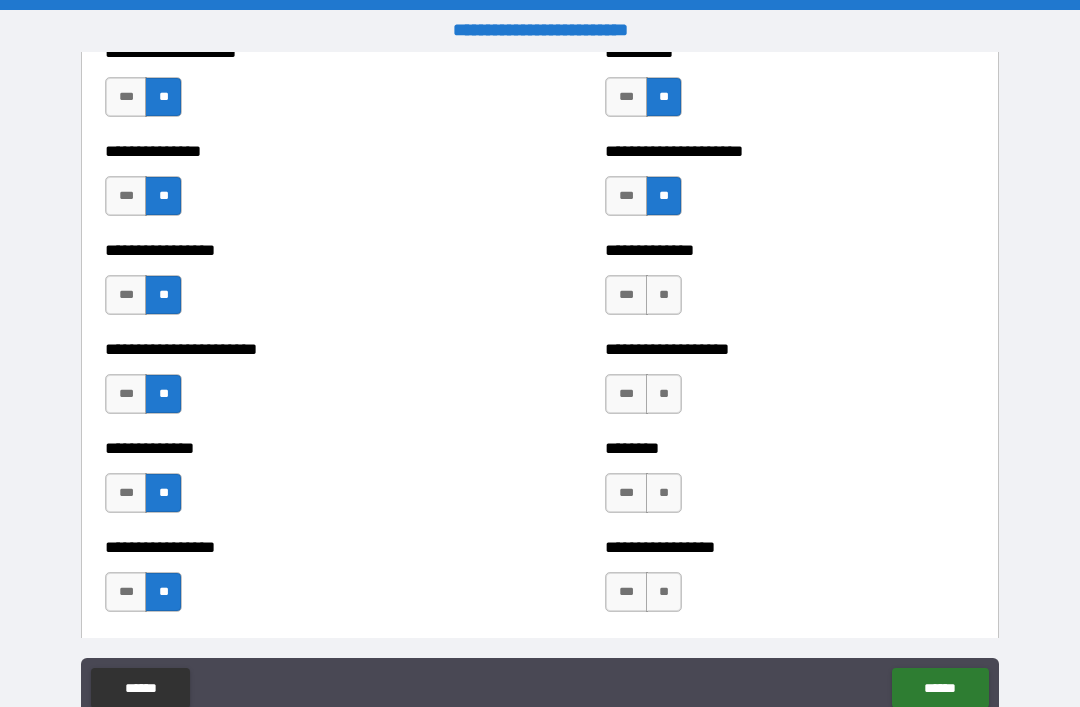 click on "**" at bounding box center (664, 394) 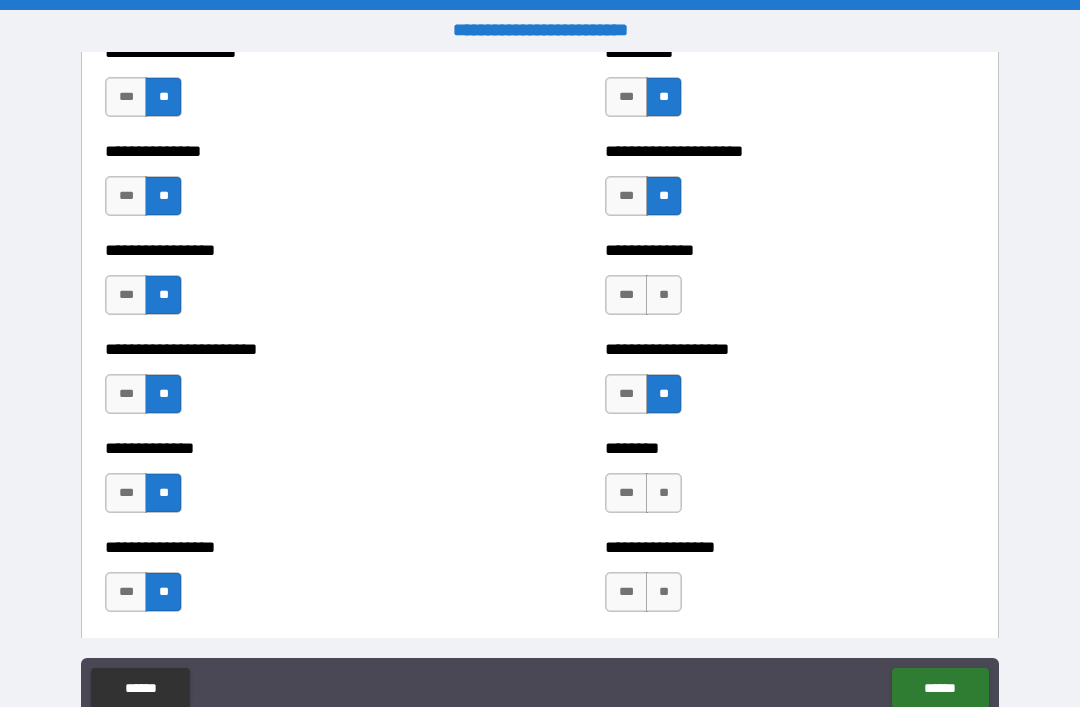 click on "**" at bounding box center (664, 493) 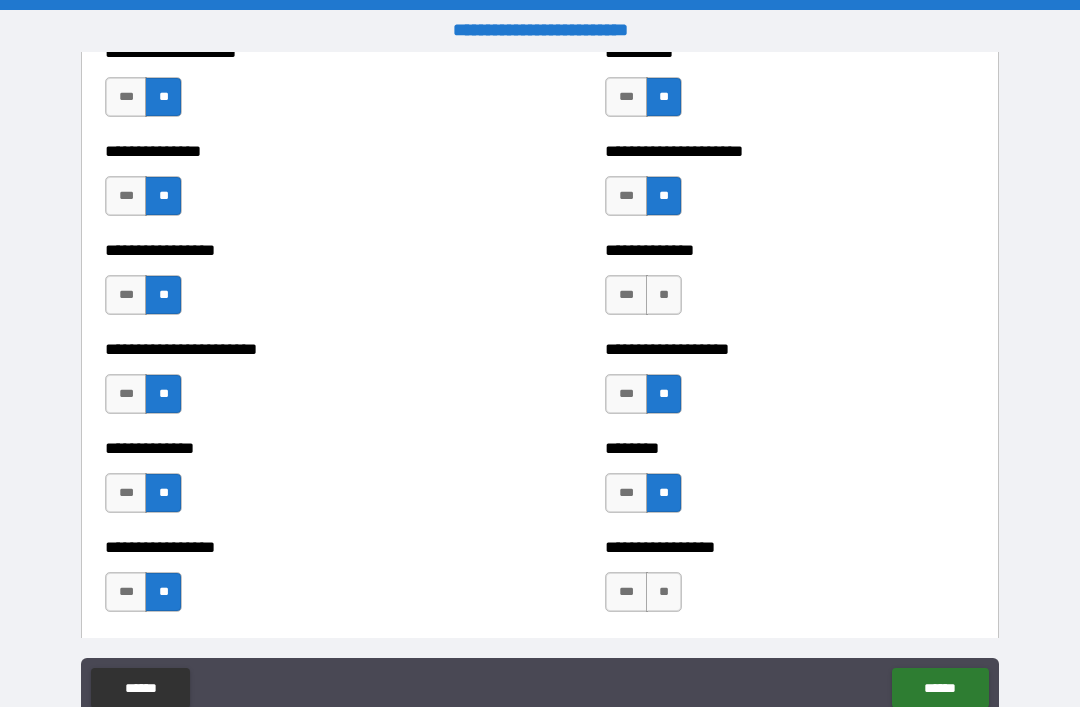 click on "**" at bounding box center [664, 295] 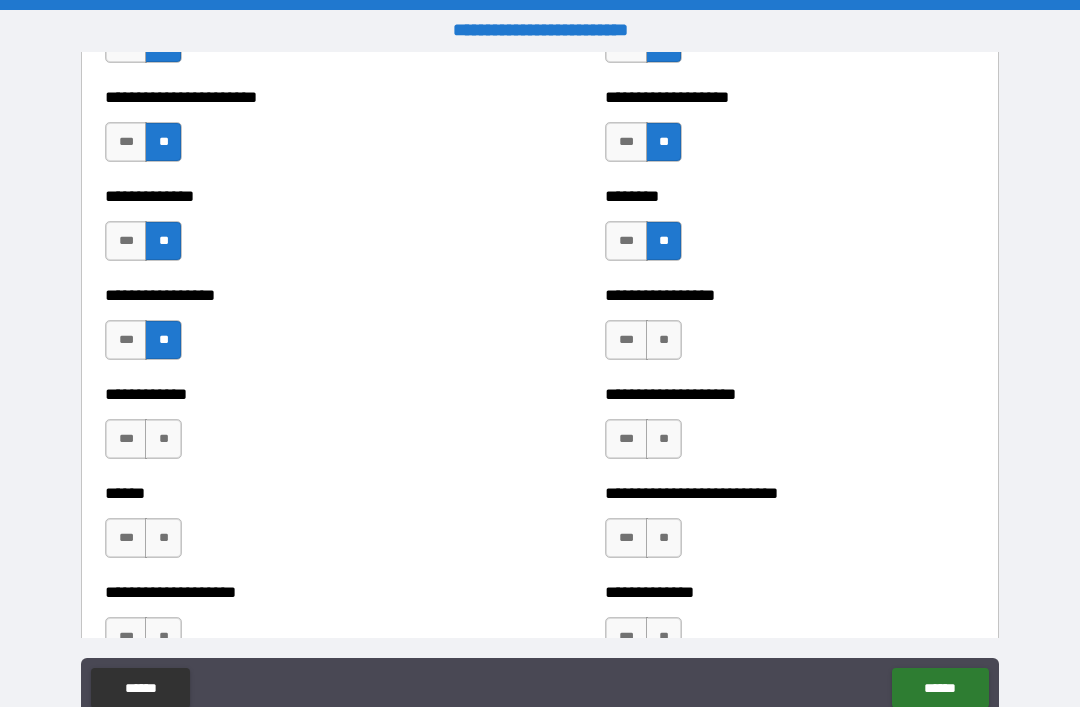 scroll, scrollTop: 3582, scrollLeft: 0, axis: vertical 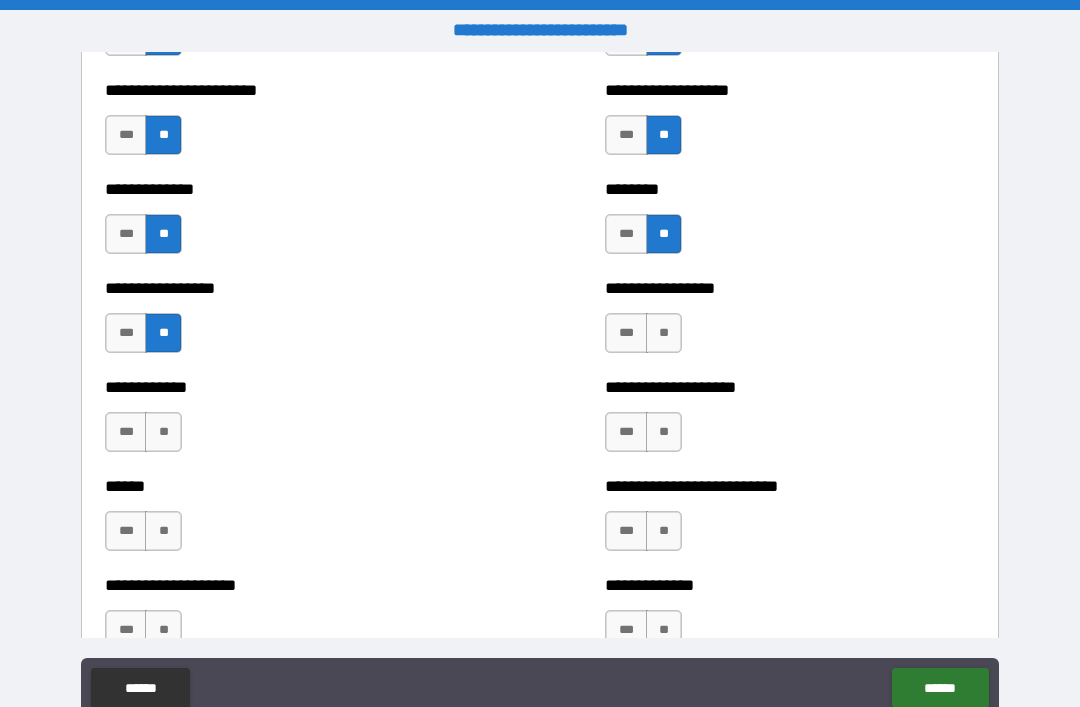 click on "**" at bounding box center (664, 333) 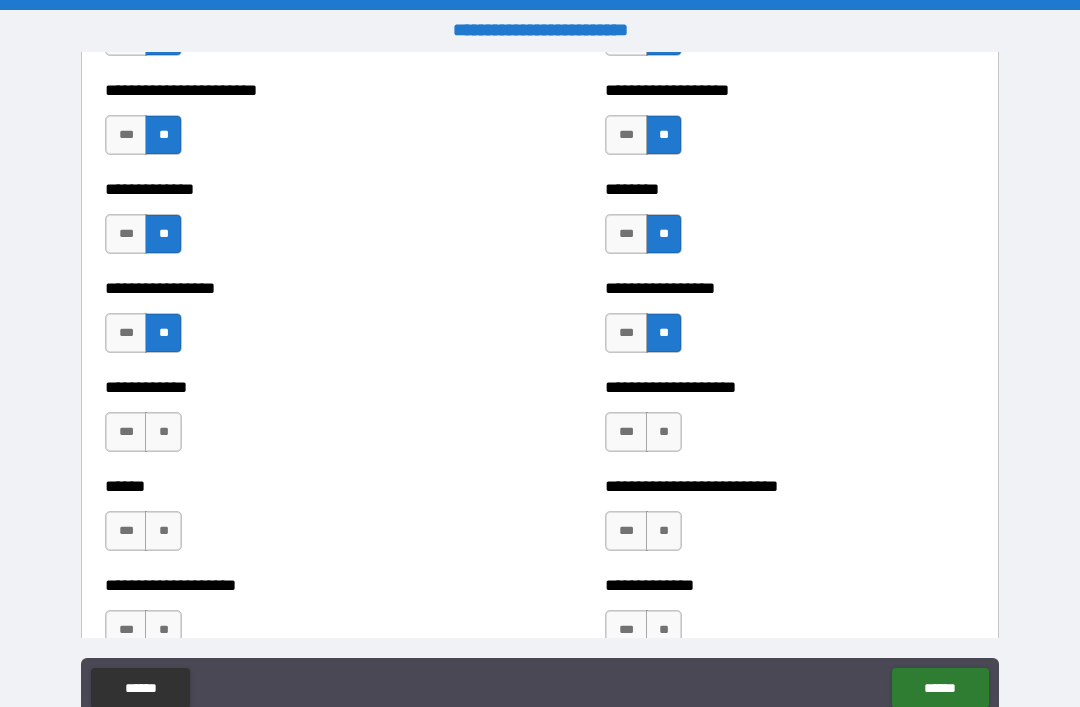 click on "**" at bounding box center (664, 432) 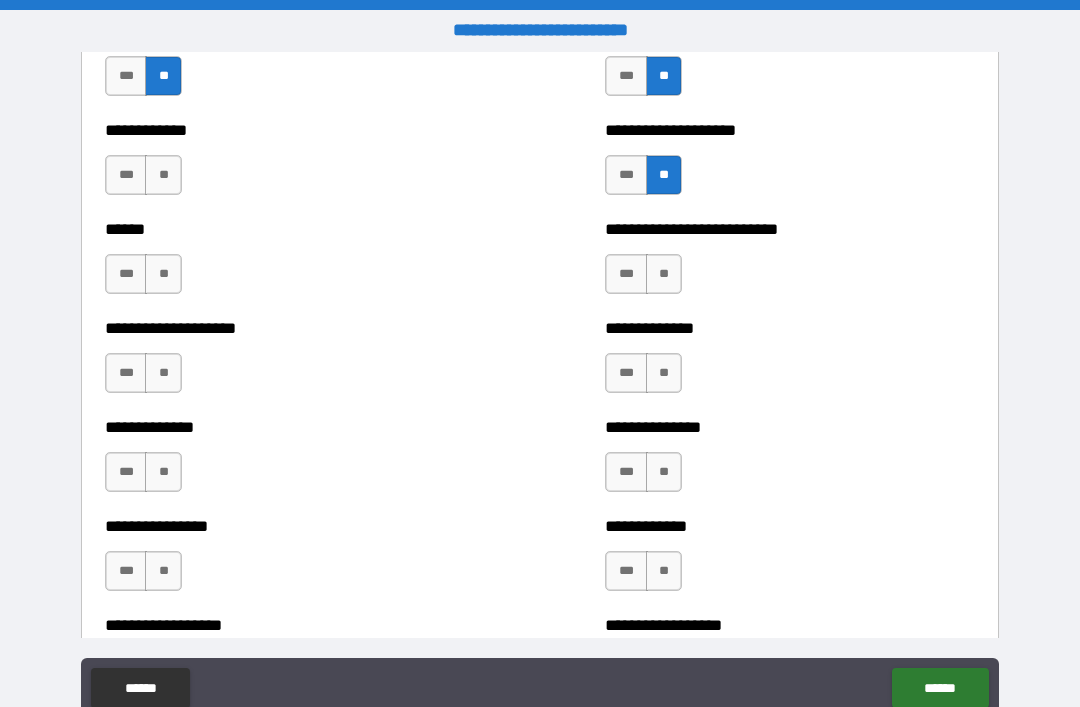 scroll, scrollTop: 3841, scrollLeft: 0, axis: vertical 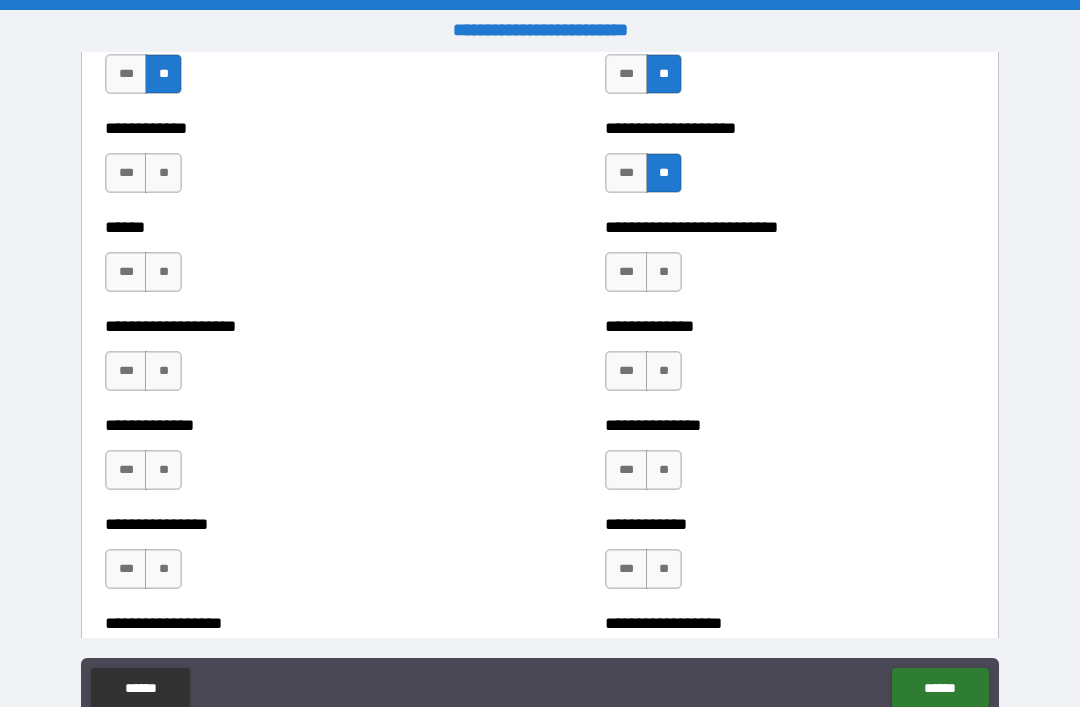 click on "**" at bounding box center (163, 173) 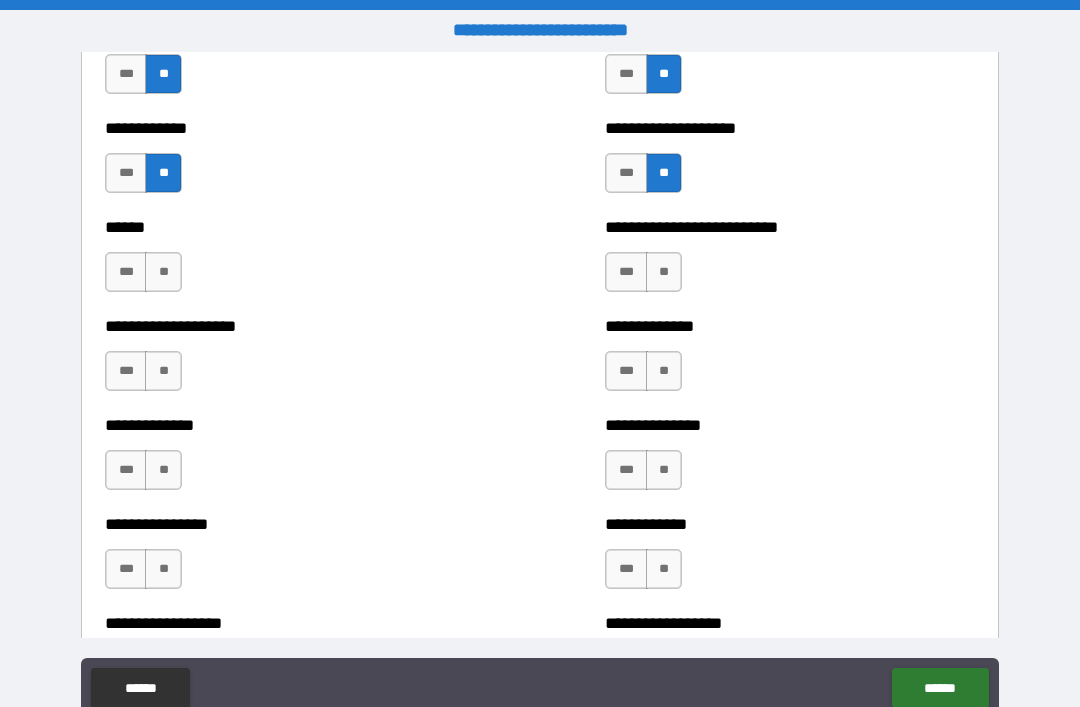 click on "**" at bounding box center (163, 272) 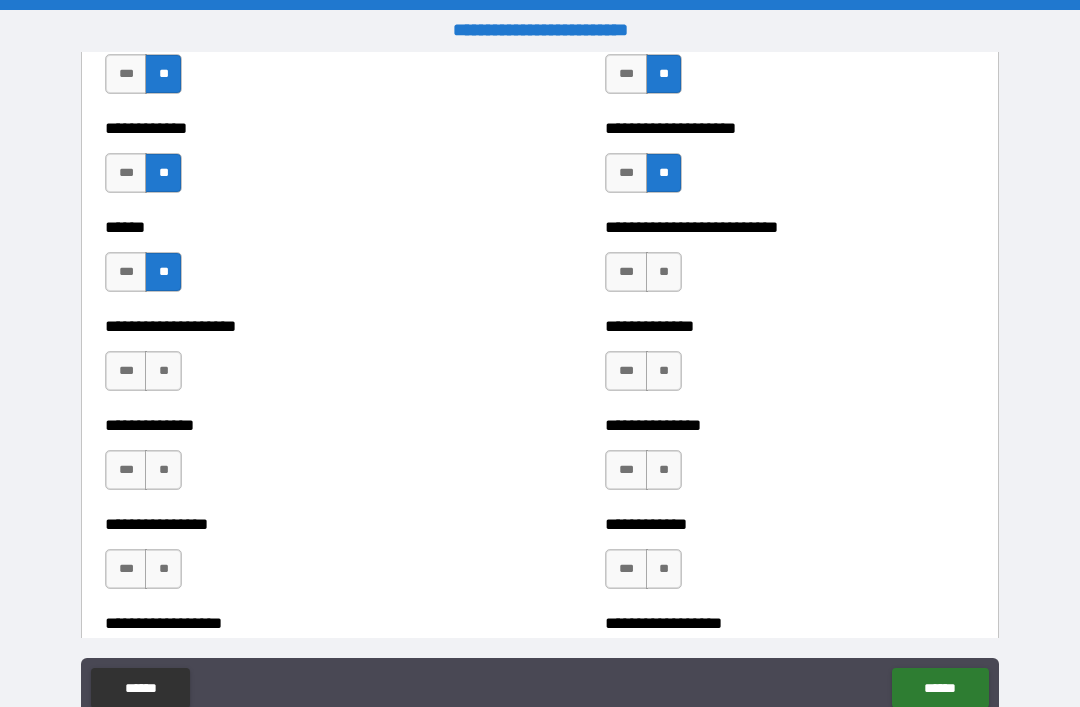 click on "**" at bounding box center [163, 371] 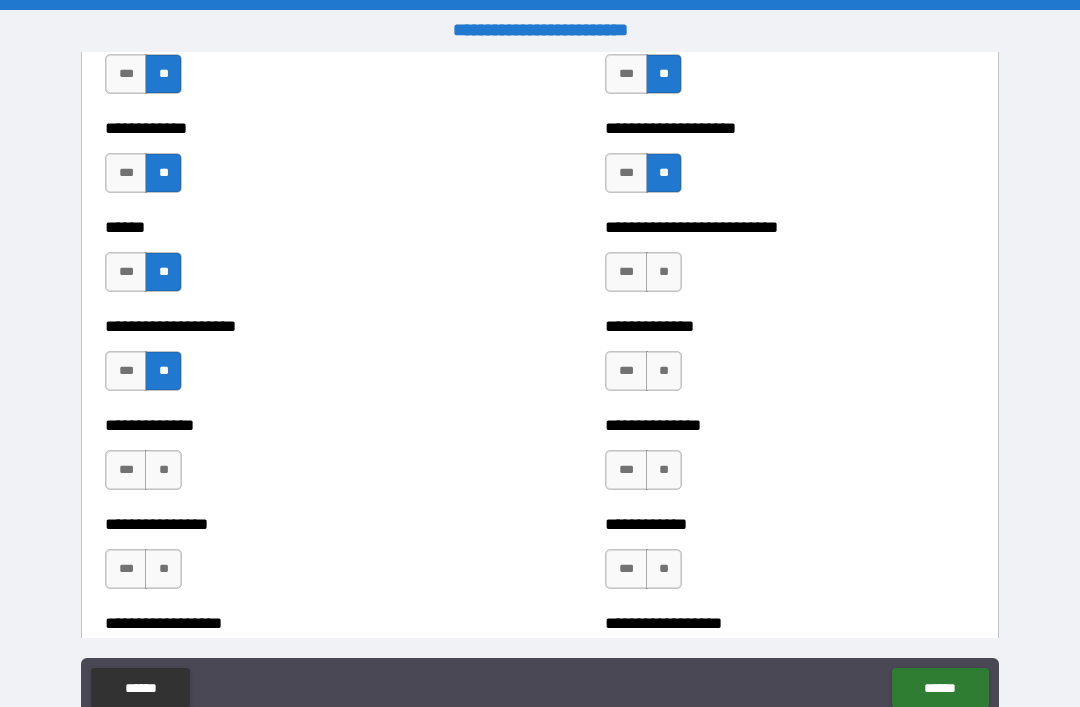 click on "**" at bounding box center [163, 470] 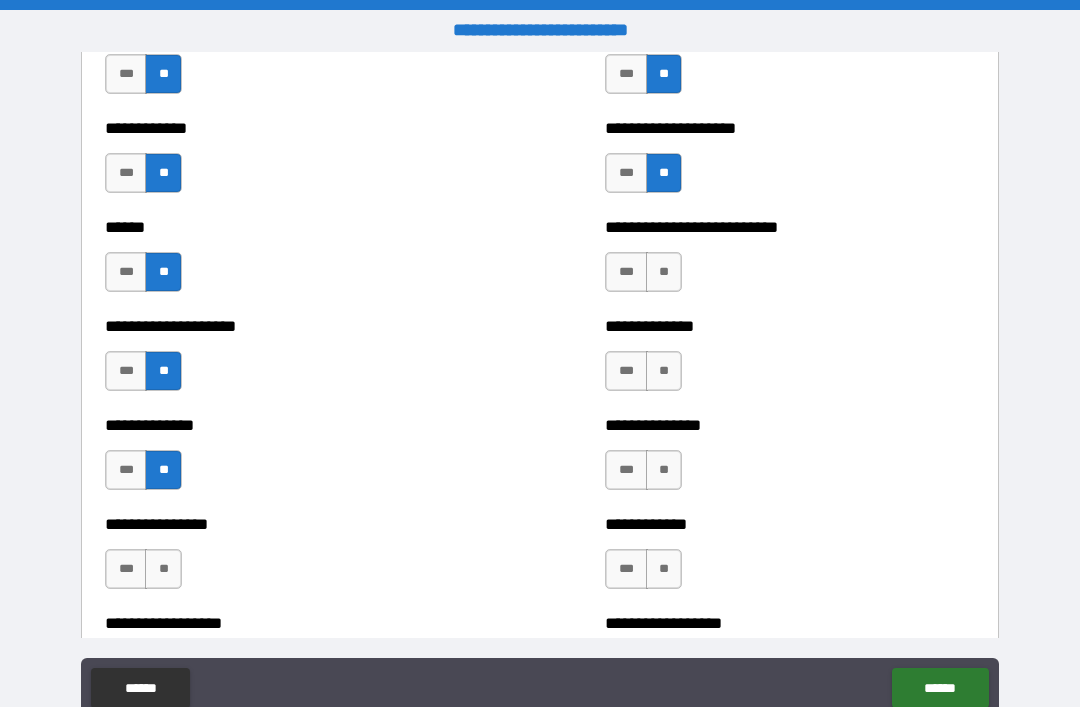 click on "**" at bounding box center (163, 569) 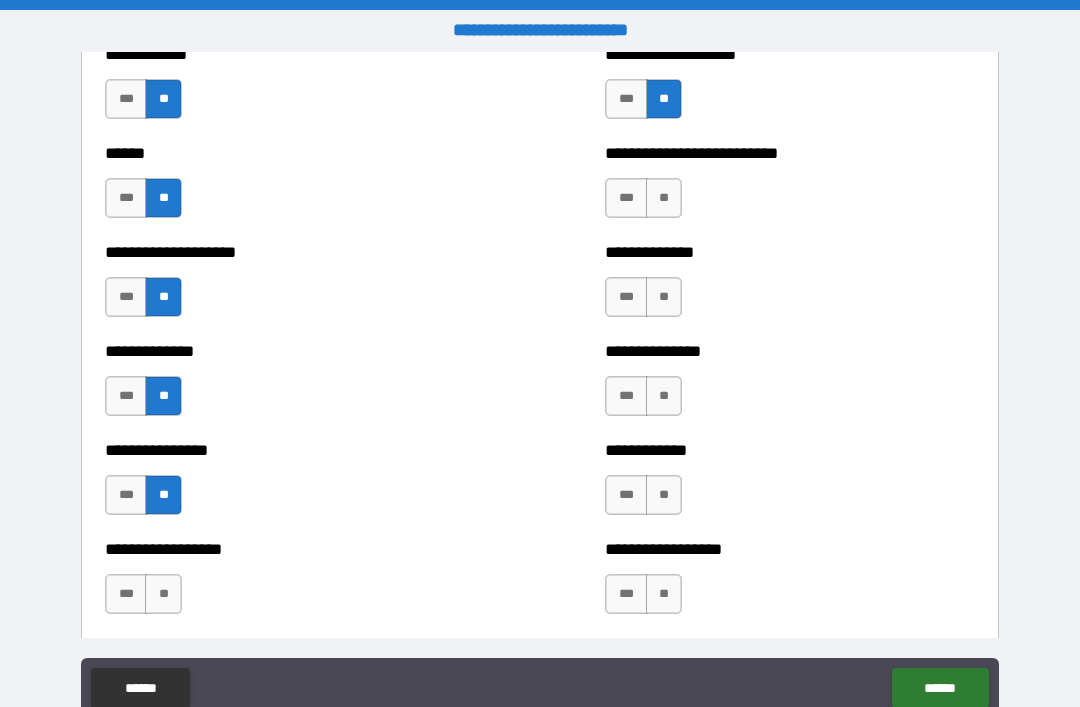 scroll, scrollTop: 3919, scrollLeft: 0, axis: vertical 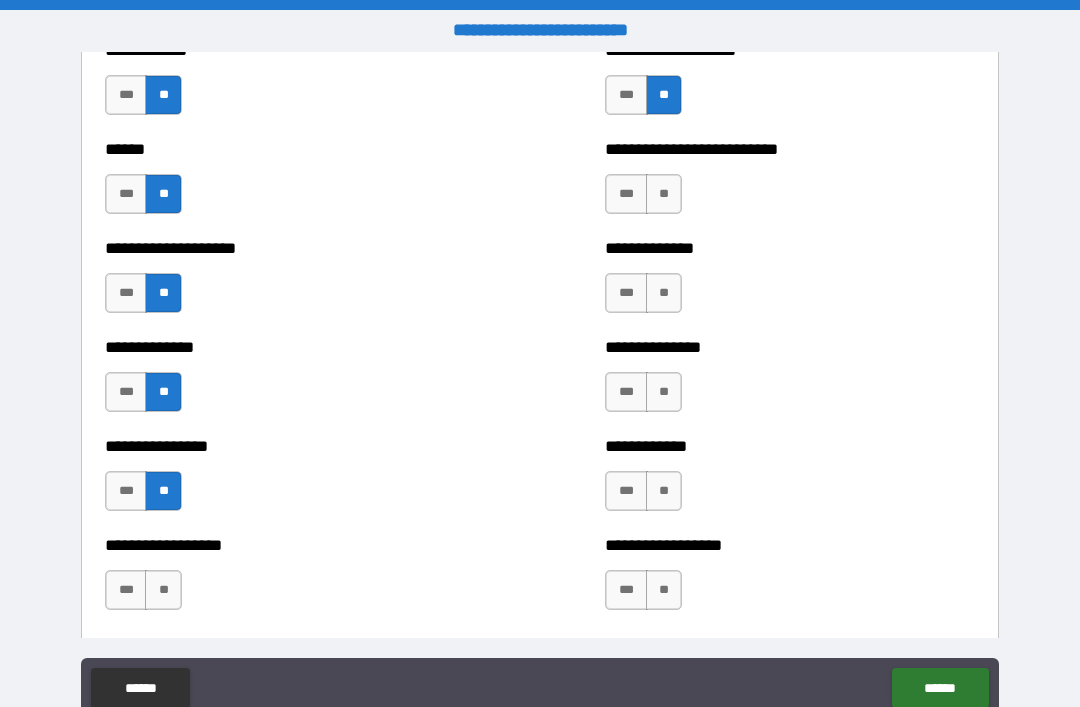 click on "**" at bounding box center (664, 194) 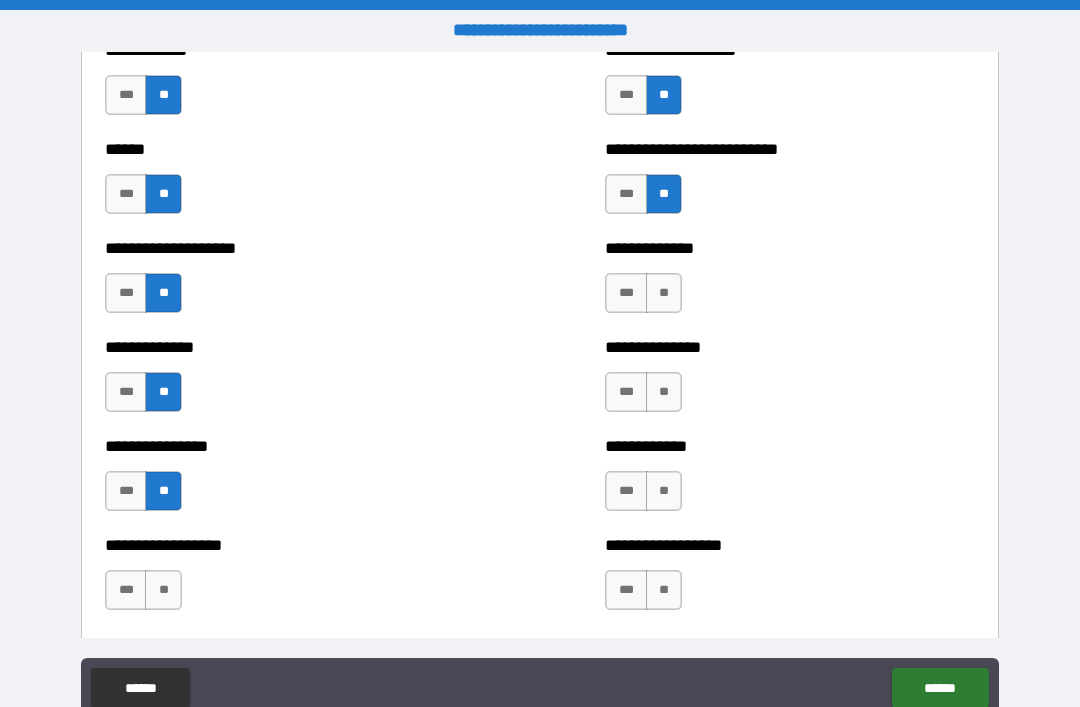 click on "**" at bounding box center (664, 293) 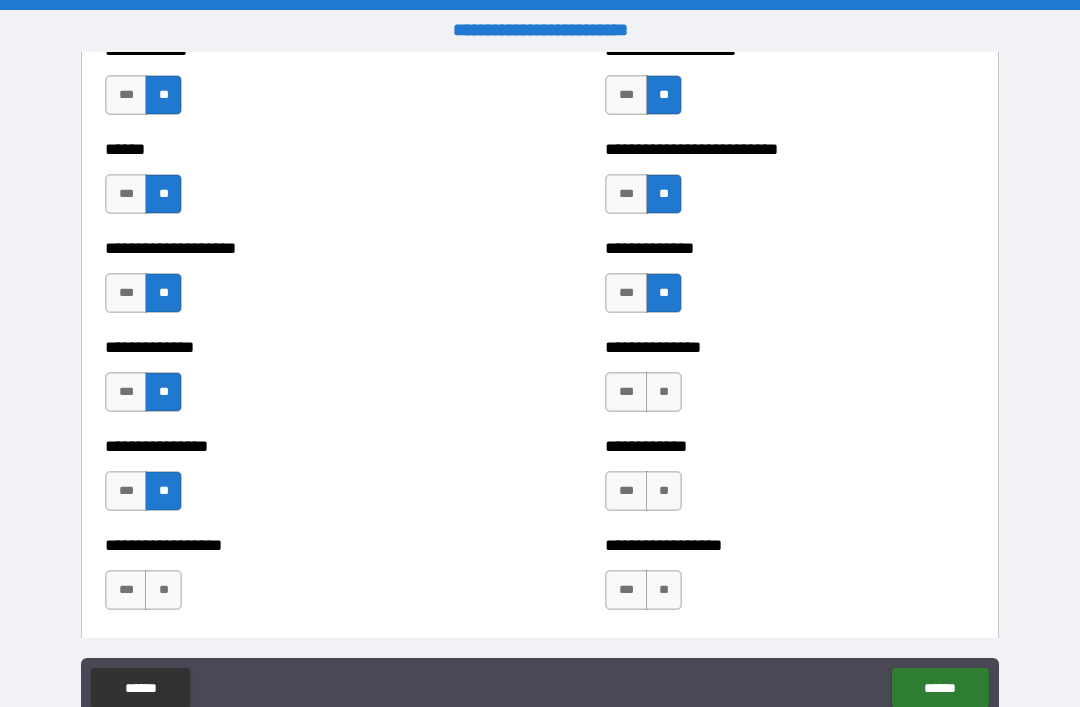 click on "**" at bounding box center (664, 392) 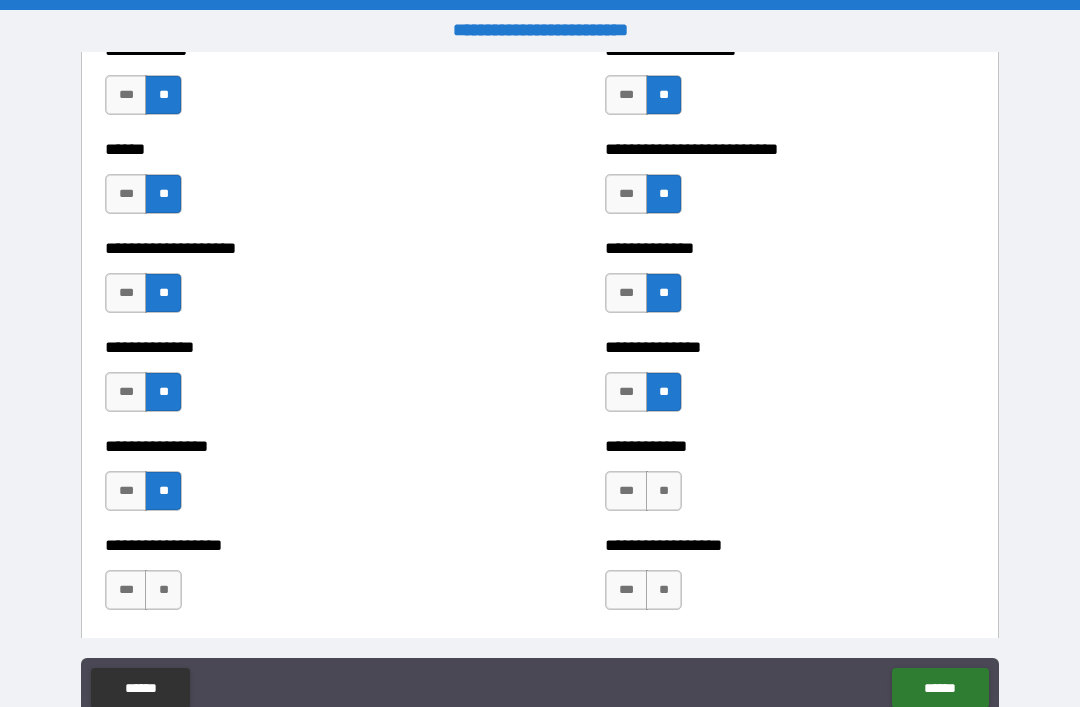 click on "**" at bounding box center (664, 491) 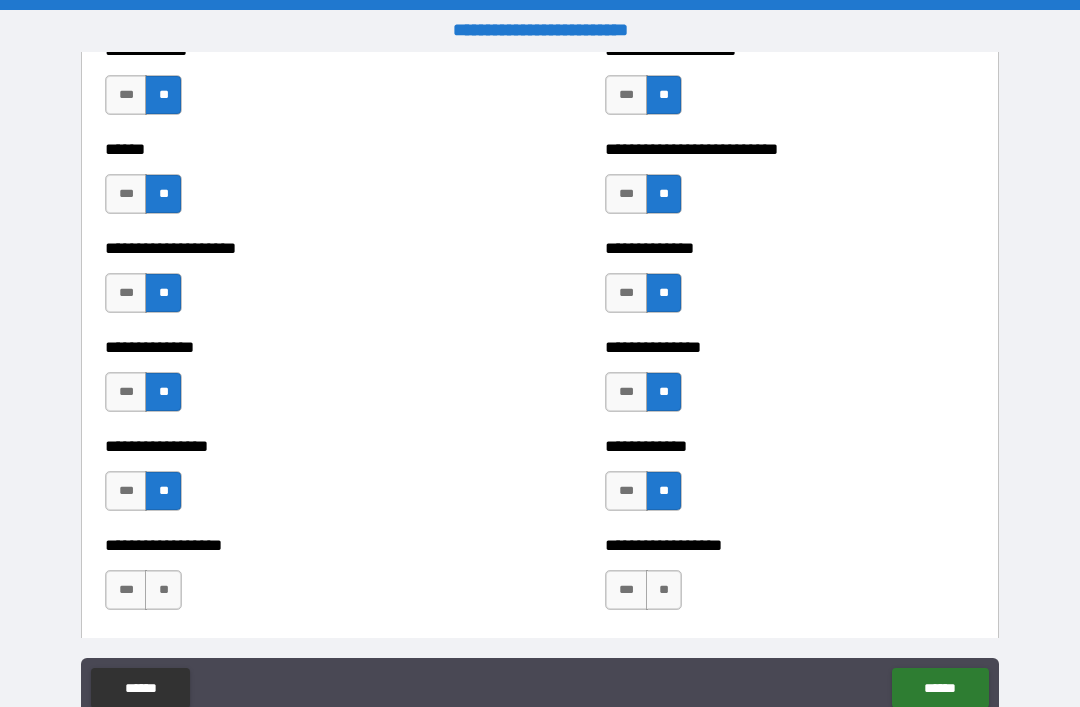 click on "**" at bounding box center (664, 590) 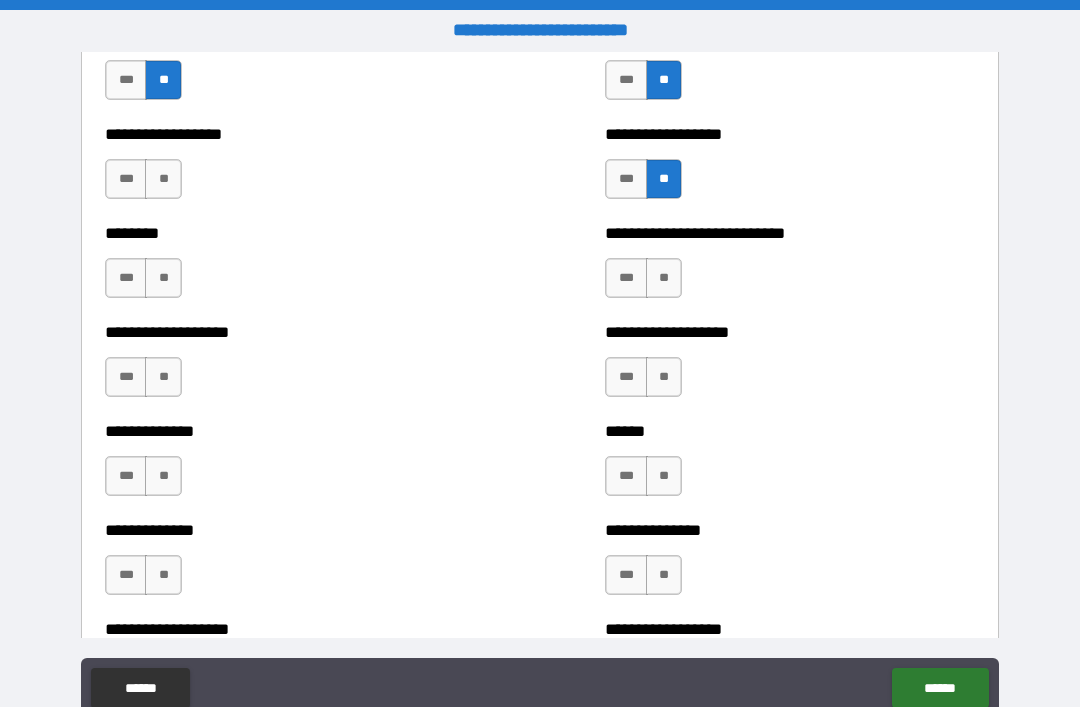 scroll, scrollTop: 4335, scrollLeft: 0, axis: vertical 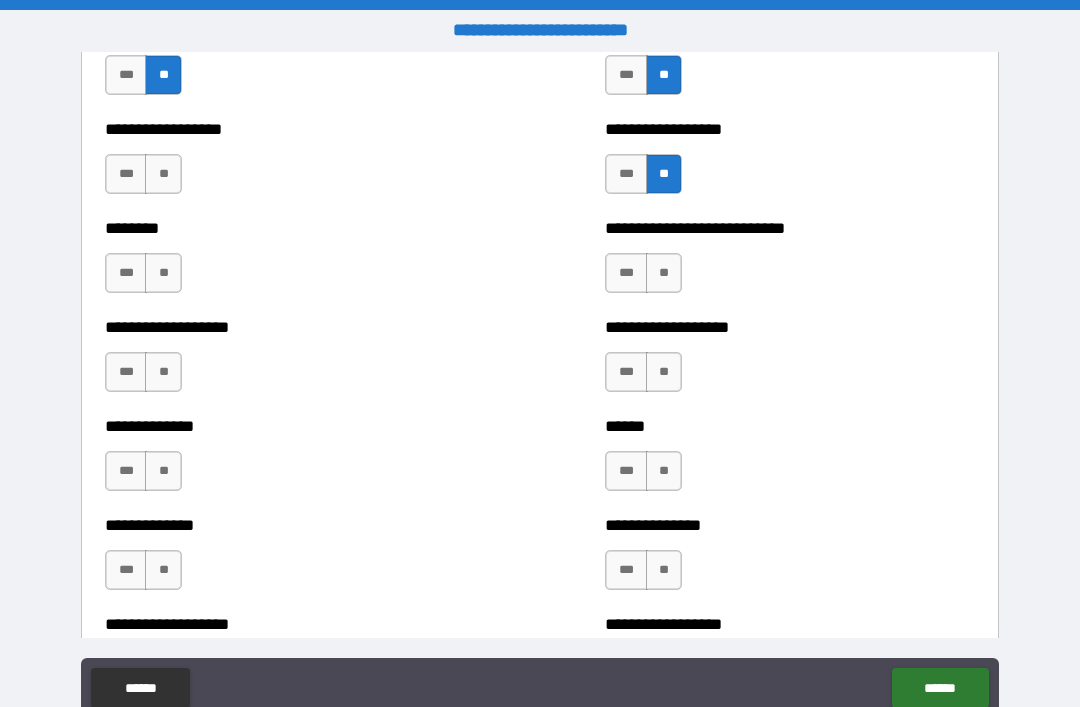 click on "**" at bounding box center [664, 273] 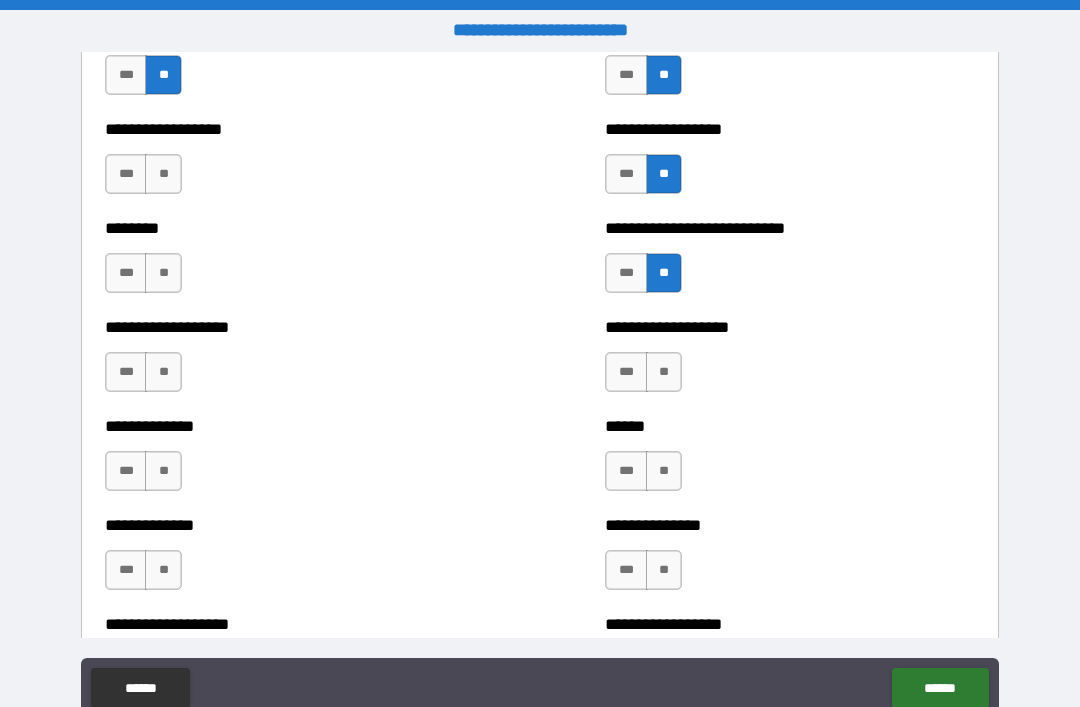 click on "**" at bounding box center (664, 372) 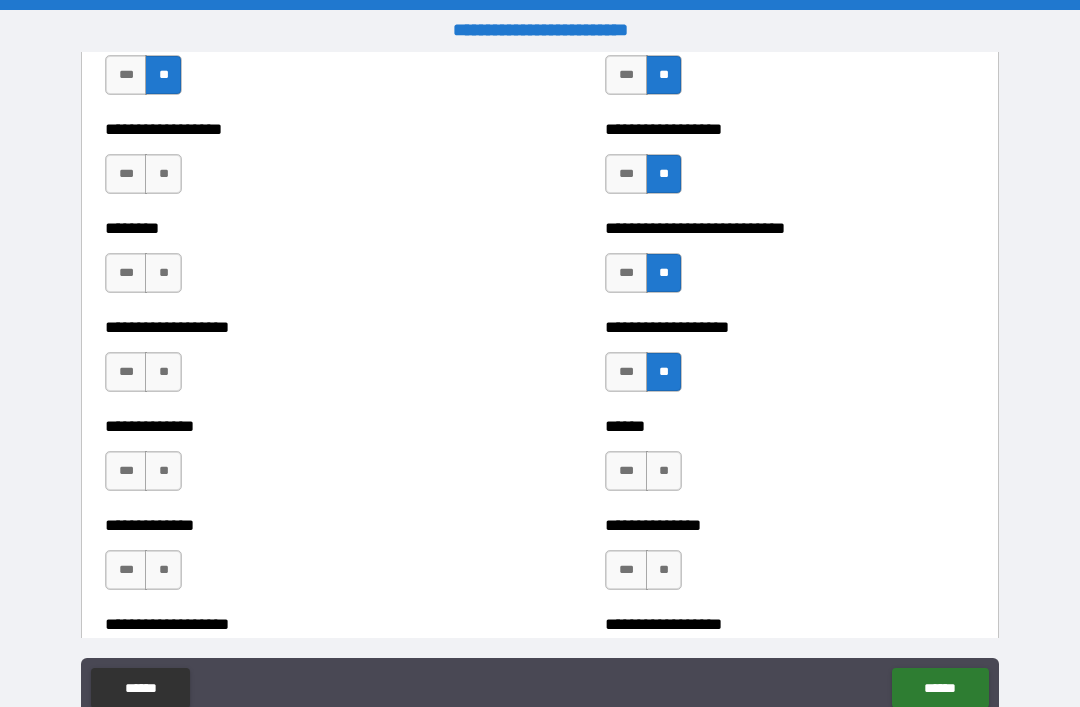 click on "**" at bounding box center (664, 471) 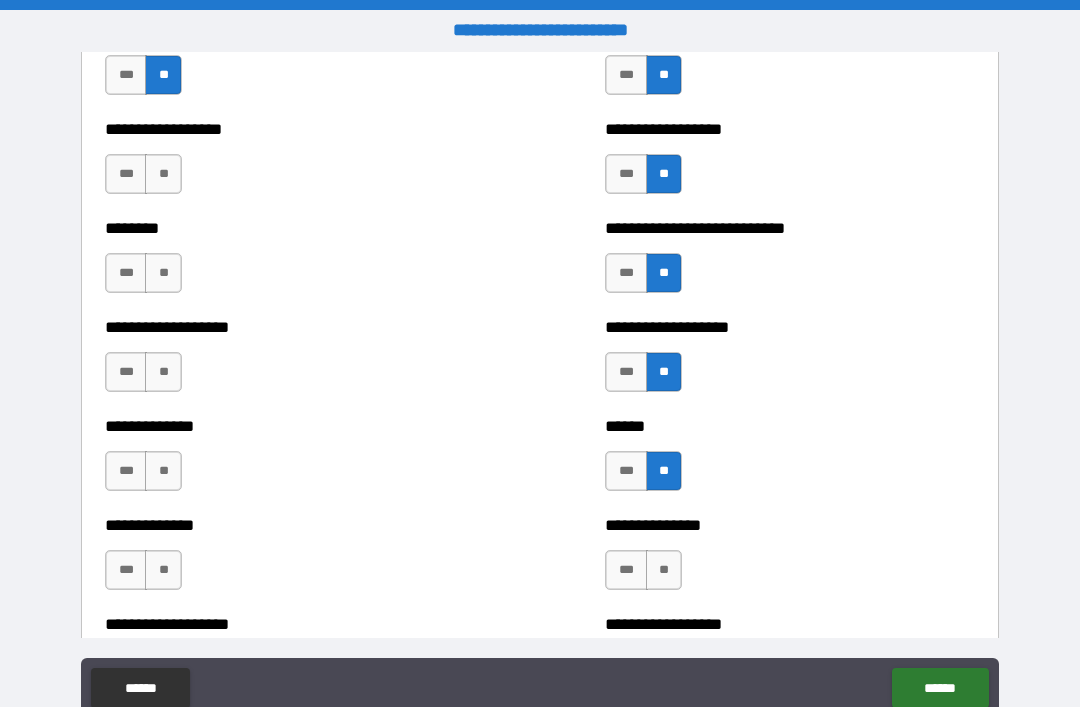 click on "**" at bounding box center [664, 570] 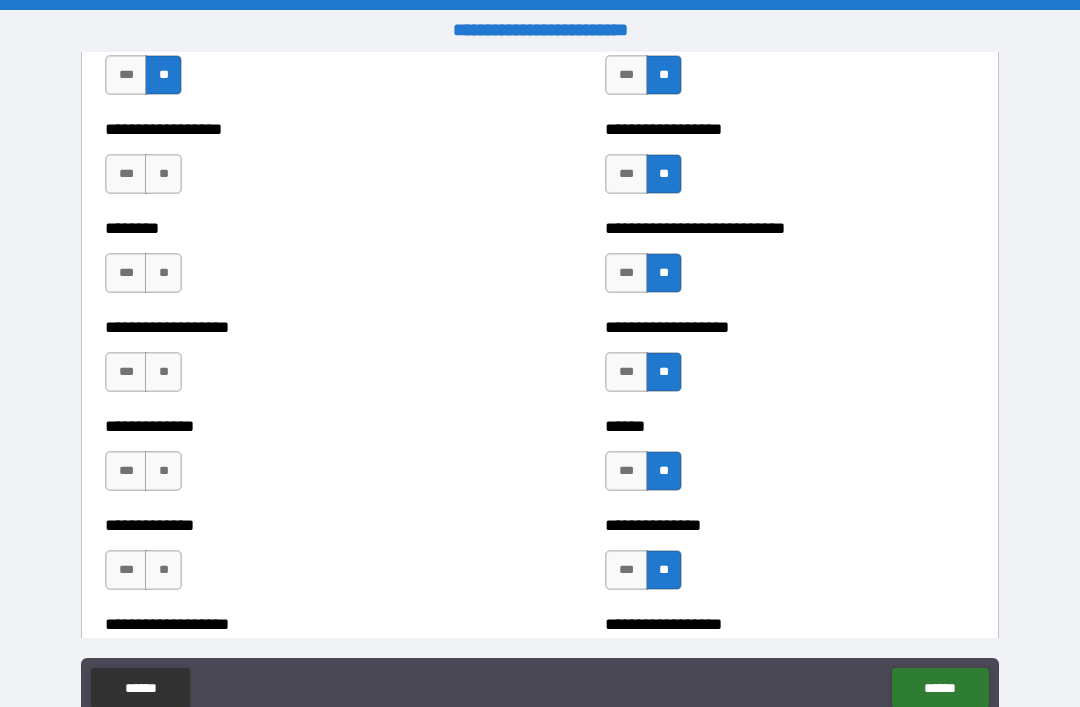 click on "**" at bounding box center (163, 174) 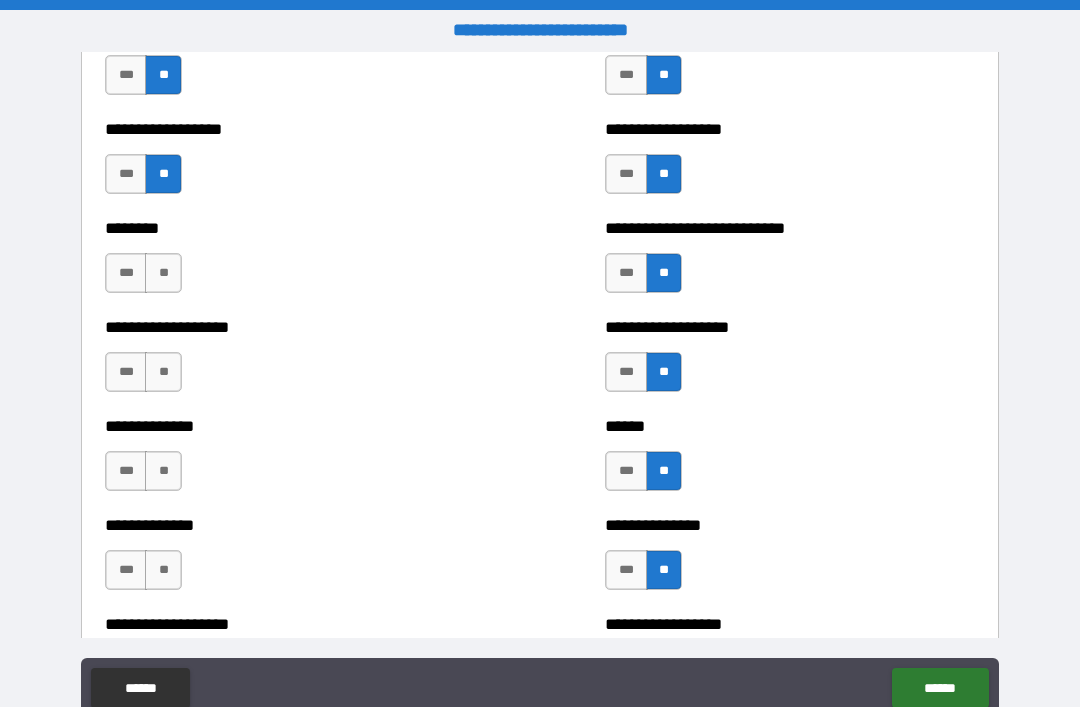 click on "**" at bounding box center [163, 273] 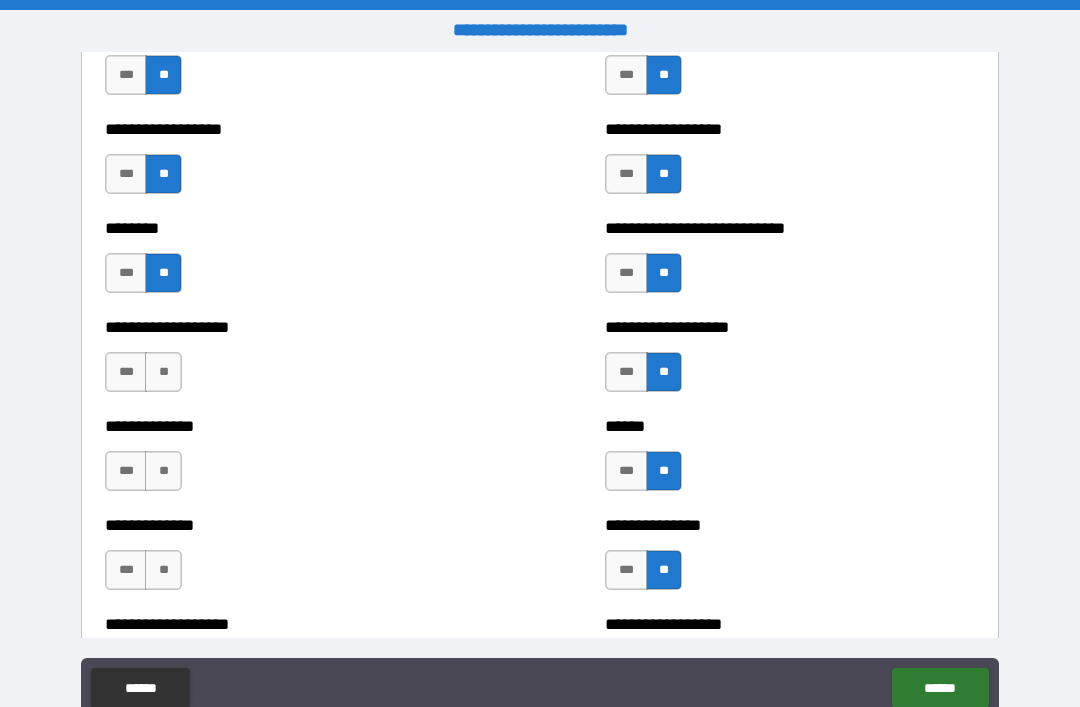 click on "**" at bounding box center (163, 372) 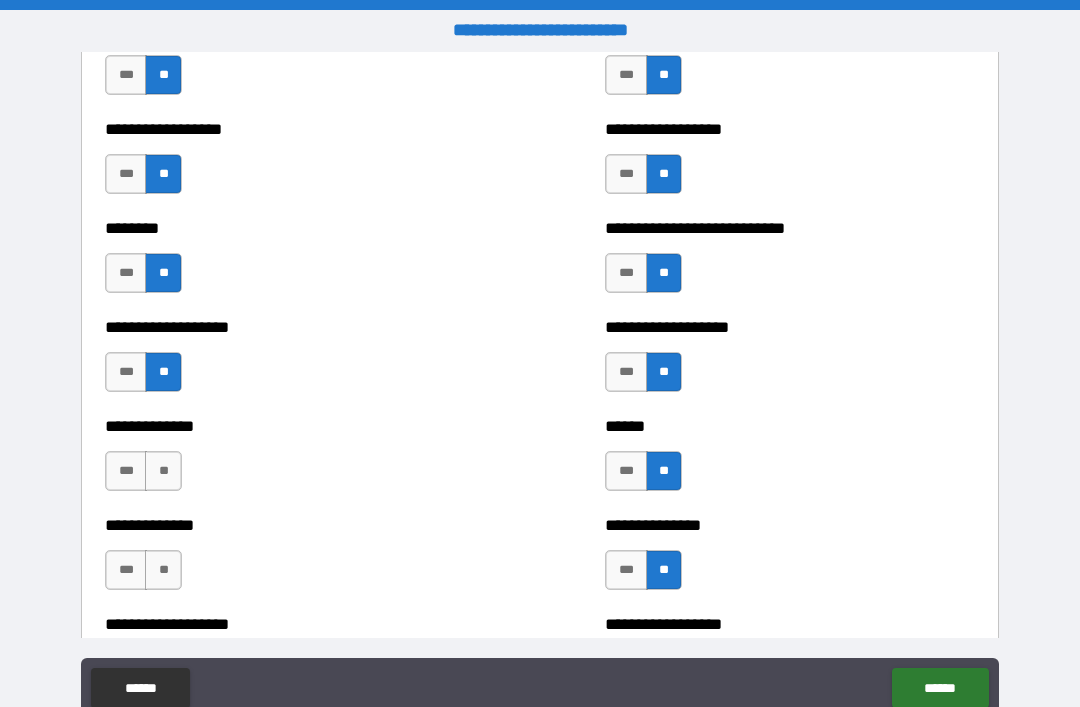 click on "**" at bounding box center (163, 471) 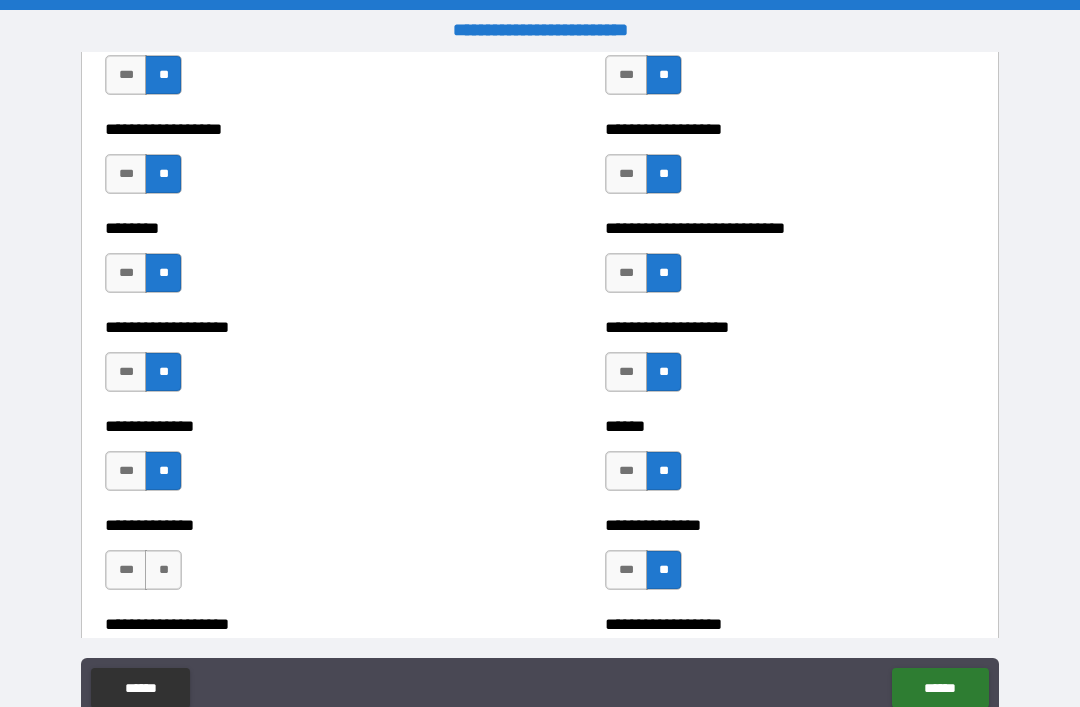 click on "**" at bounding box center [163, 570] 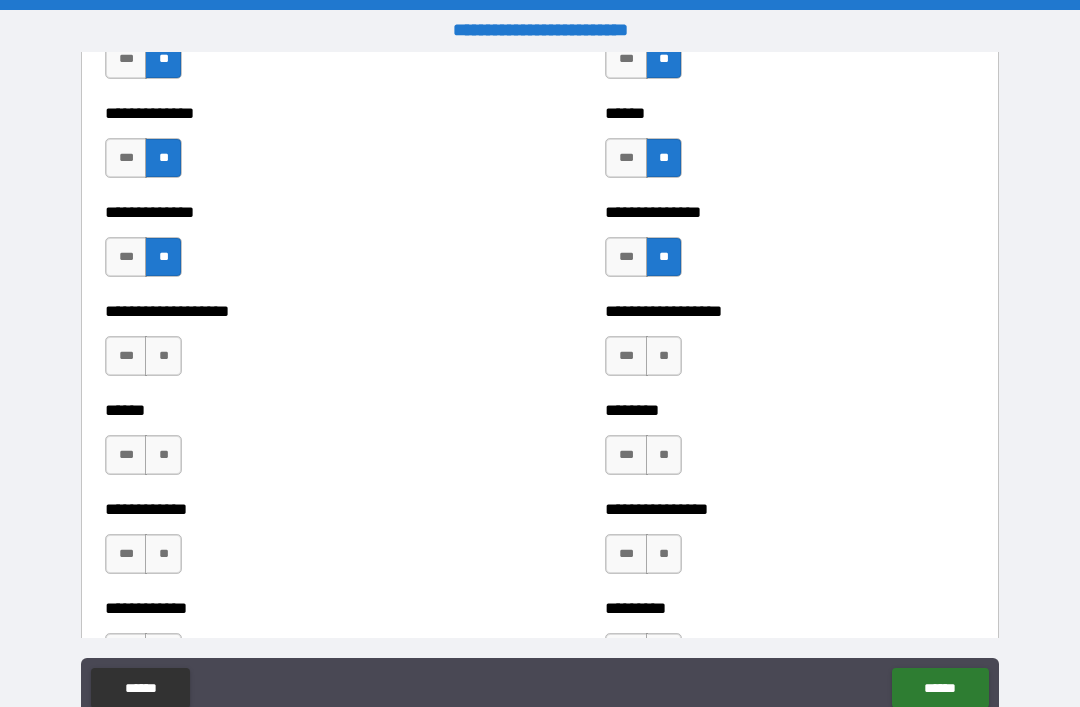 scroll, scrollTop: 4653, scrollLeft: 0, axis: vertical 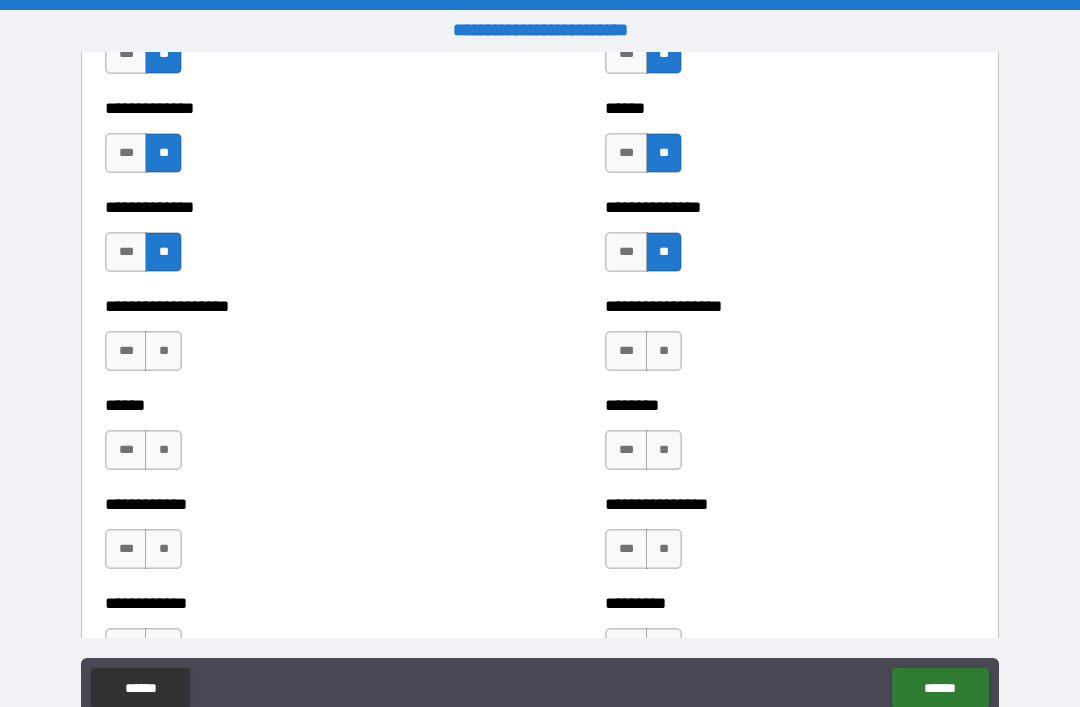 click on "**" at bounding box center [163, 351] 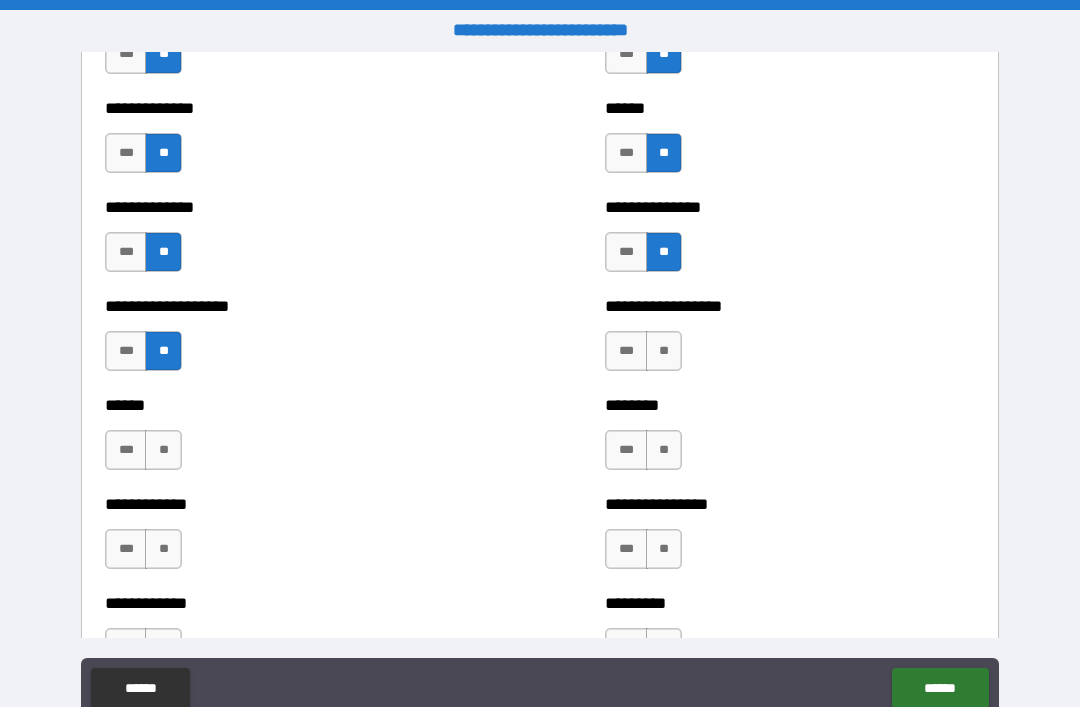 click on "**" at bounding box center (163, 450) 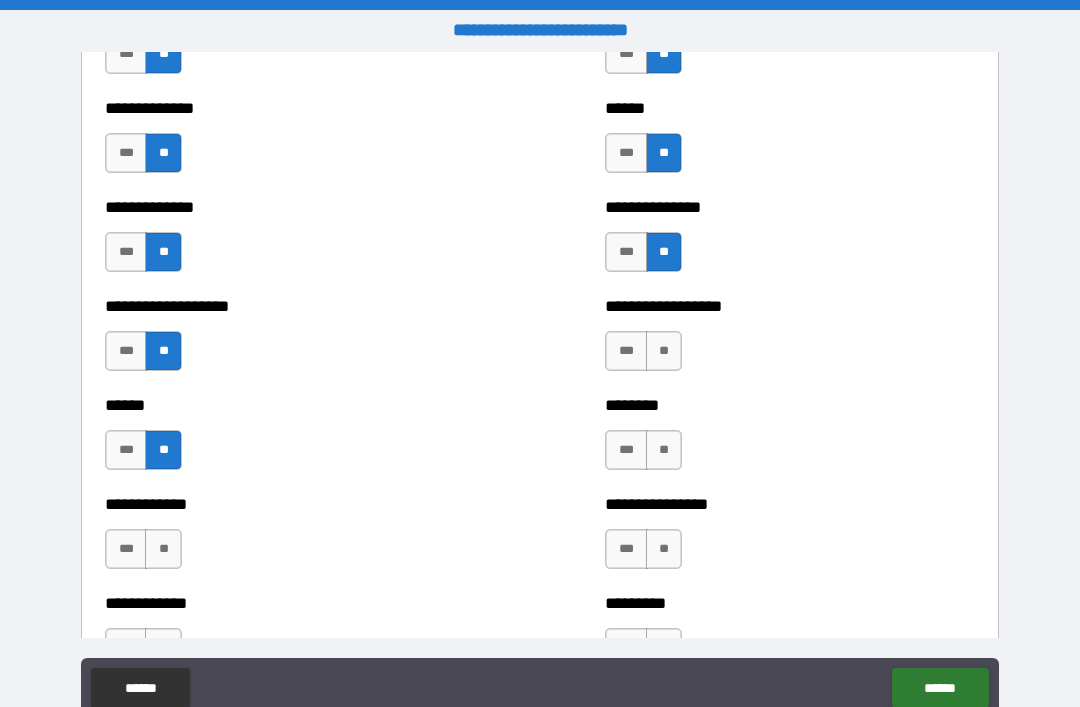 click on "**" at bounding box center (163, 549) 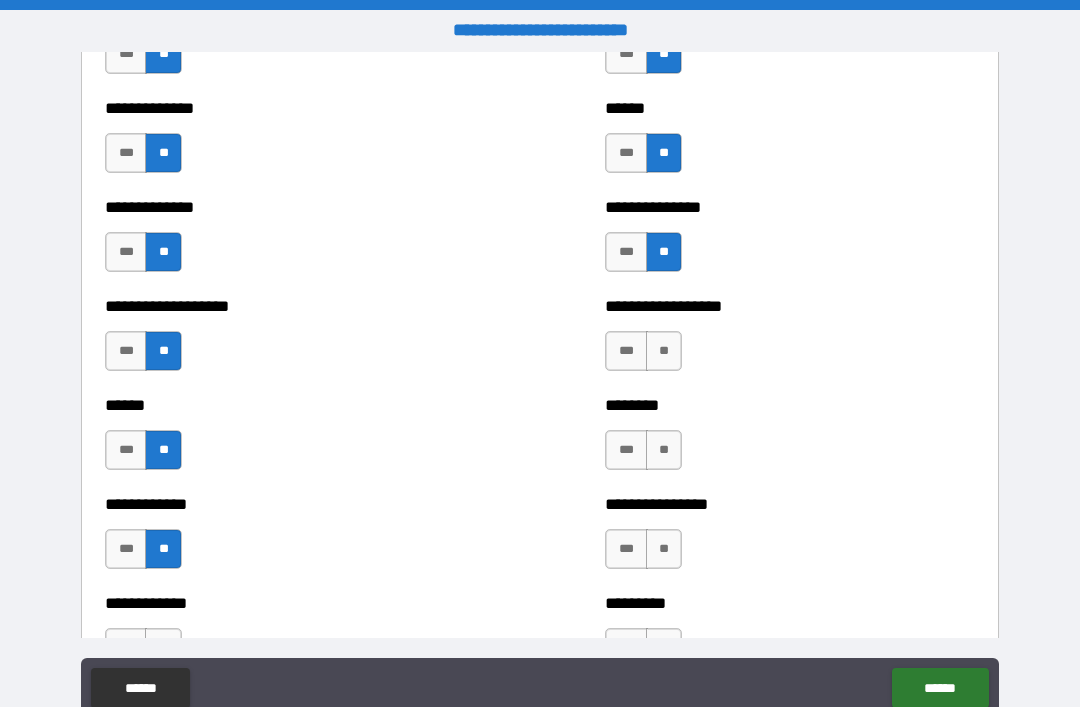 click on "**" at bounding box center (664, 351) 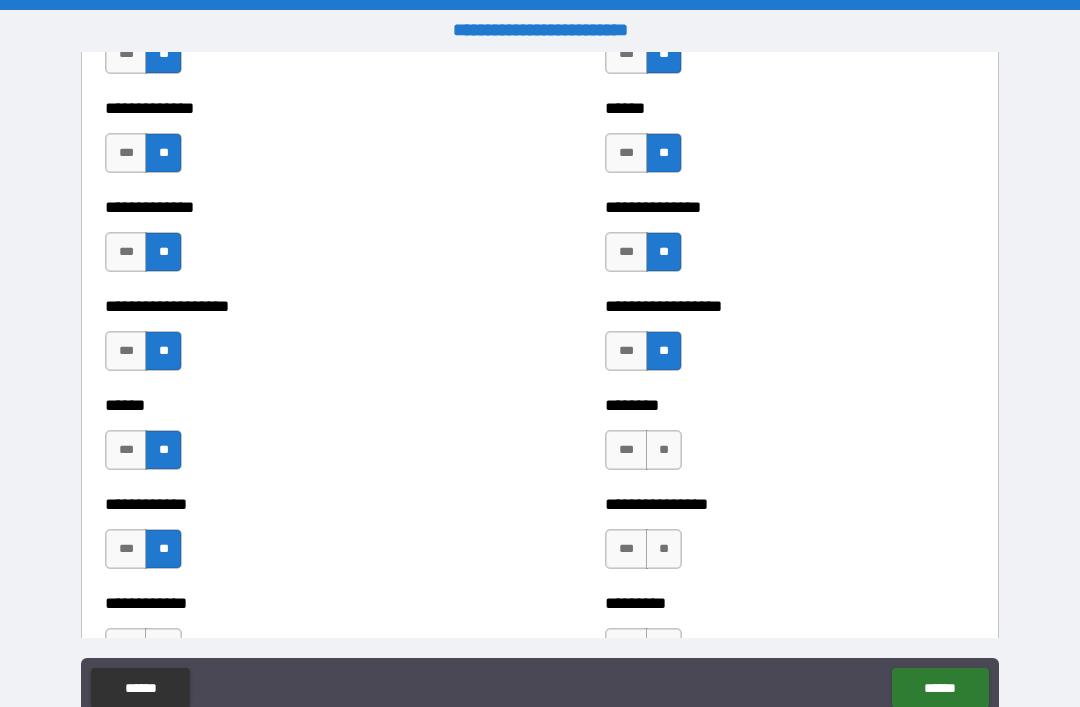 click on "**" at bounding box center (664, 450) 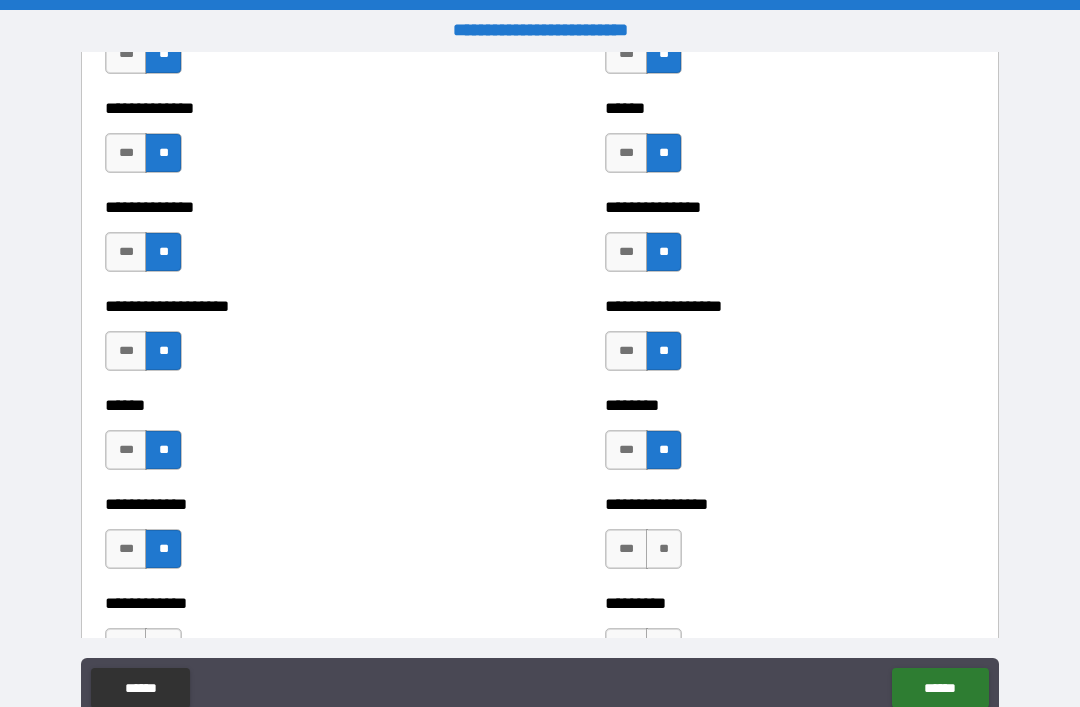 click on "**" at bounding box center [664, 549] 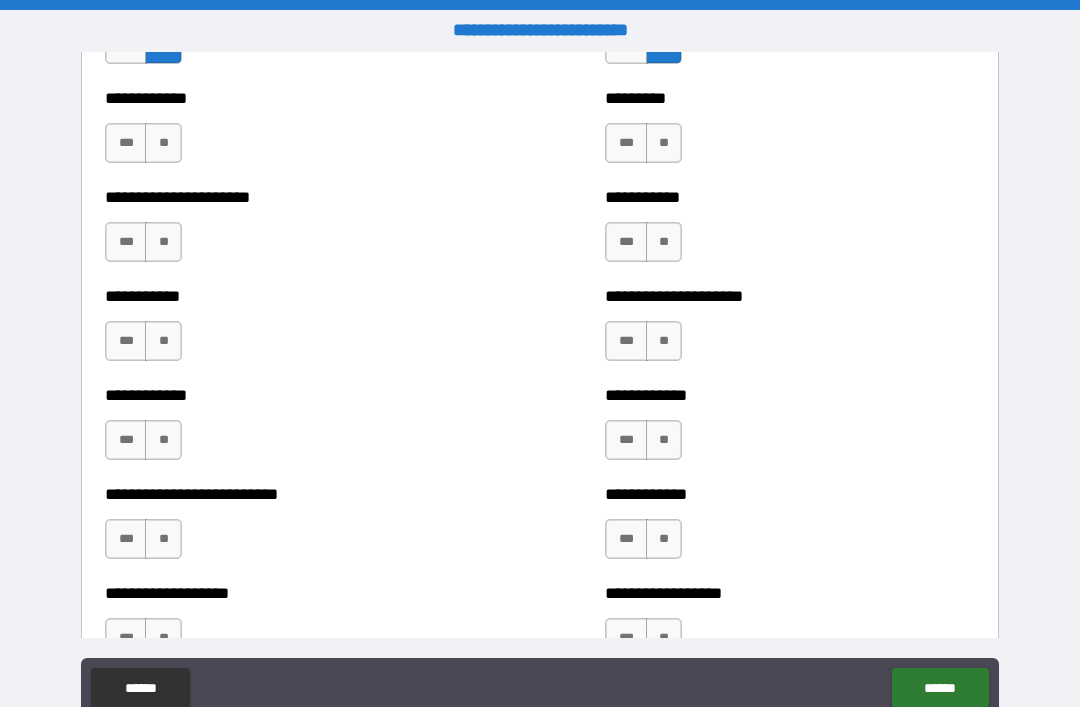scroll, scrollTop: 5122, scrollLeft: 0, axis: vertical 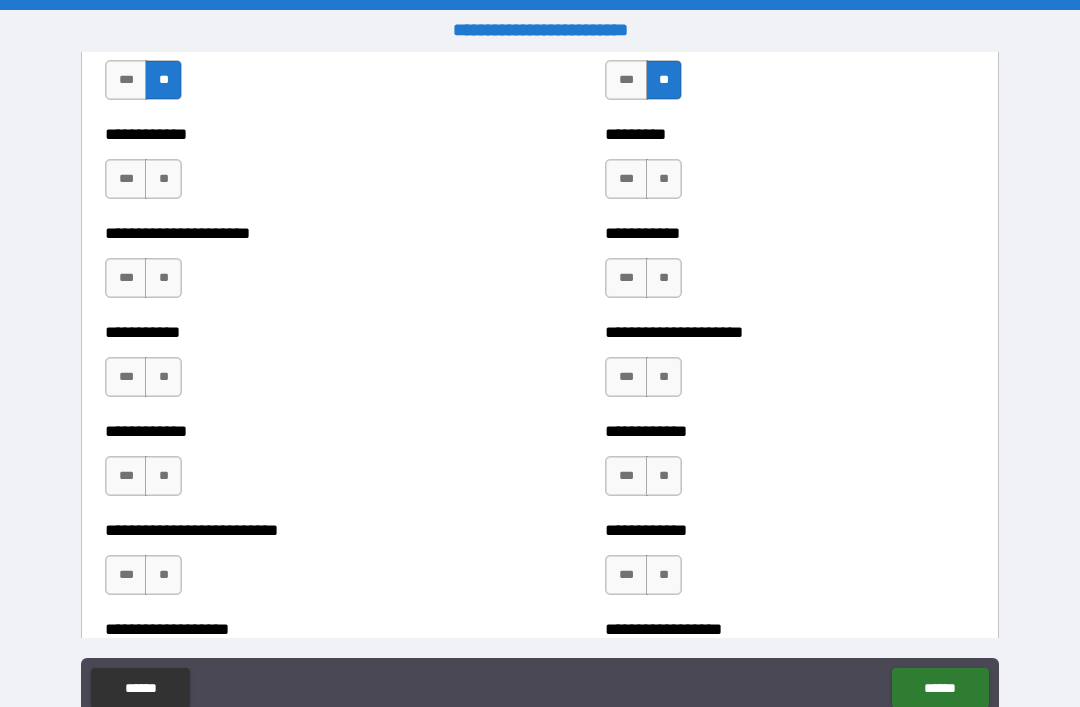 click on "**" at bounding box center [664, 179] 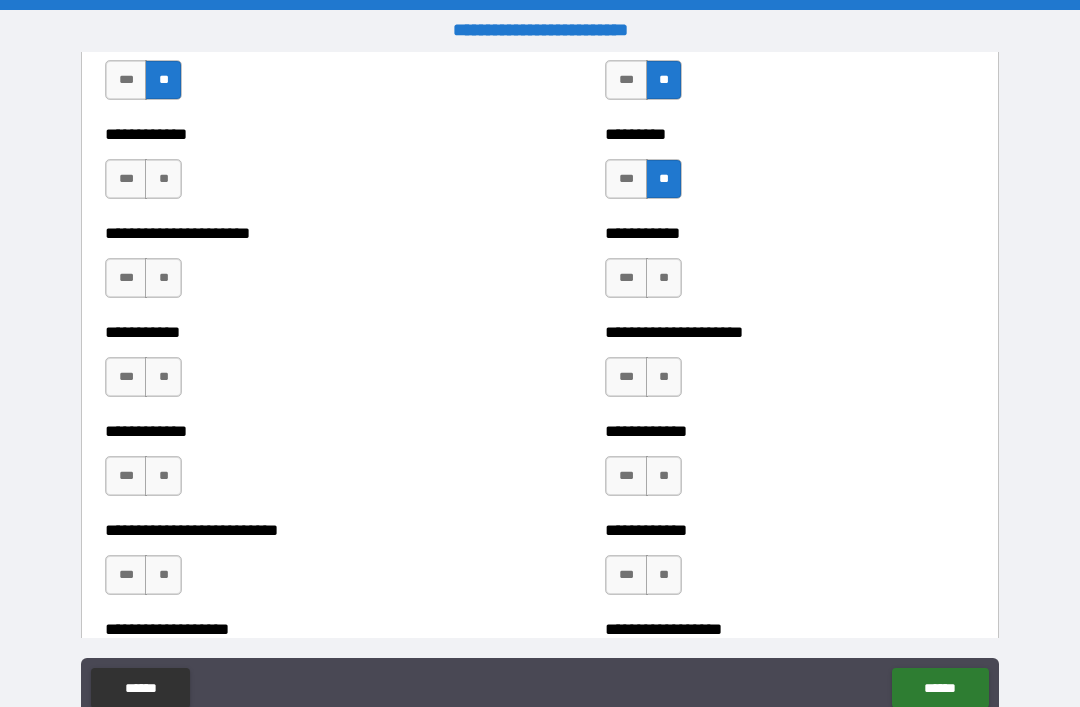 click on "**" at bounding box center (664, 278) 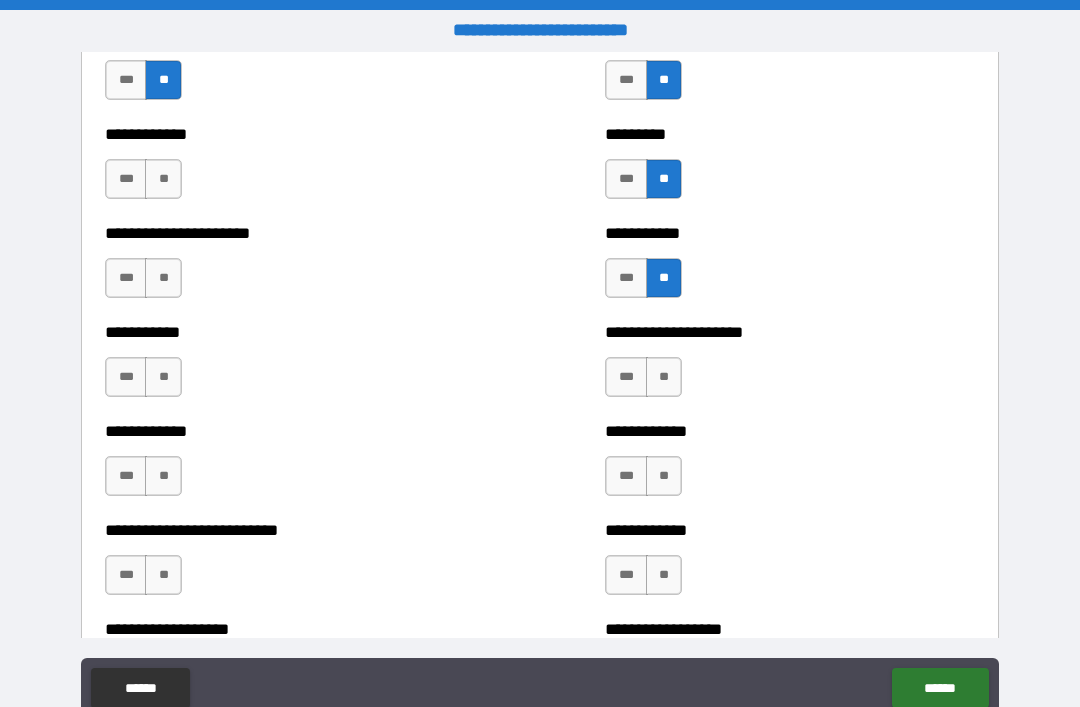 click on "**" at bounding box center [664, 377] 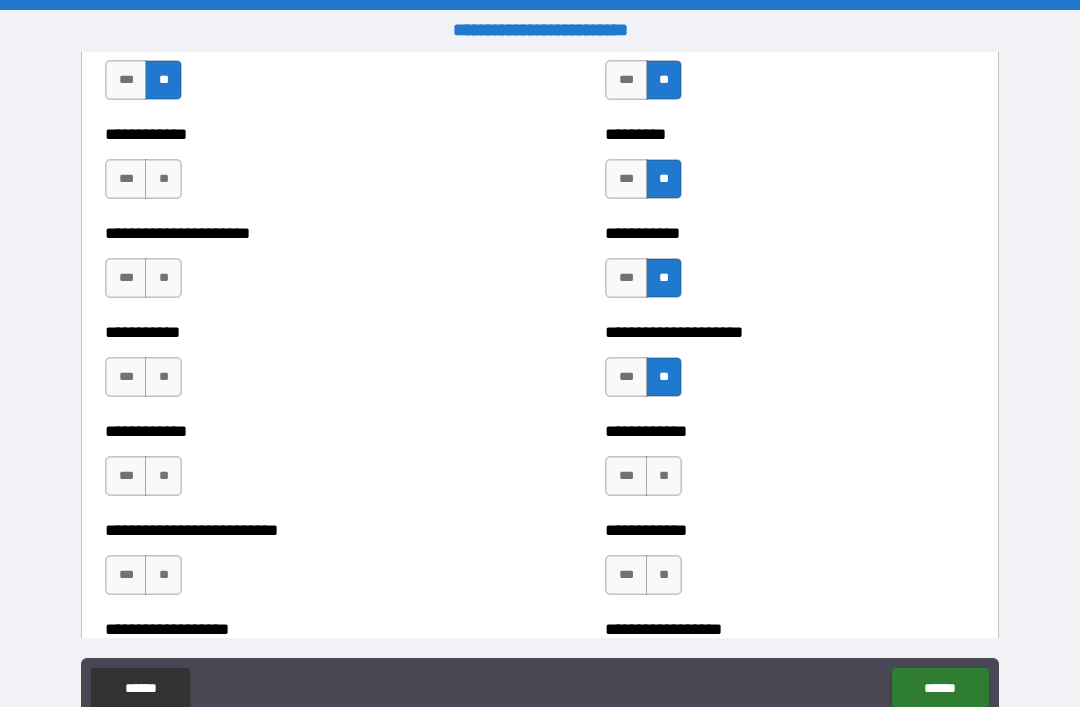 click on "**" at bounding box center [664, 476] 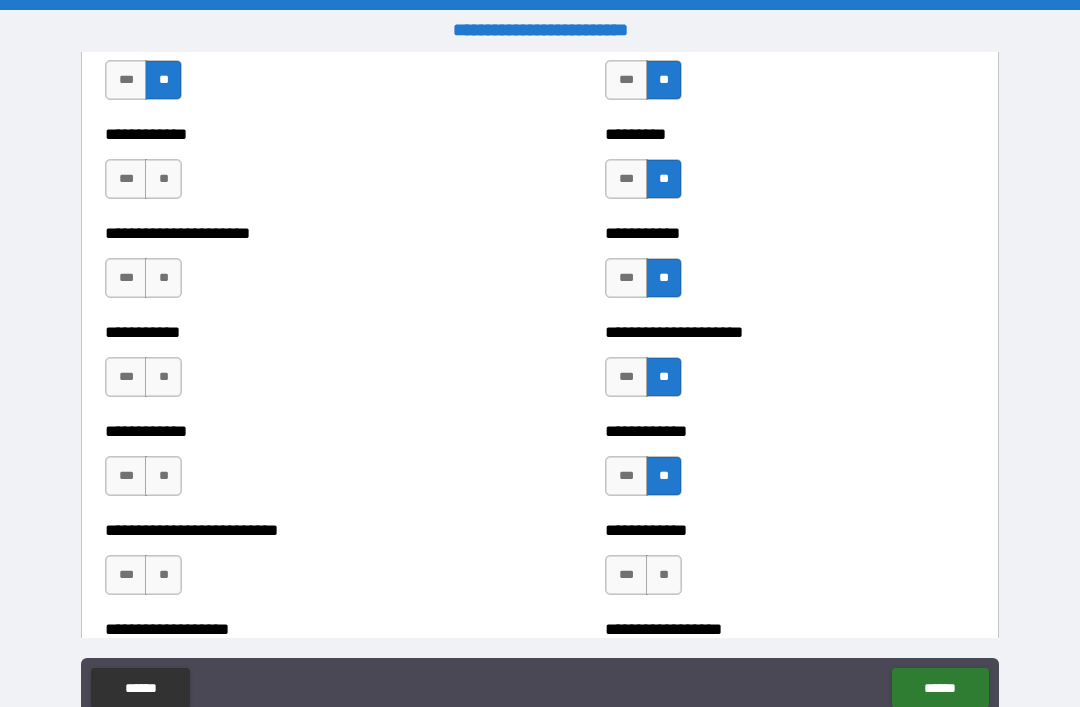 click on "**" at bounding box center [664, 575] 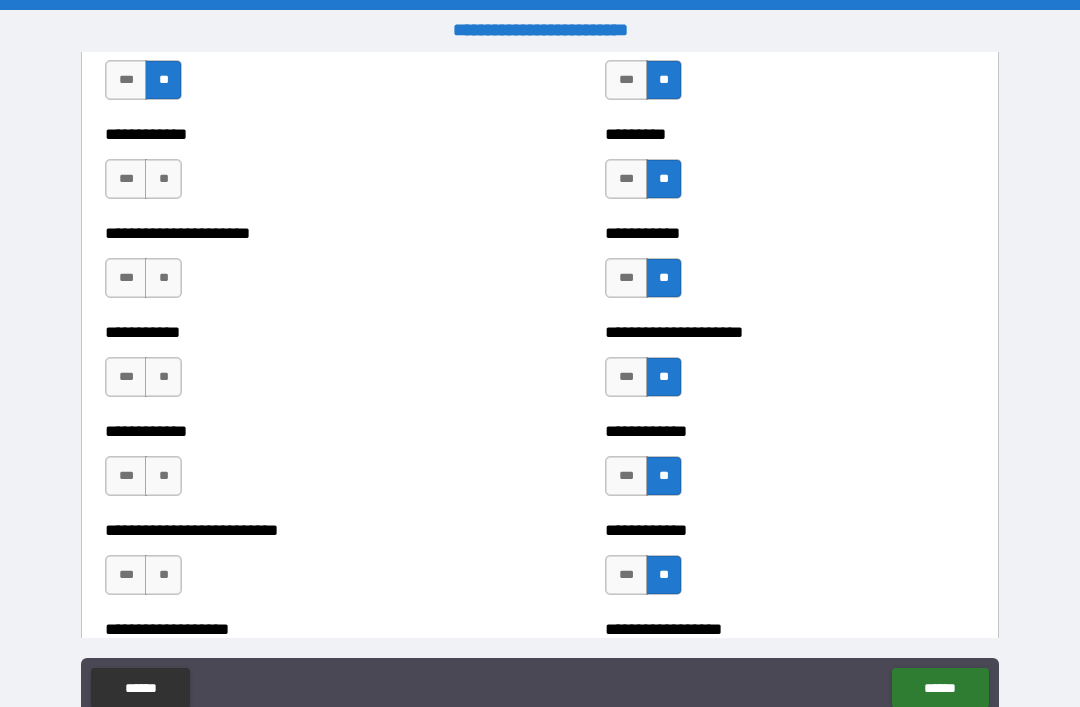 click on "**" at bounding box center [163, 179] 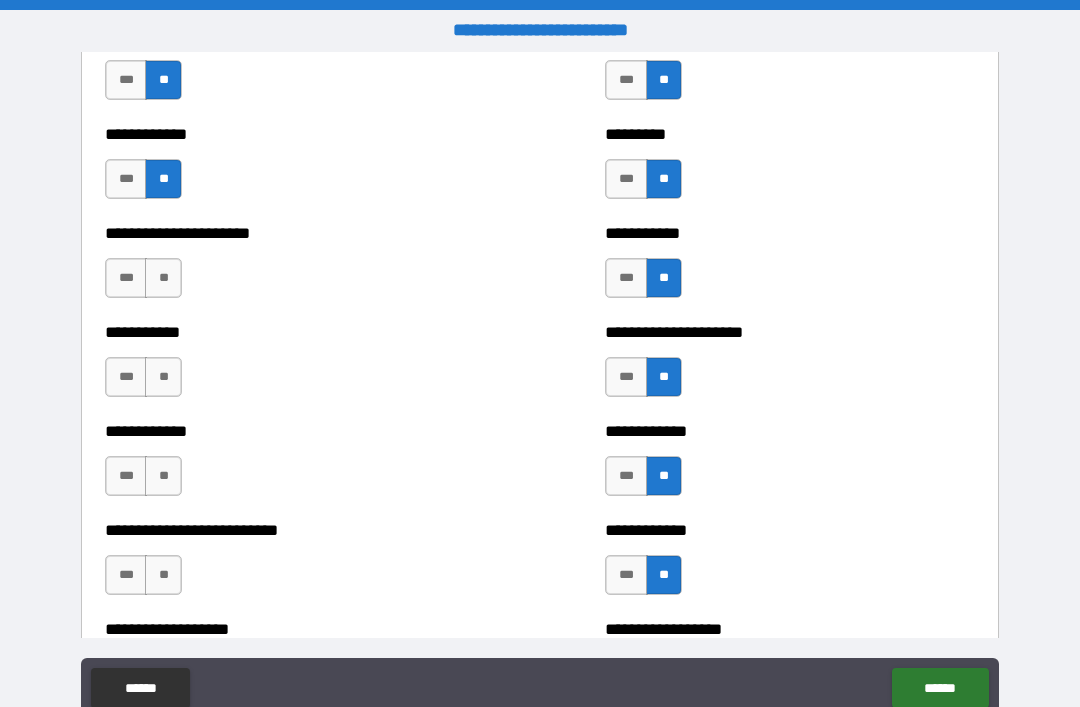 click on "**" at bounding box center (163, 278) 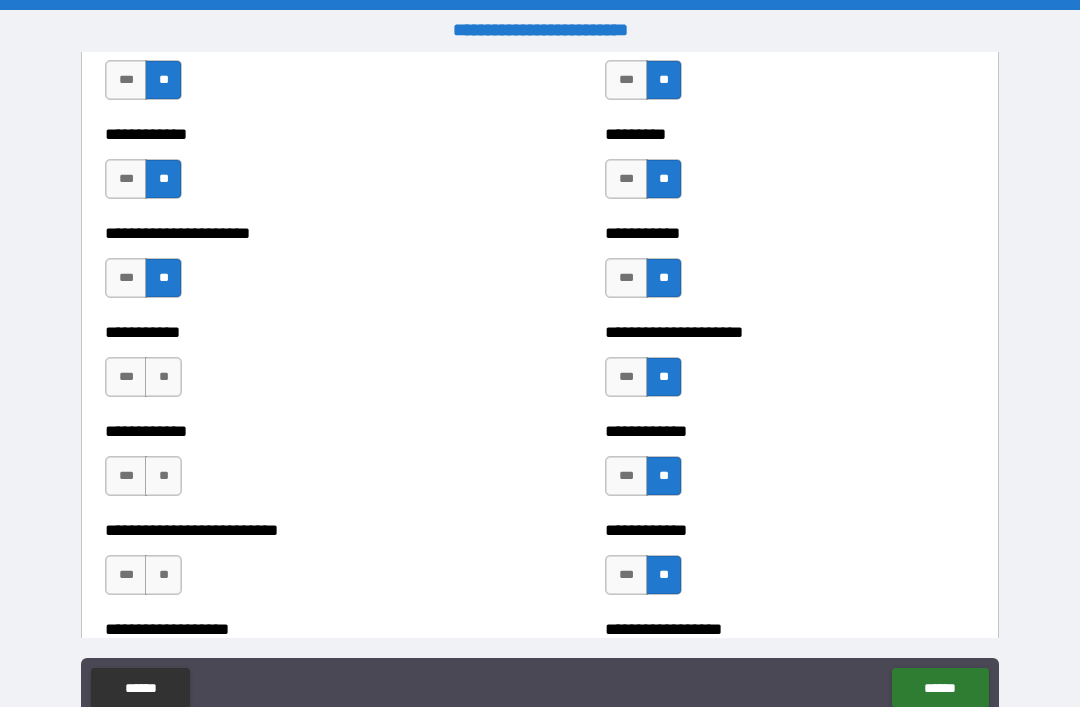 click on "**" at bounding box center (163, 476) 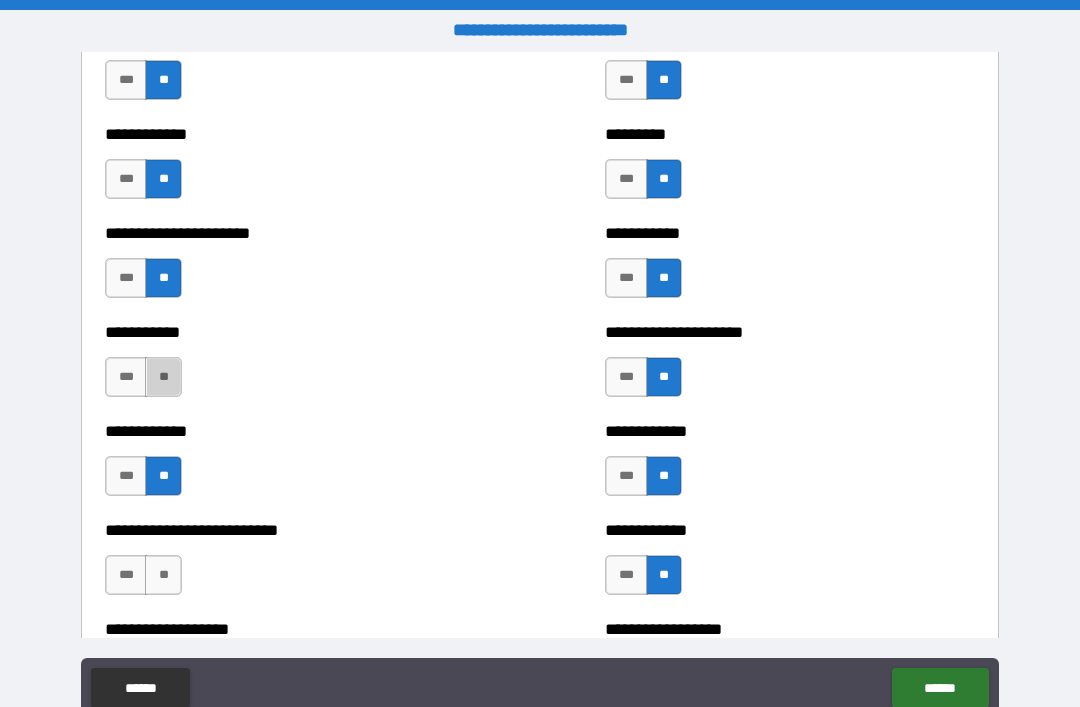 click on "**" at bounding box center [163, 377] 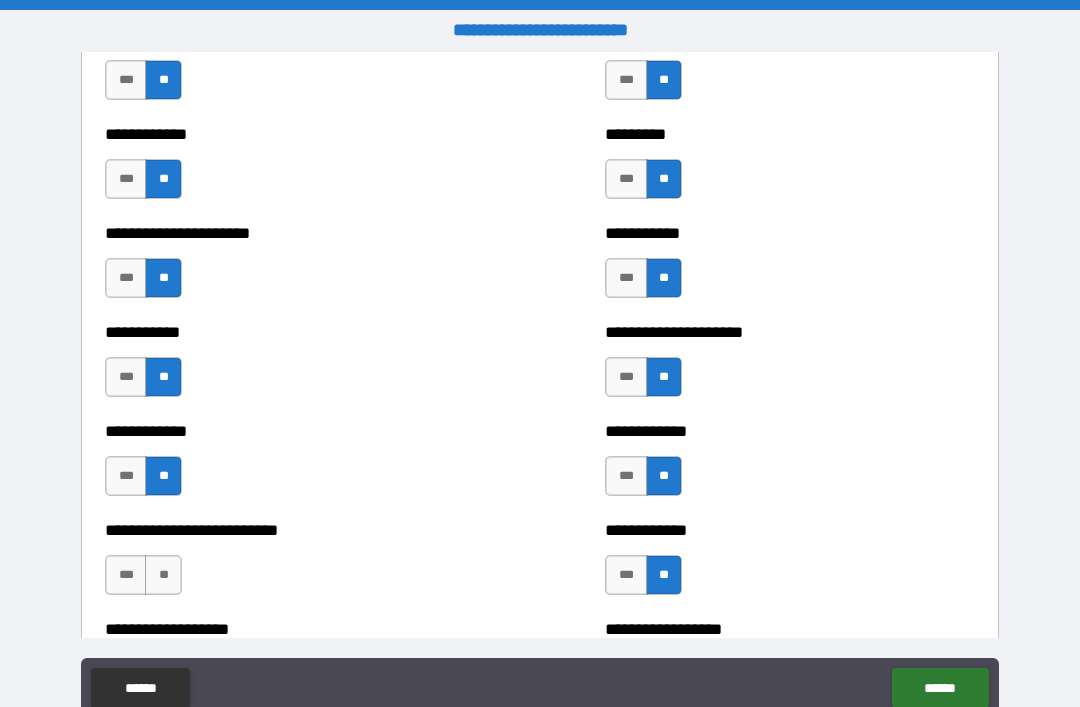 click on "**" at bounding box center [163, 575] 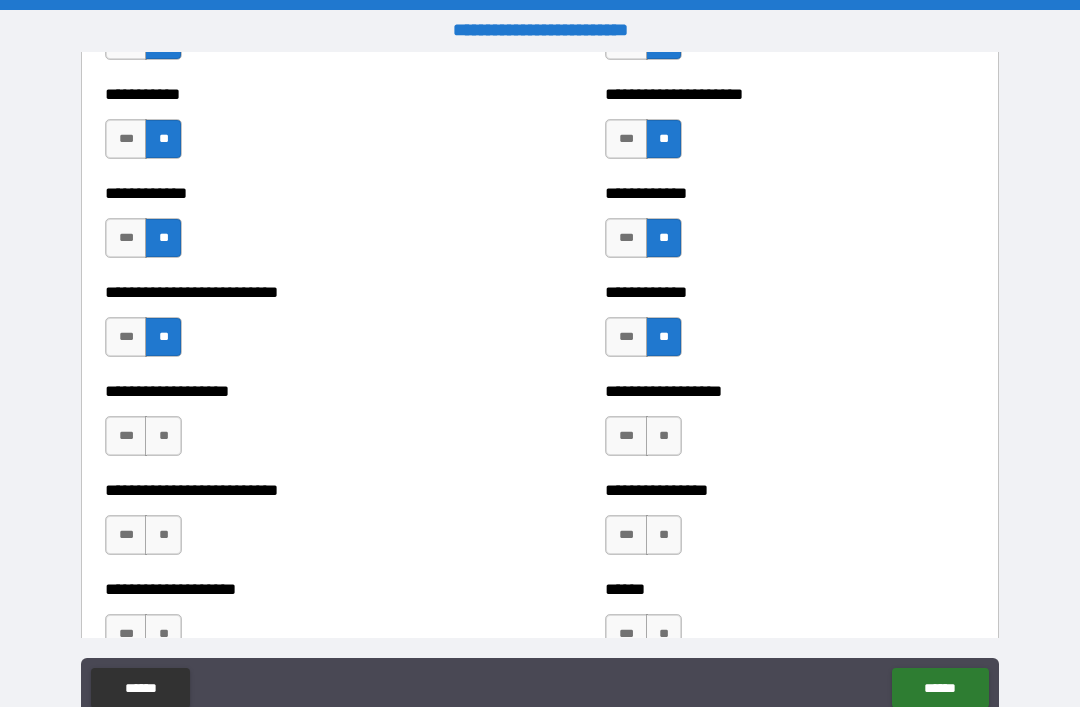 scroll, scrollTop: 5400, scrollLeft: 0, axis: vertical 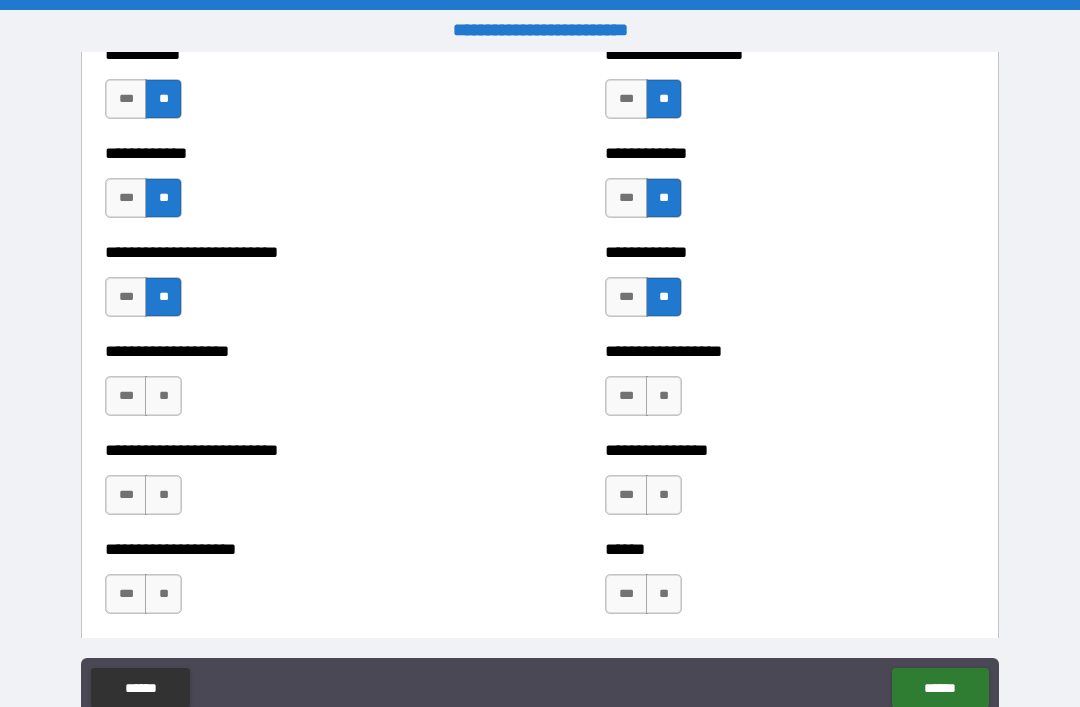 click on "**" at bounding box center [163, 396] 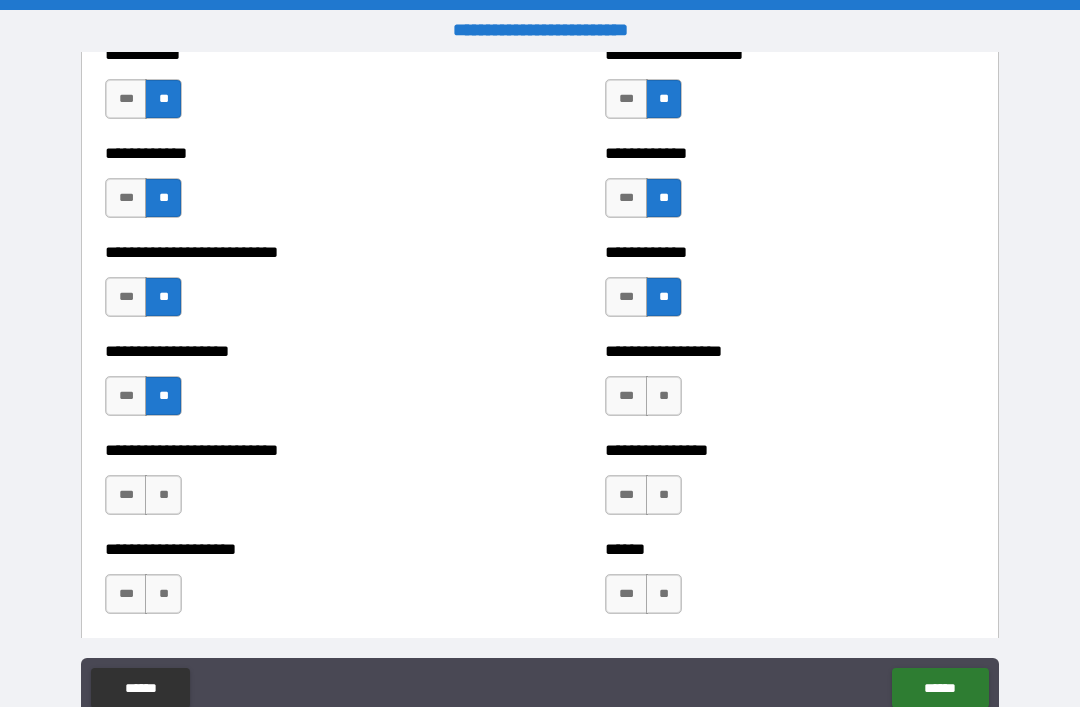 click on "**" at bounding box center [163, 495] 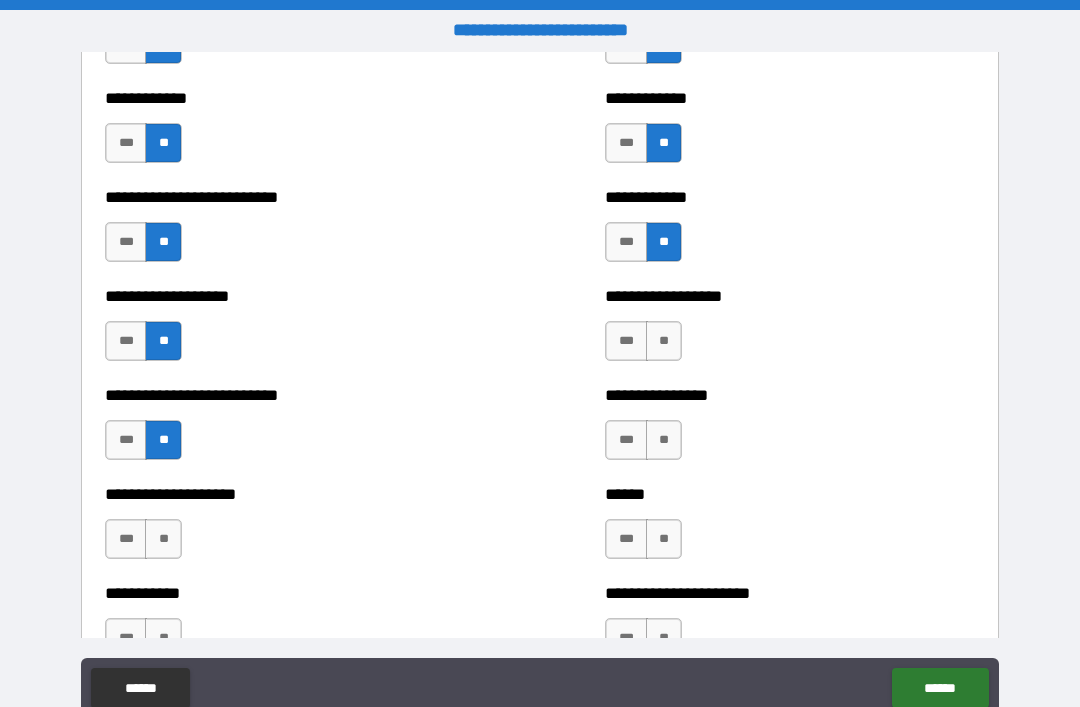 scroll, scrollTop: 5459, scrollLeft: 0, axis: vertical 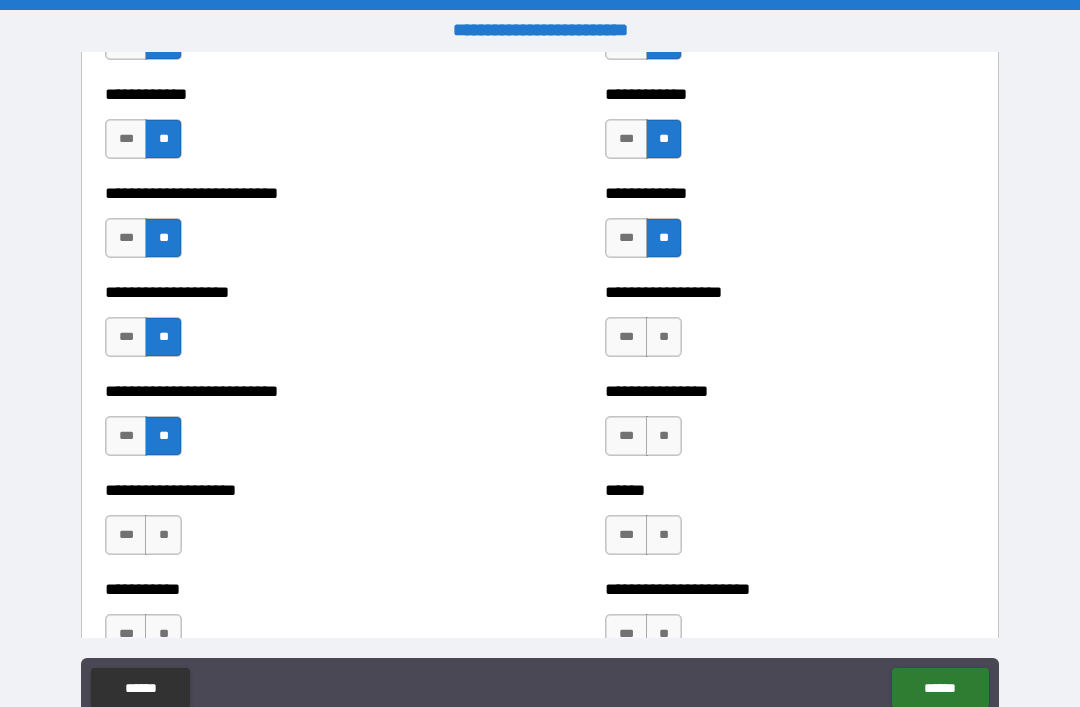 click on "**" at bounding box center (664, 337) 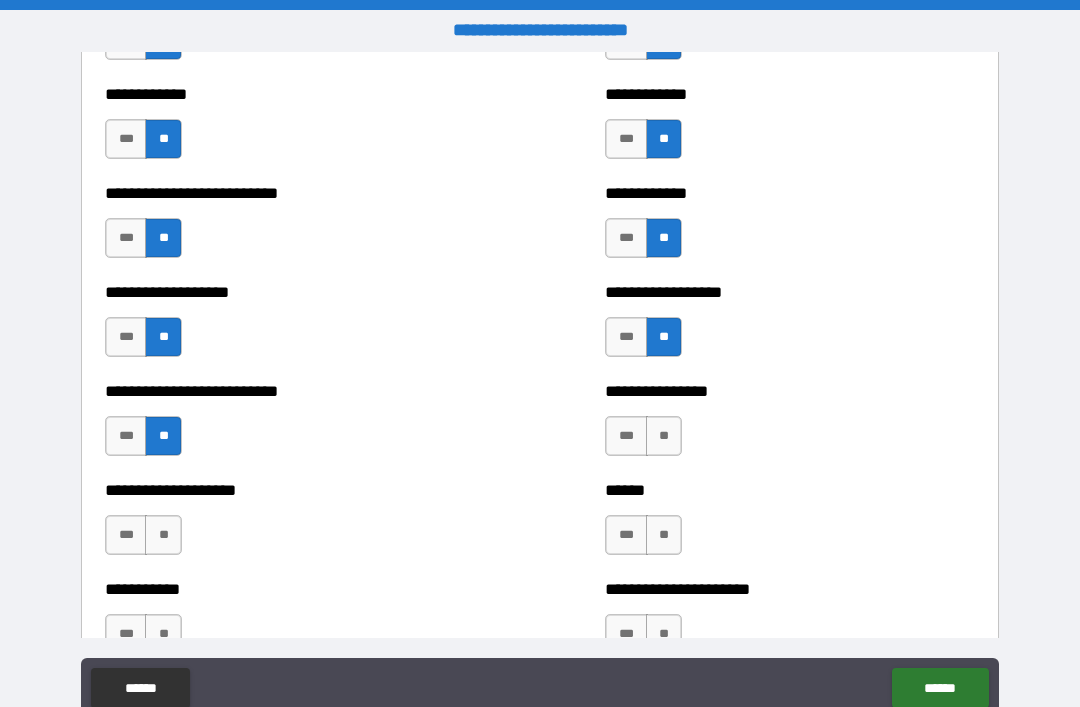 click on "**" at bounding box center [664, 436] 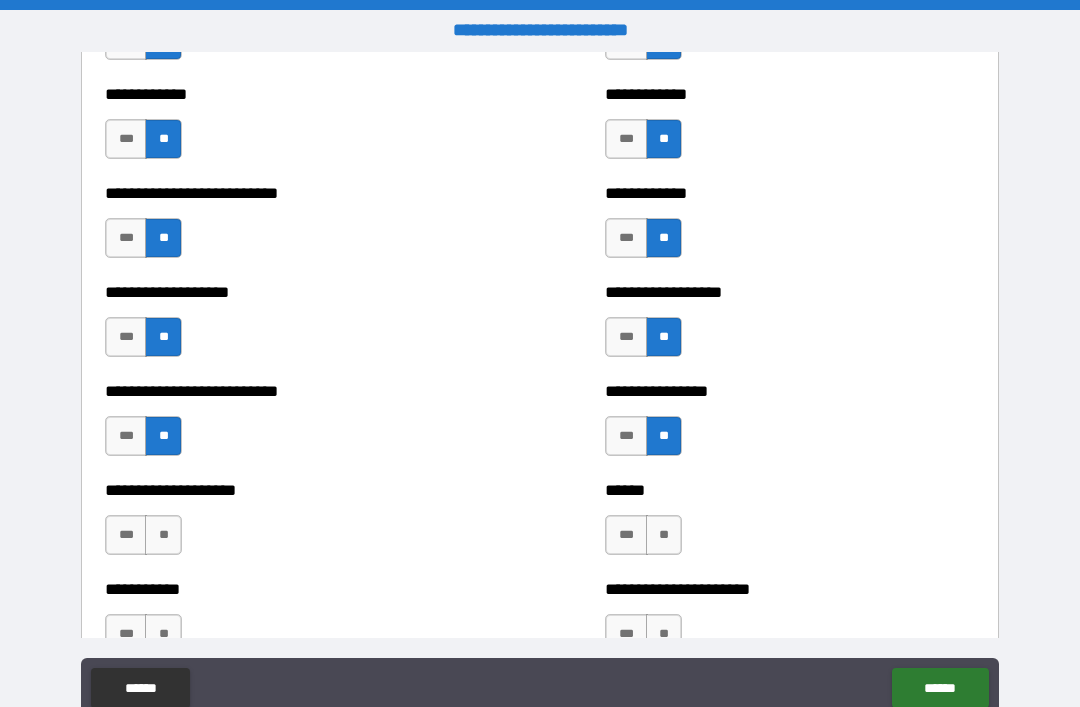 click on "**" at bounding box center (664, 535) 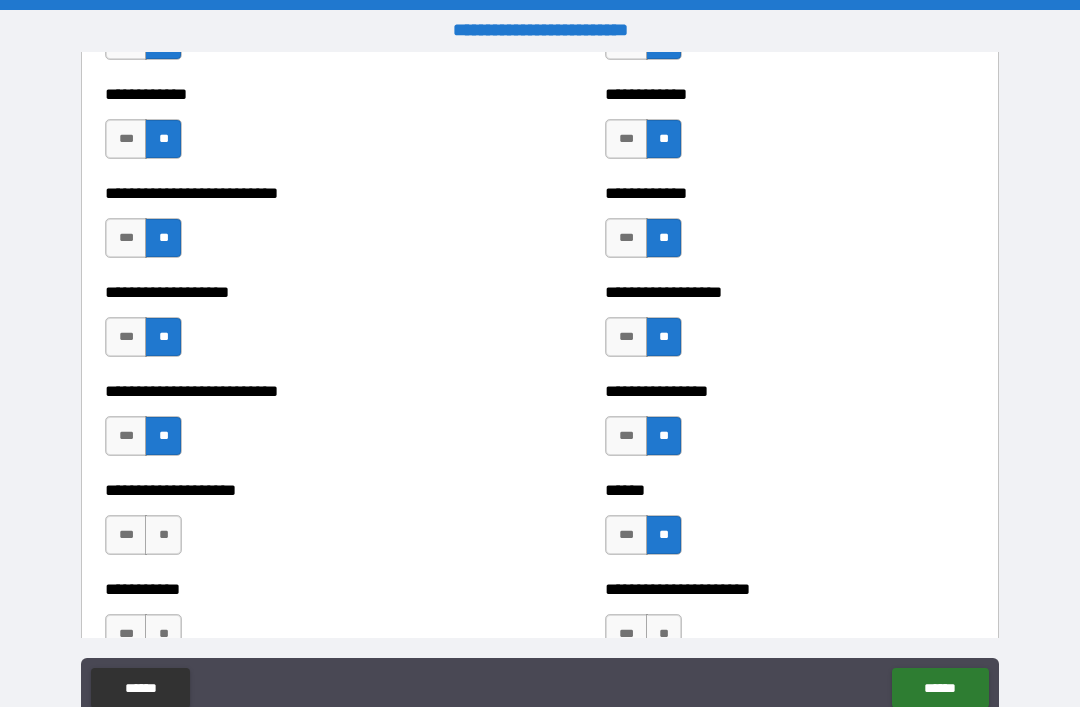 click on "**" at bounding box center (664, 634) 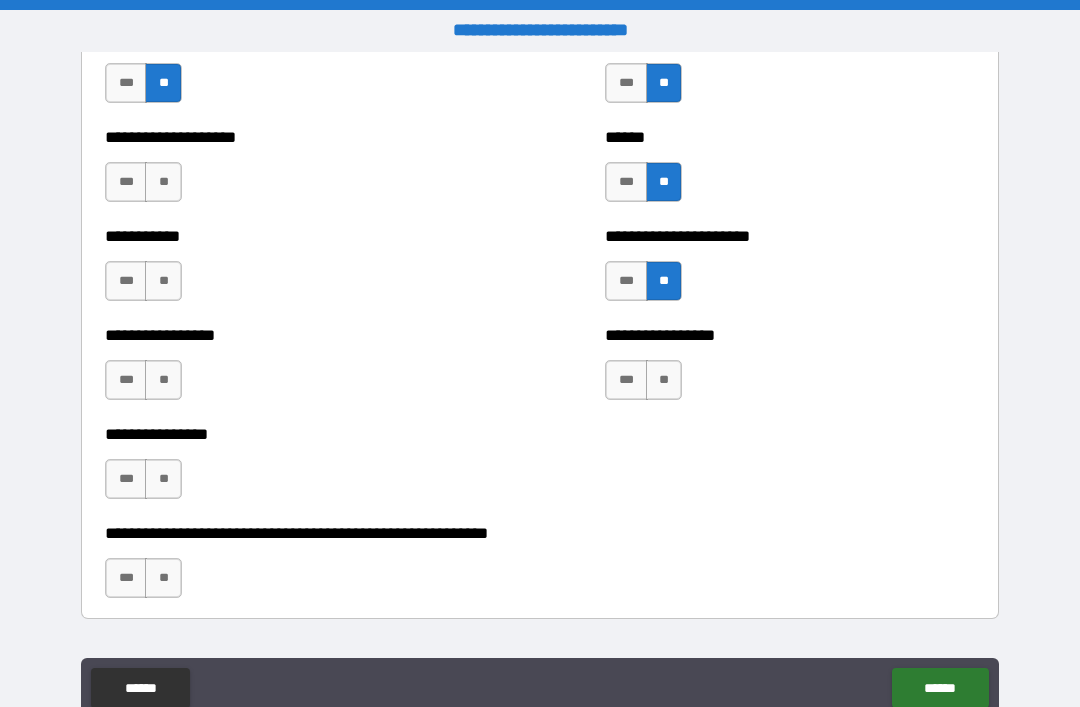 scroll, scrollTop: 5813, scrollLeft: 0, axis: vertical 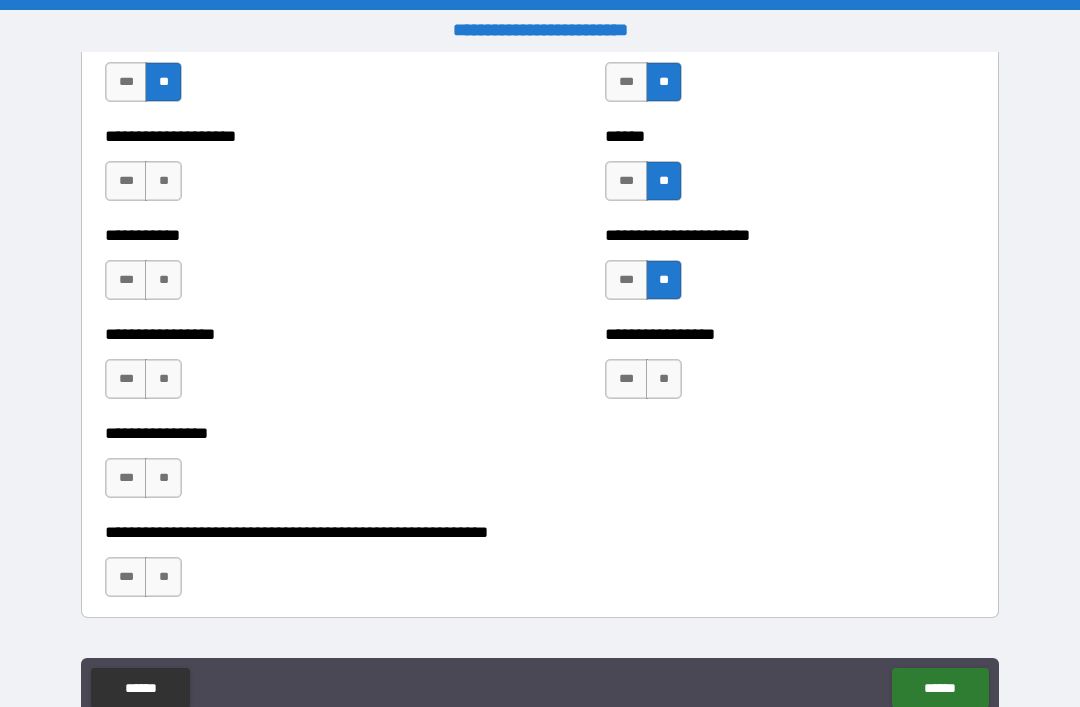 click on "**" at bounding box center [163, 181] 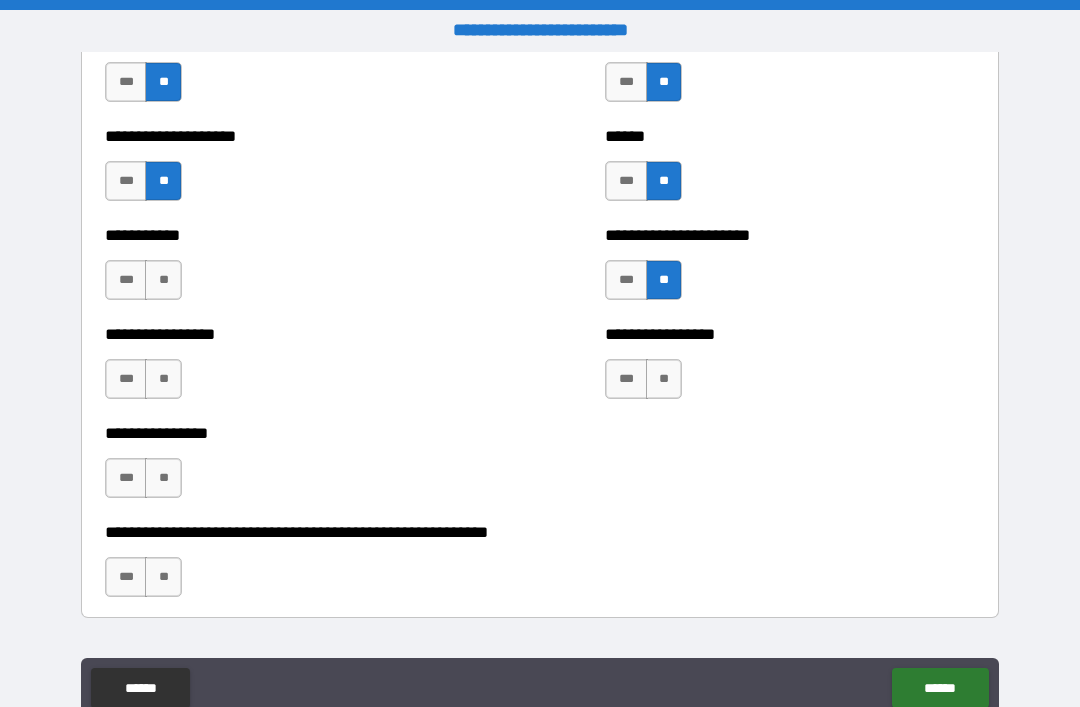 click on "**" at bounding box center (163, 280) 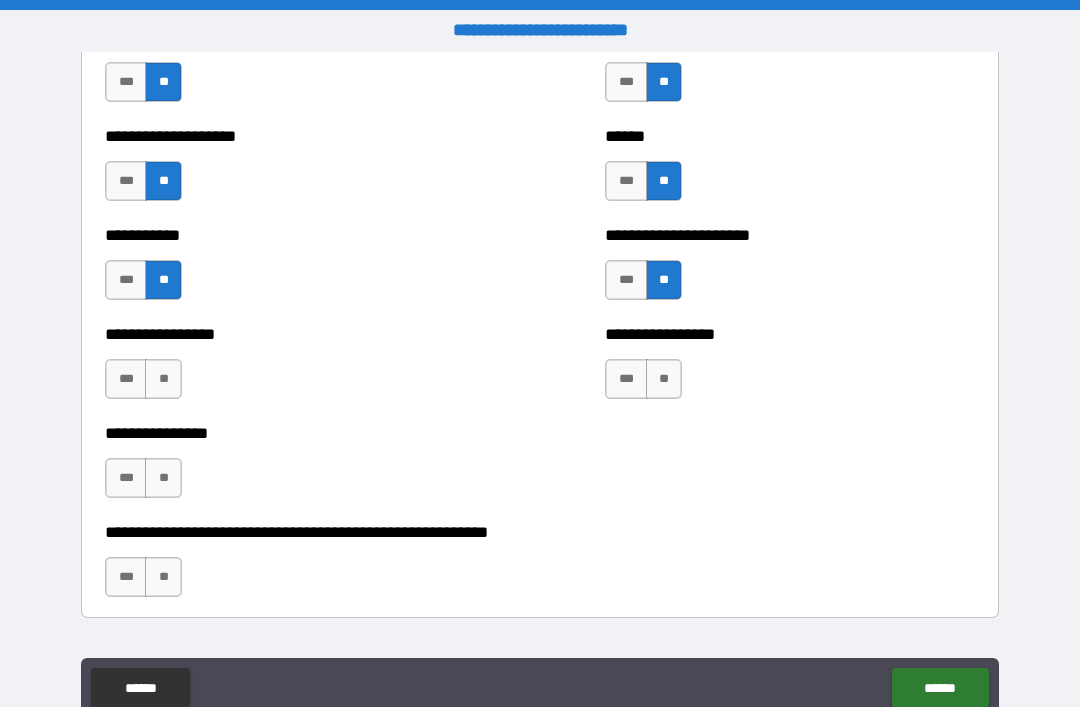 click on "**" at bounding box center (163, 379) 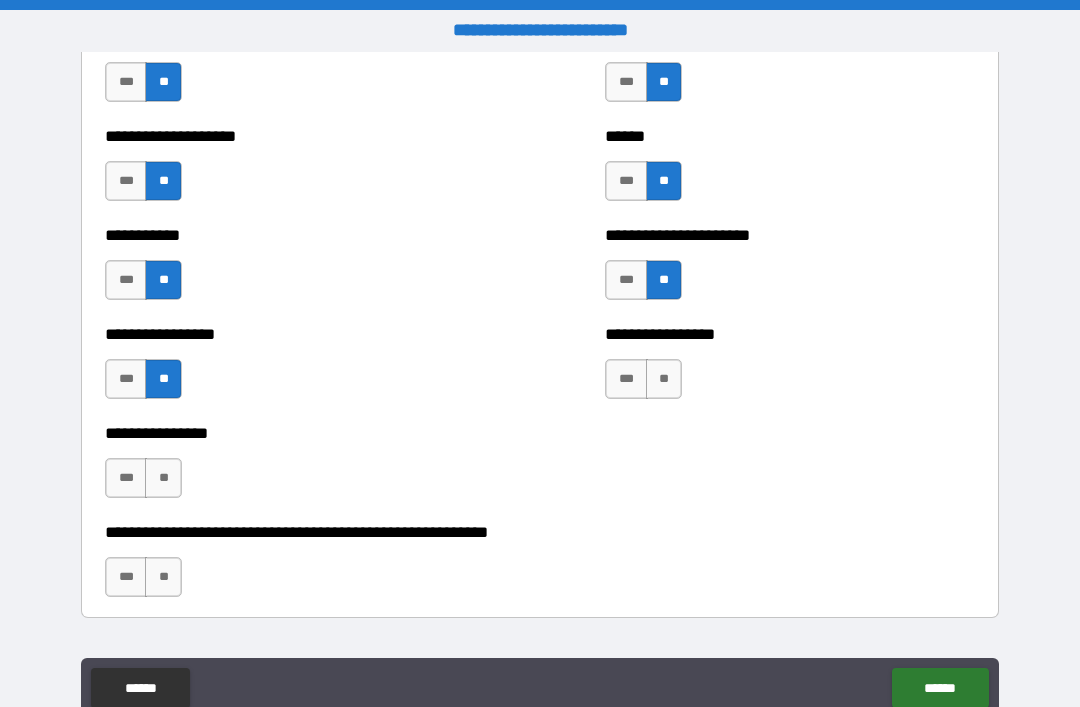 click on "**" at bounding box center [163, 478] 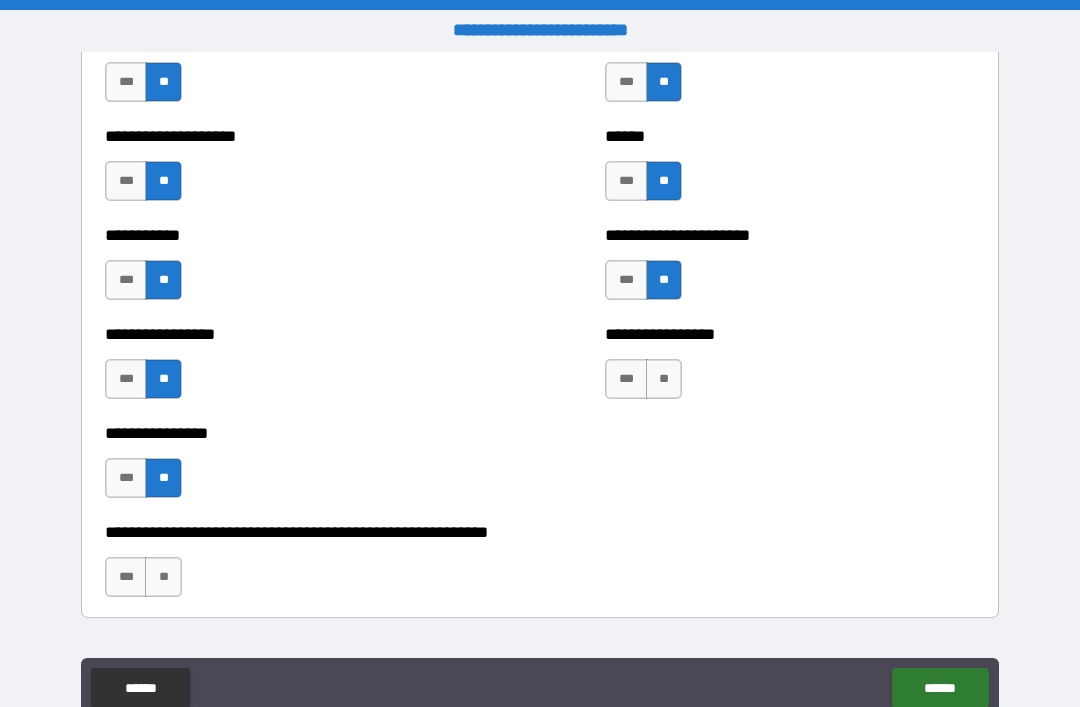 click on "**" at bounding box center [163, 577] 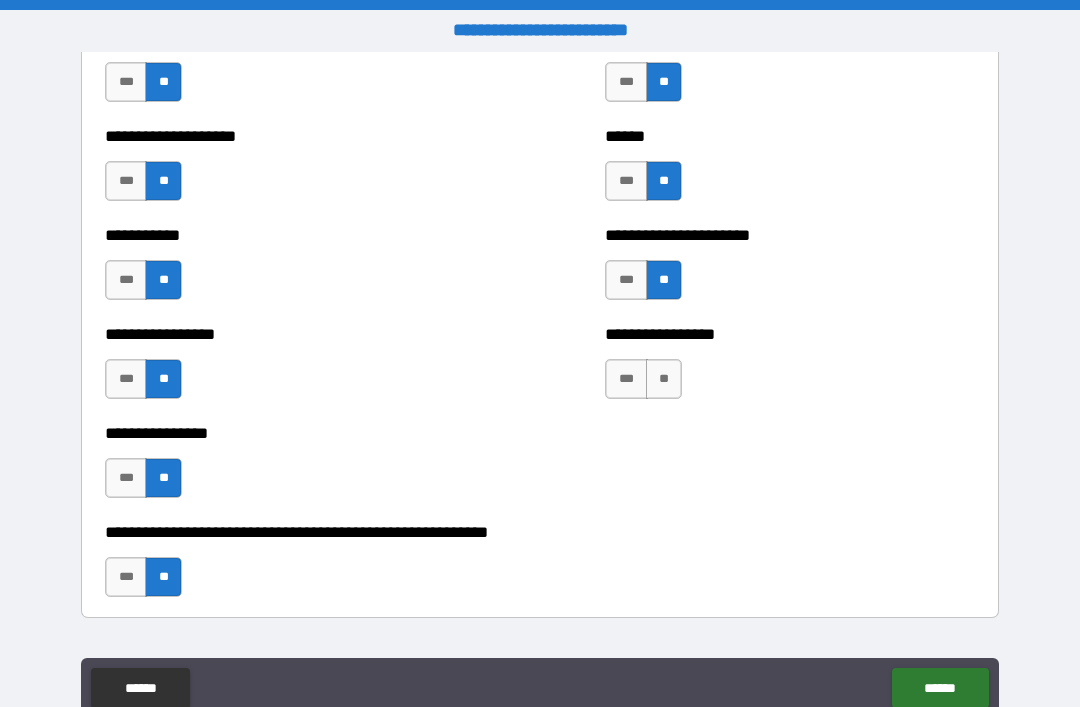 click on "**" at bounding box center [664, 379] 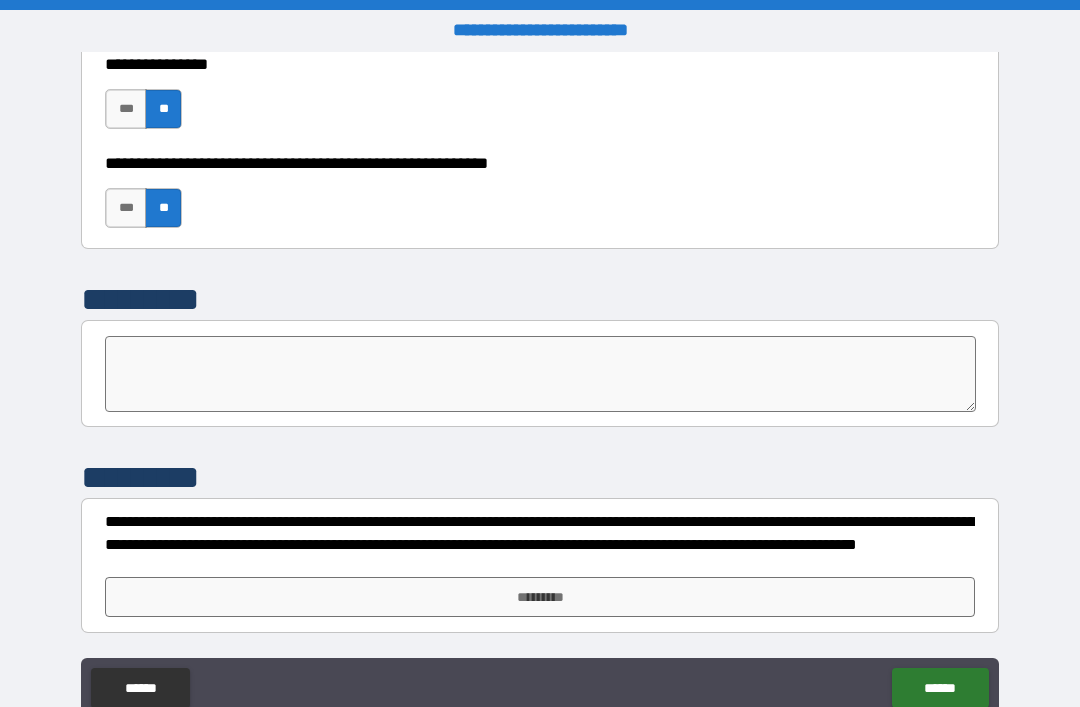 scroll, scrollTop: 6182, scrollLeft: 0, axis: vertical 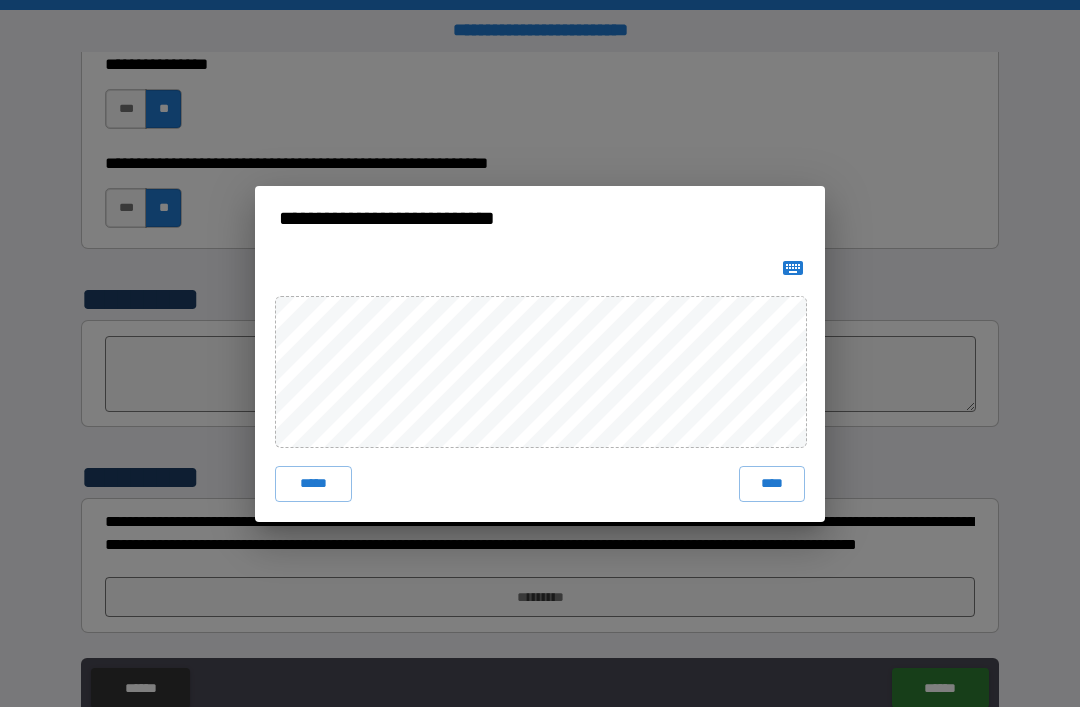 click on "****" at bounding box center [772, 484] 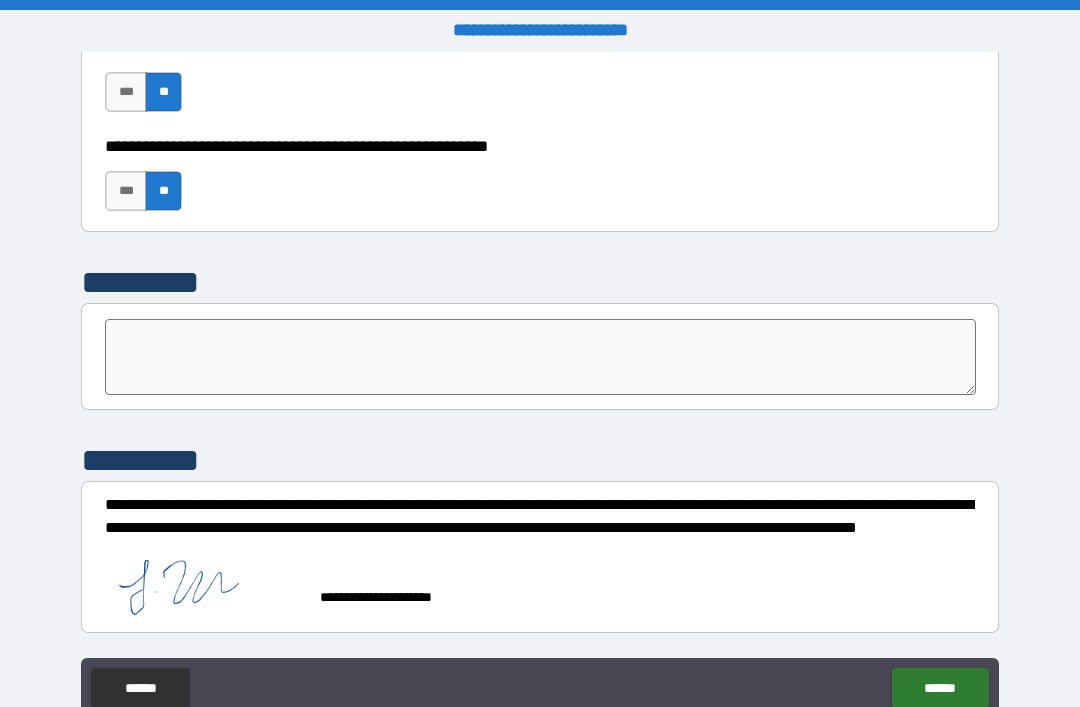 scroll, scrollTop: 6199, scrollLeft: 0, axis: vertical 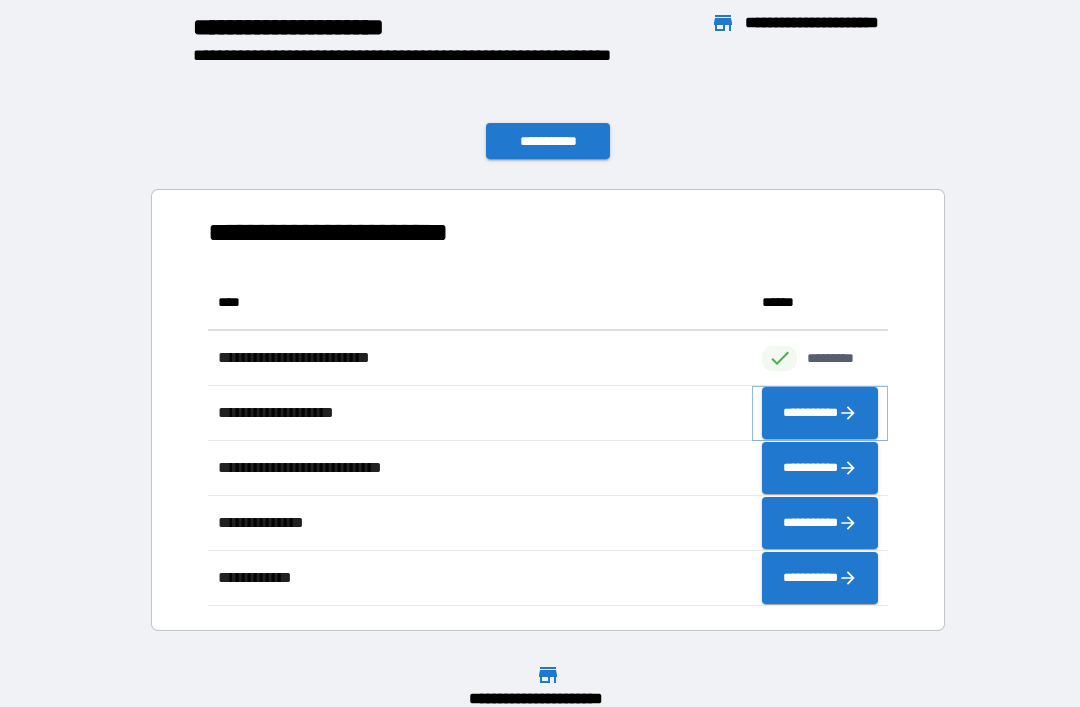 click on "**********" at bounding box center [820, 413] 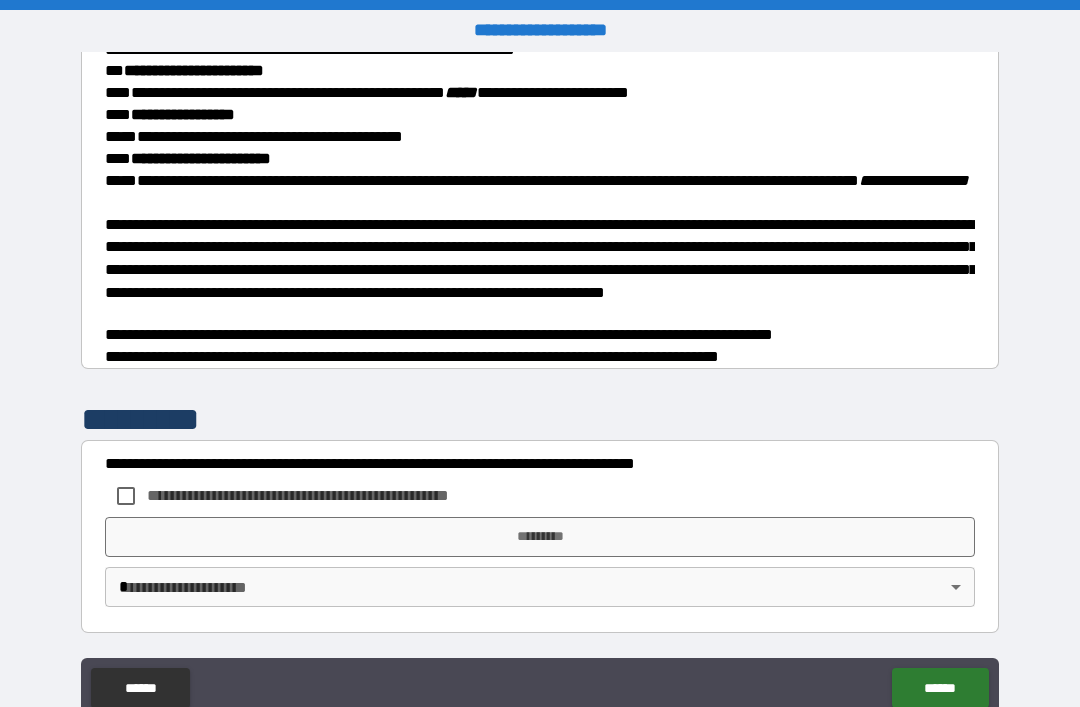 scroll, scrollTop: 450, scrollLeft: 0, axis: vertical 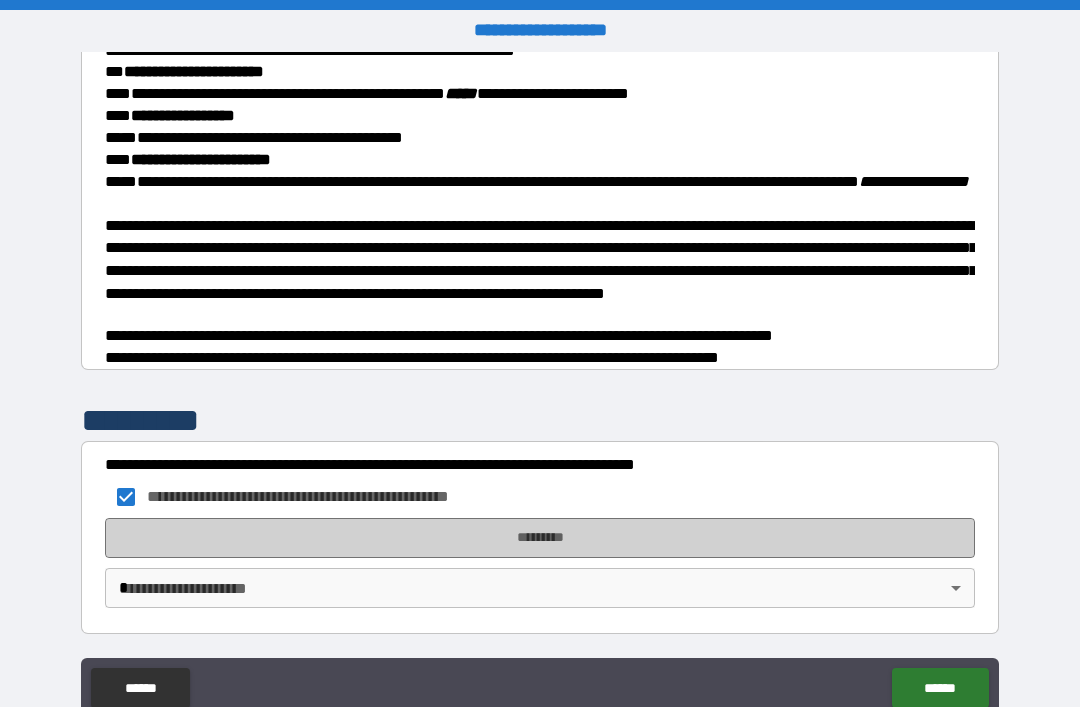 click on "*********" at bounding box center [540, 538] 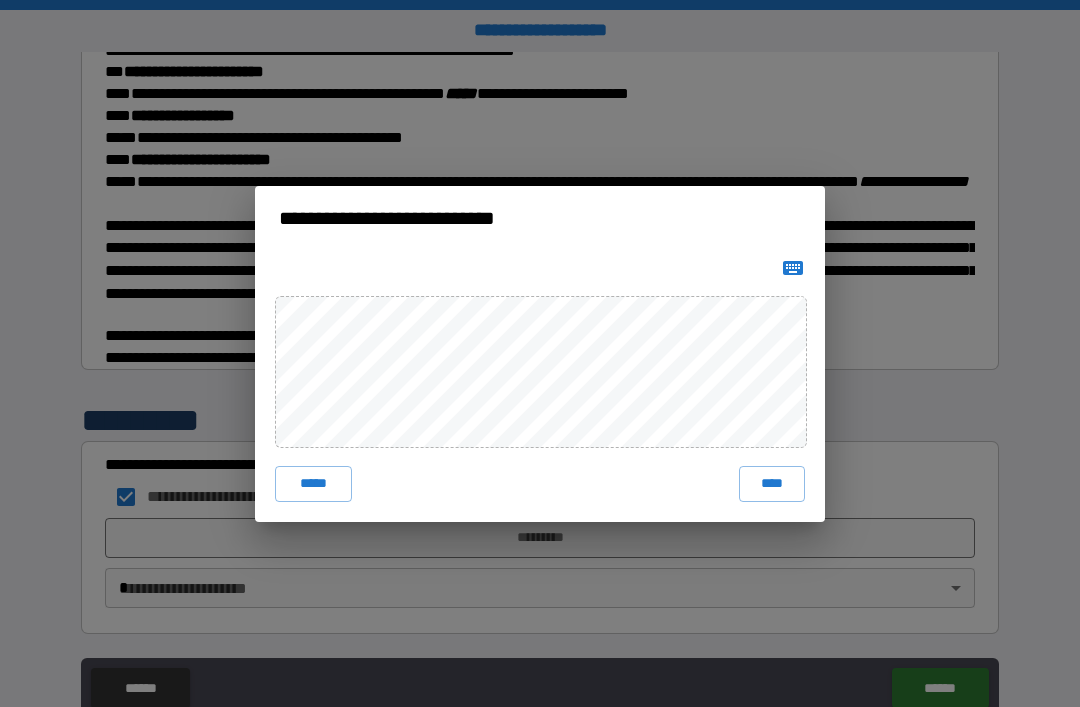 click on "****" at bounding box center (772, 484) 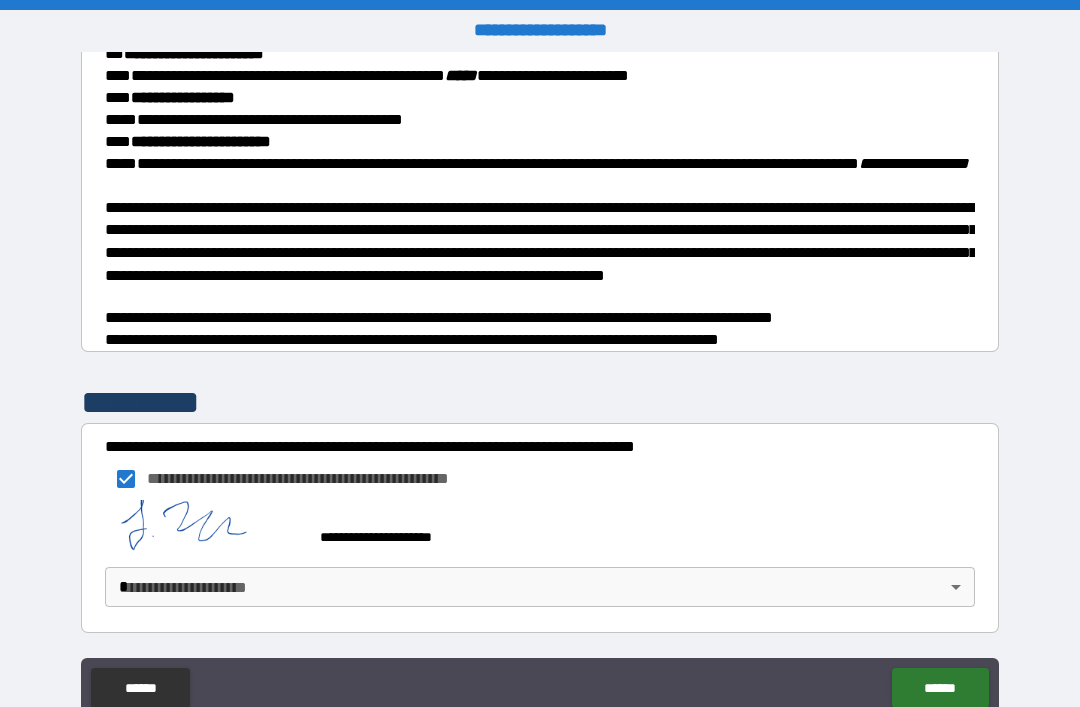 click on "******" at bounding box center [940, 688] 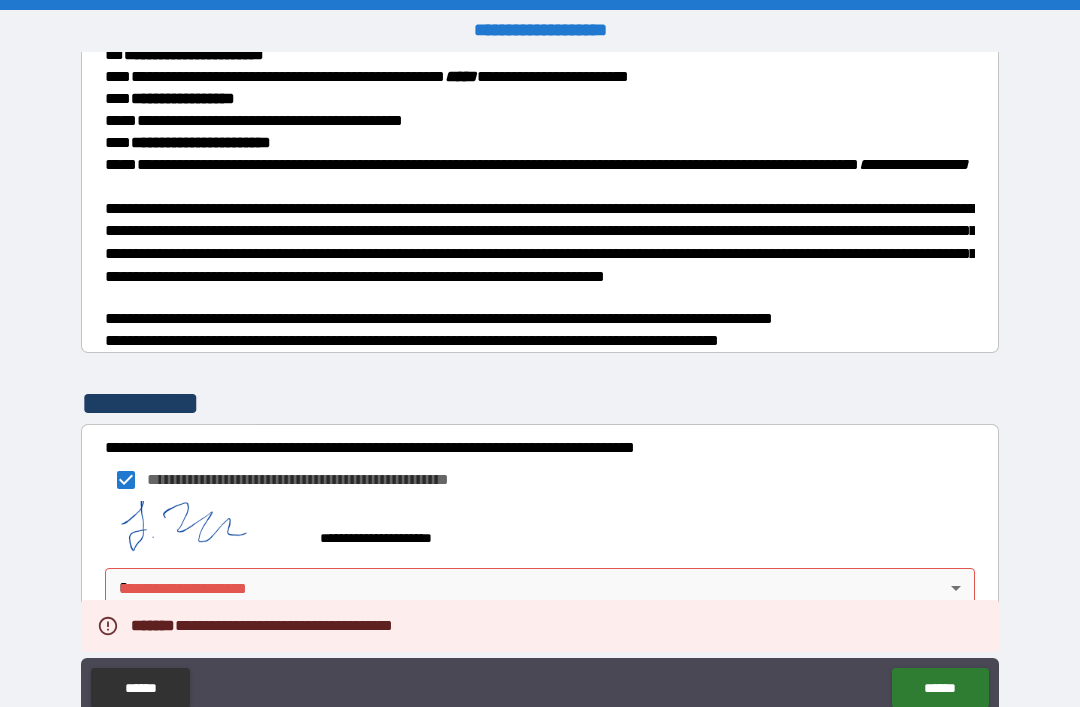 scroll, scrollTop: 467, scrollLeft: 0, axis: vertical 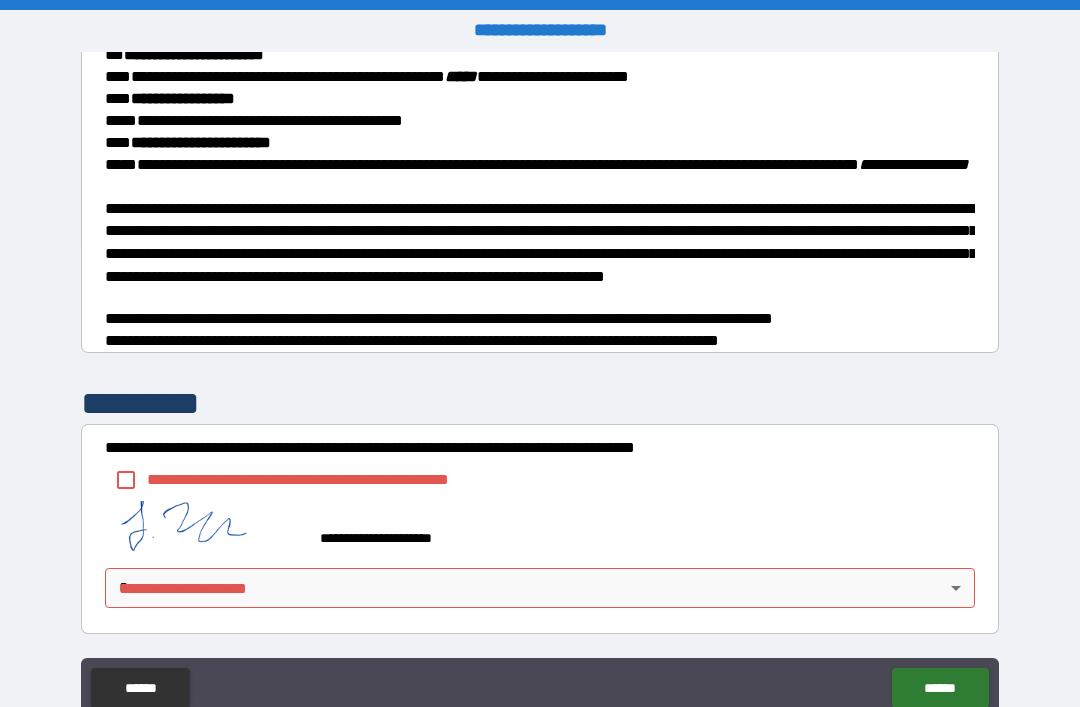 click on "**********" at bounding box center (540, 385) 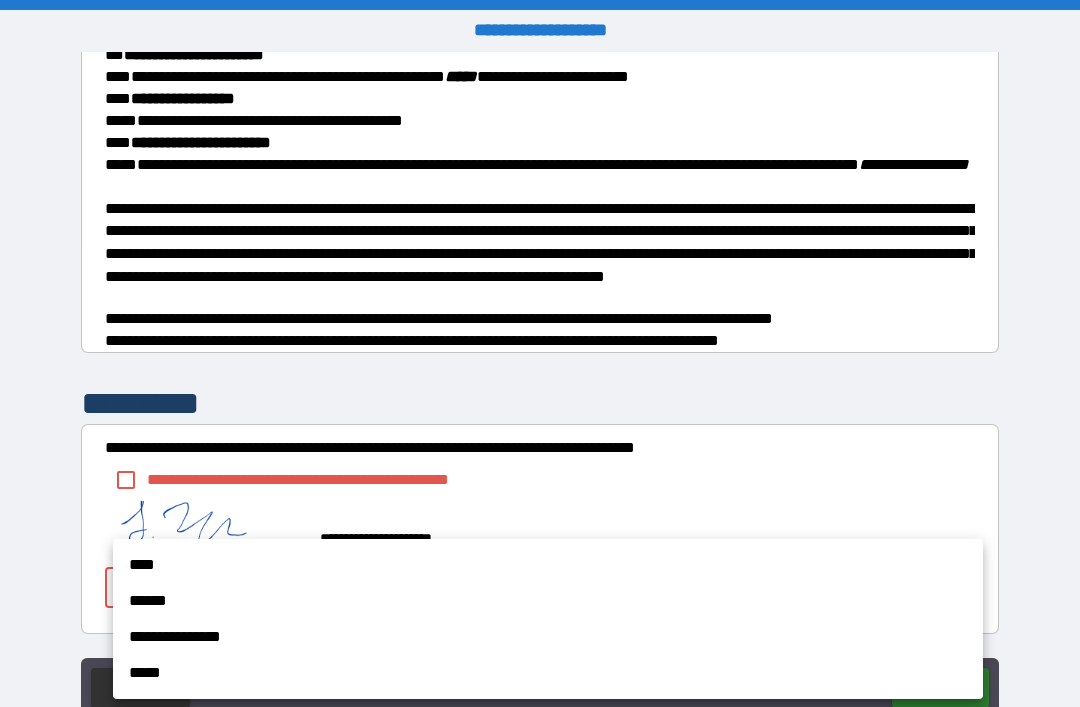 click on "****" at bounding box center [548, 565] 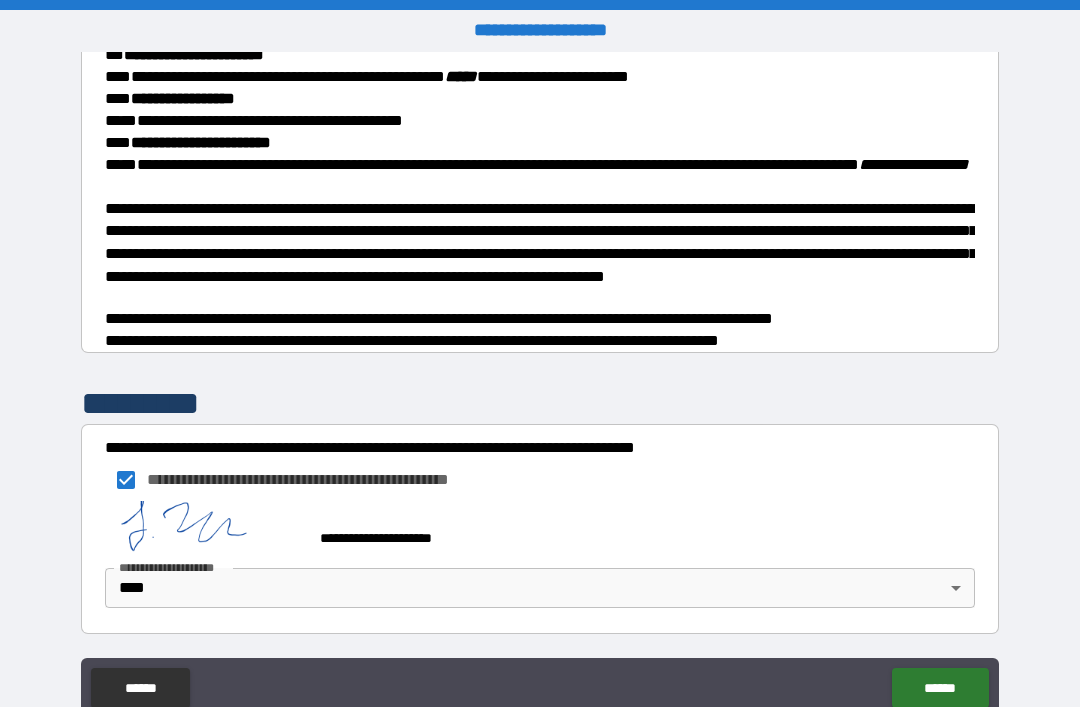 click on "******" at bounding box center [940, 688] 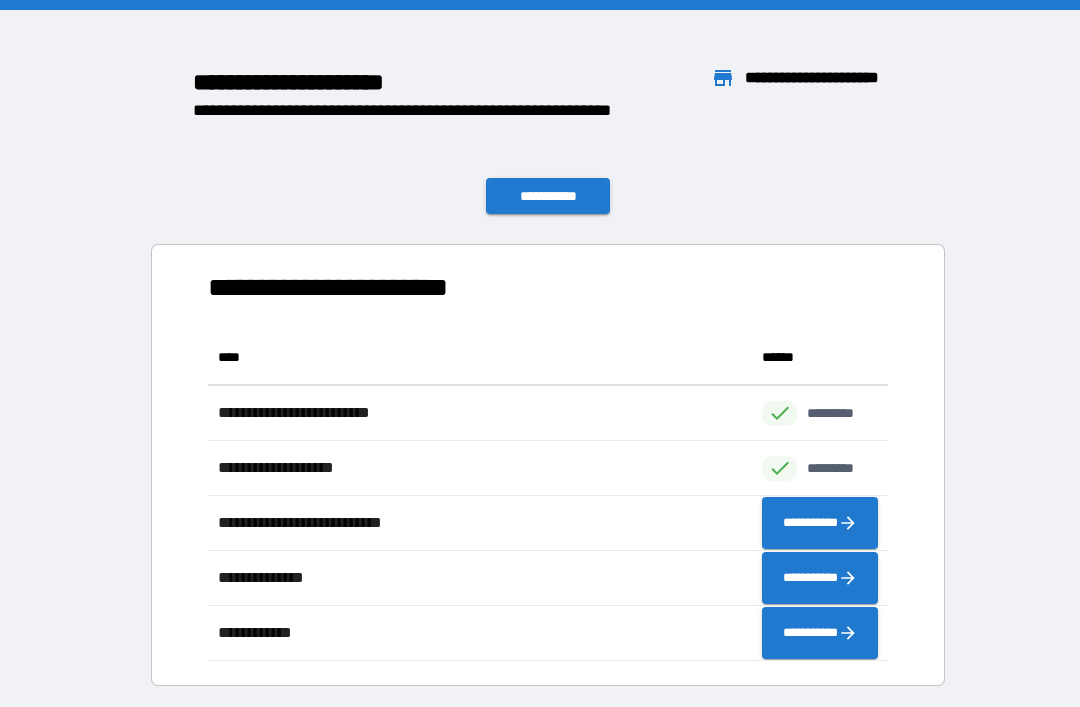 scroll, scrollTop: 1, scrollLeft: 1, axis: both 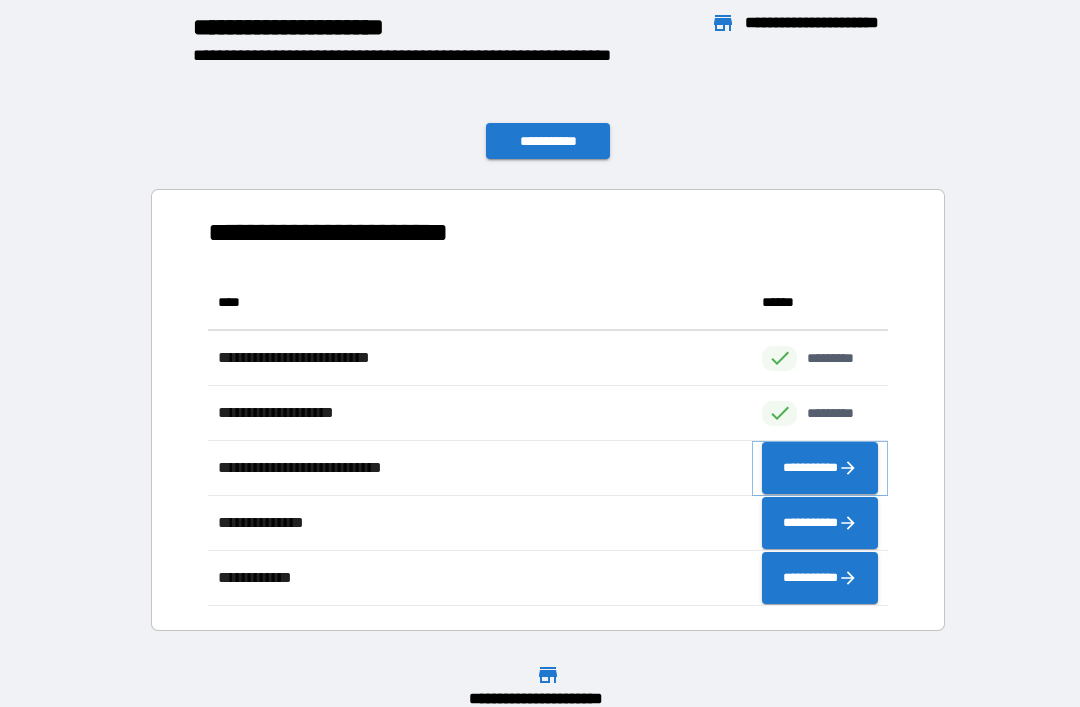 click on "**********" at bounding box center [820, 468] 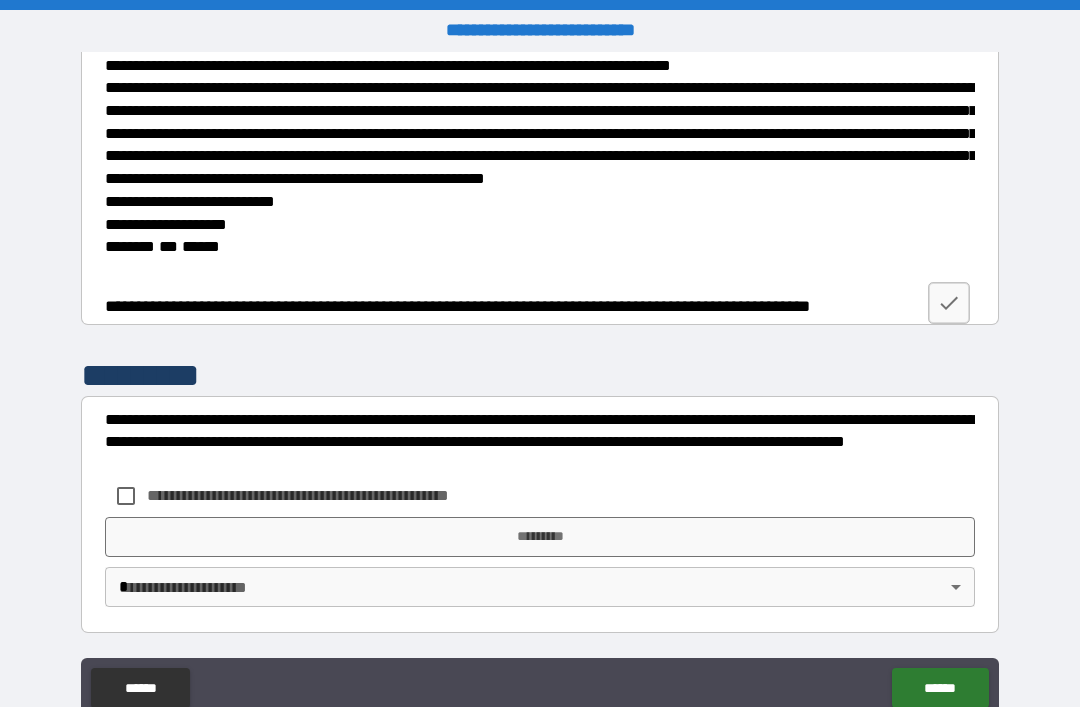 scroll, scrollTop: 4078, scrollLeft: 0, axis: vertical 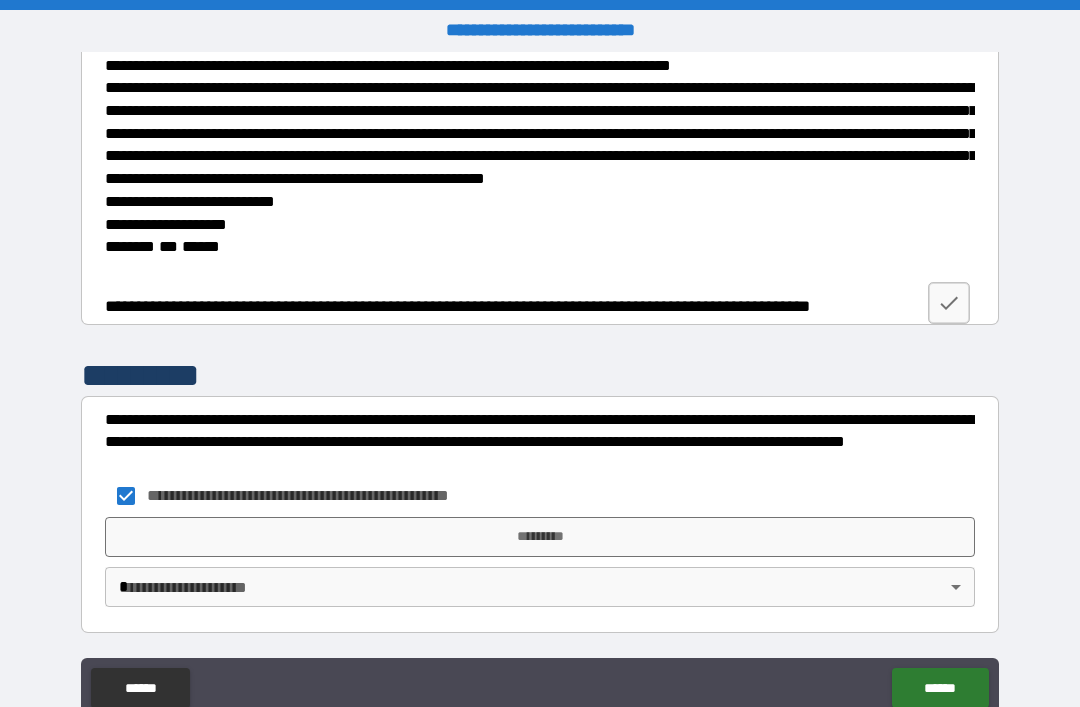 click on "*********" at bounding box center [540, 537] 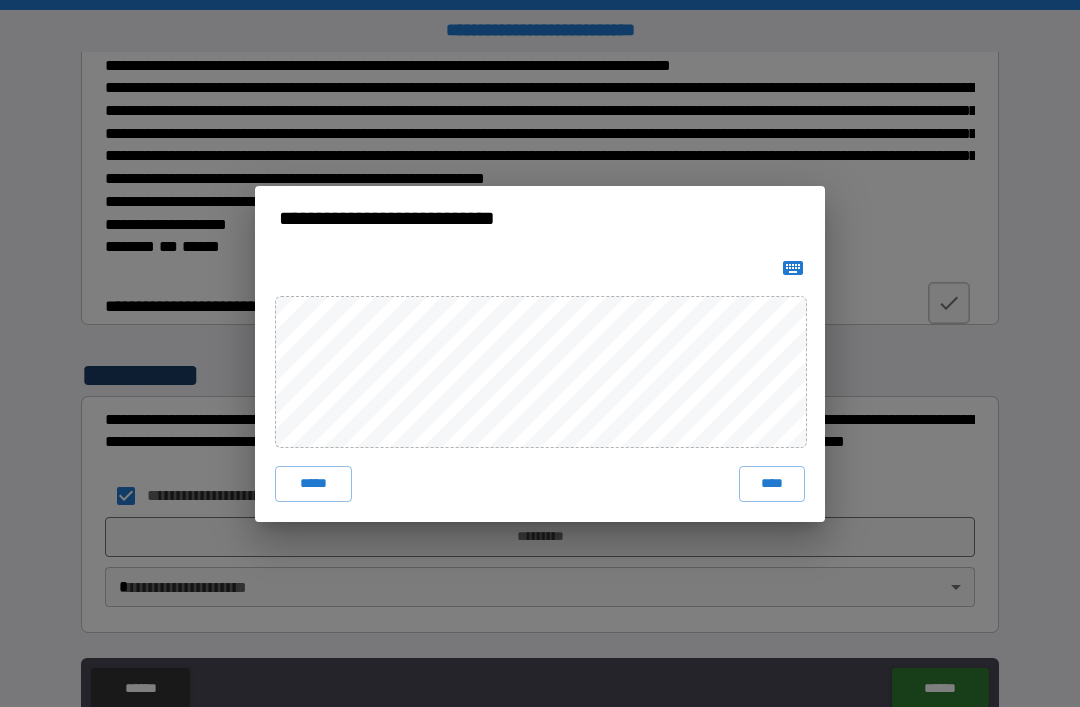 click on "****" at bounding box center [772, 484] 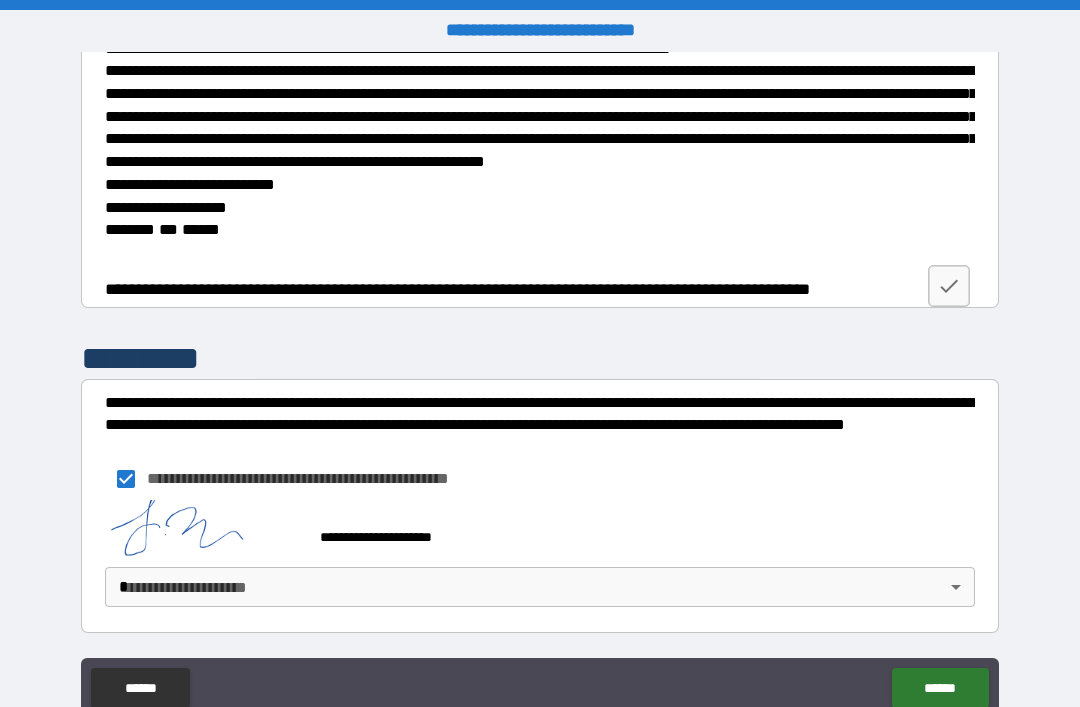 scroll, scrollTop: 4095, scrollLeft: 0, axis: vertical 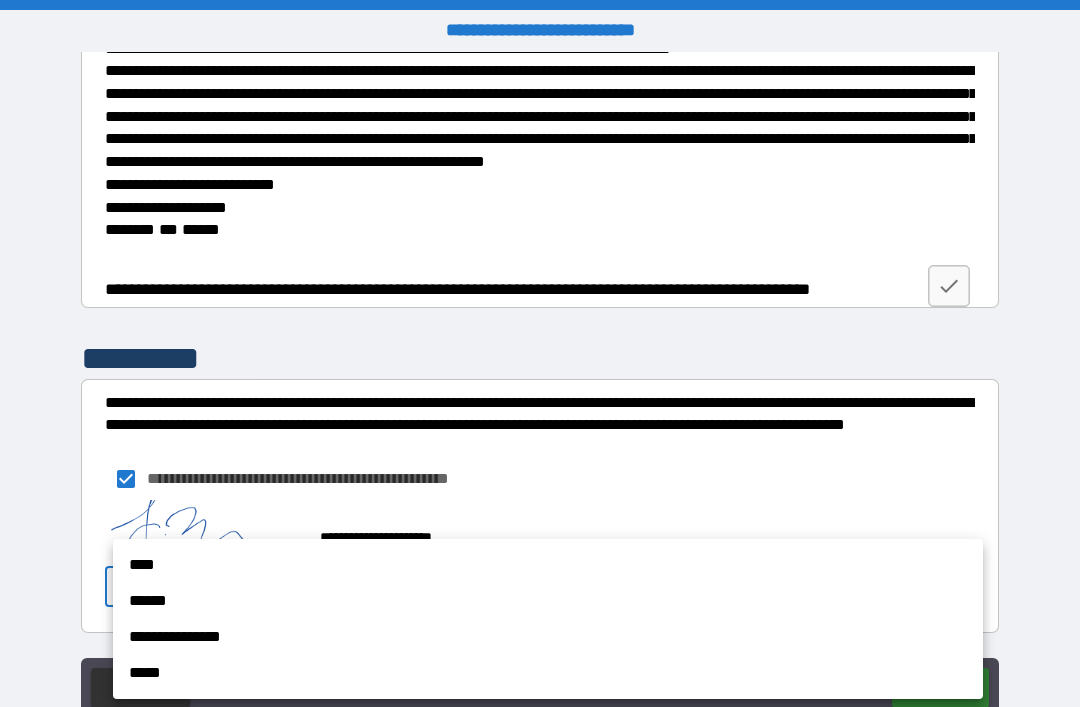 click on "****" at bounding box center (548, 565) 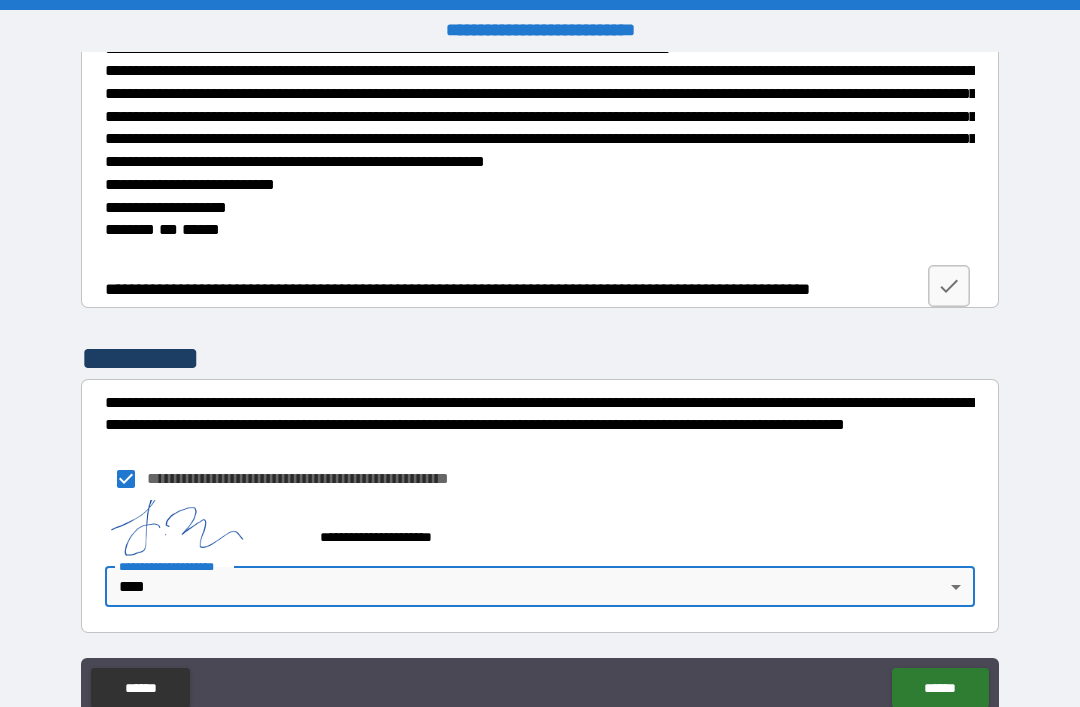 click on "******" at bounding box center (940, 688) 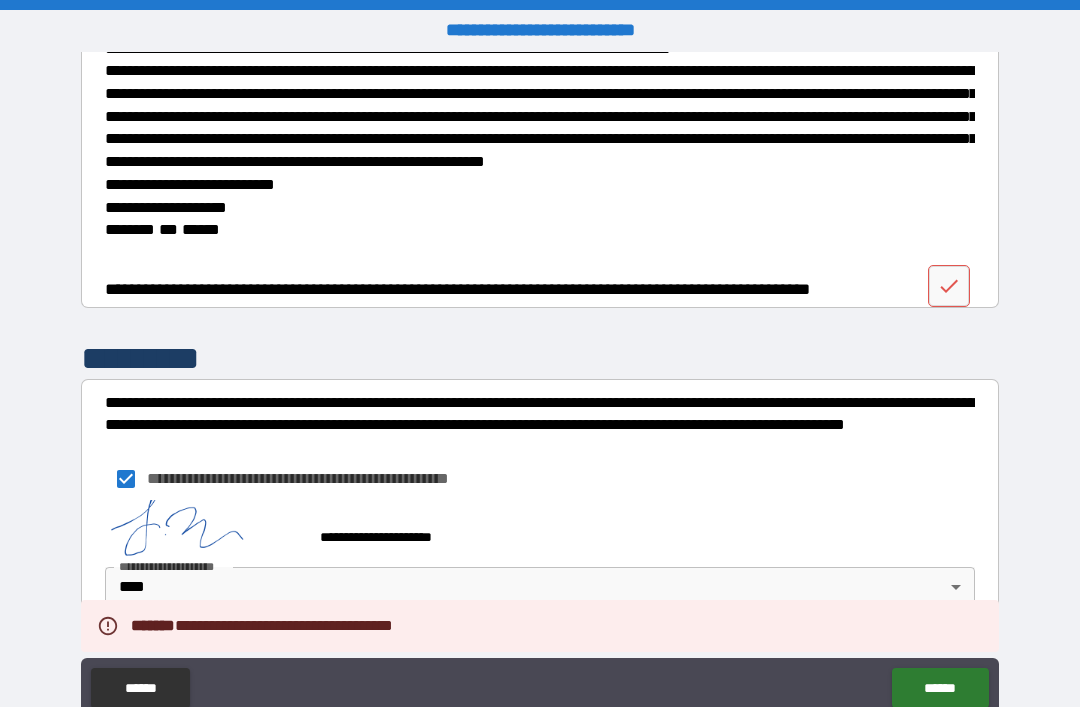 scroll, scrollTop: 4073, scrollLeft: 0, axis: vertical 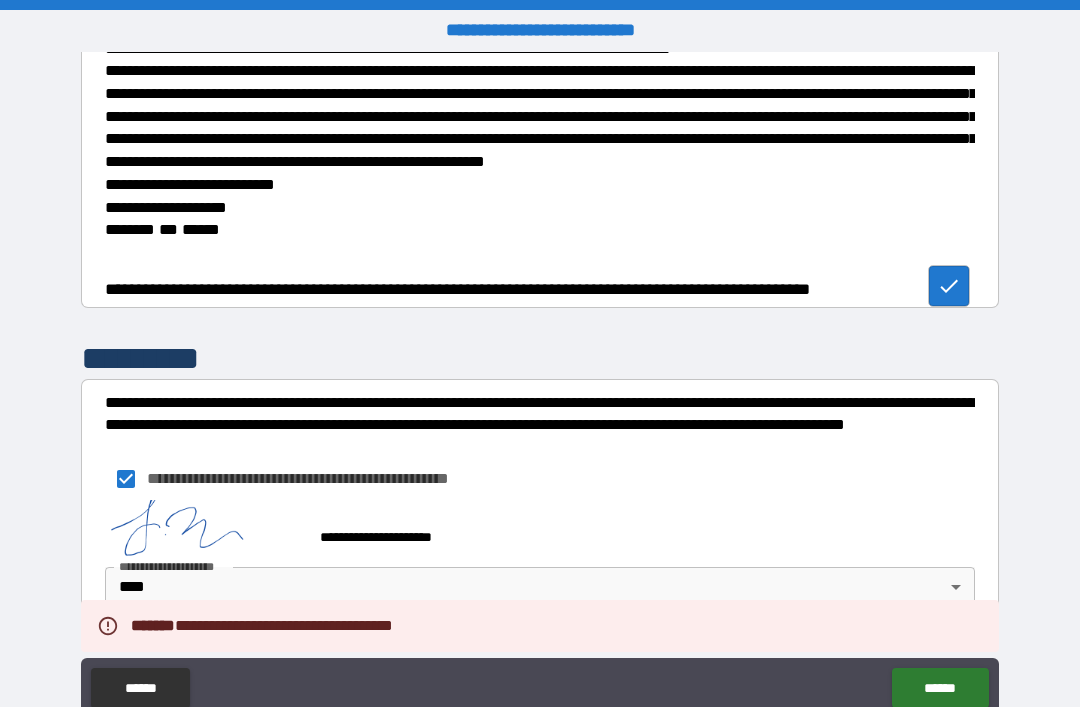 click on "******" at bounding box center [940, 688] 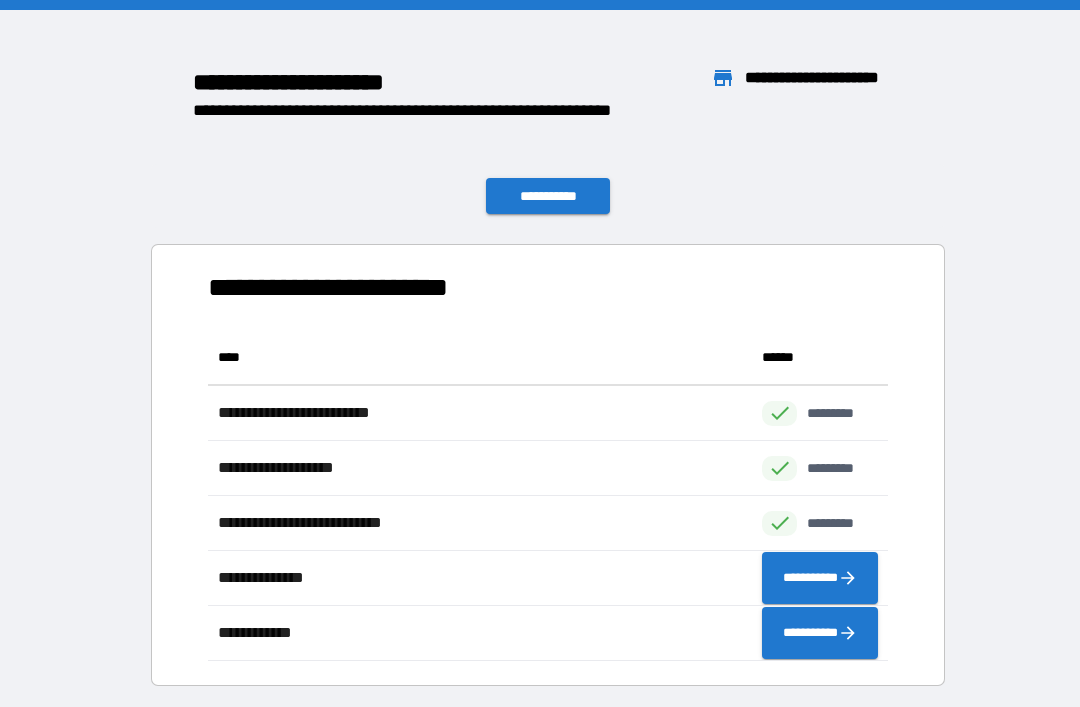 scroll, scrollTop: 1, scrollLeft: 1, axis: both 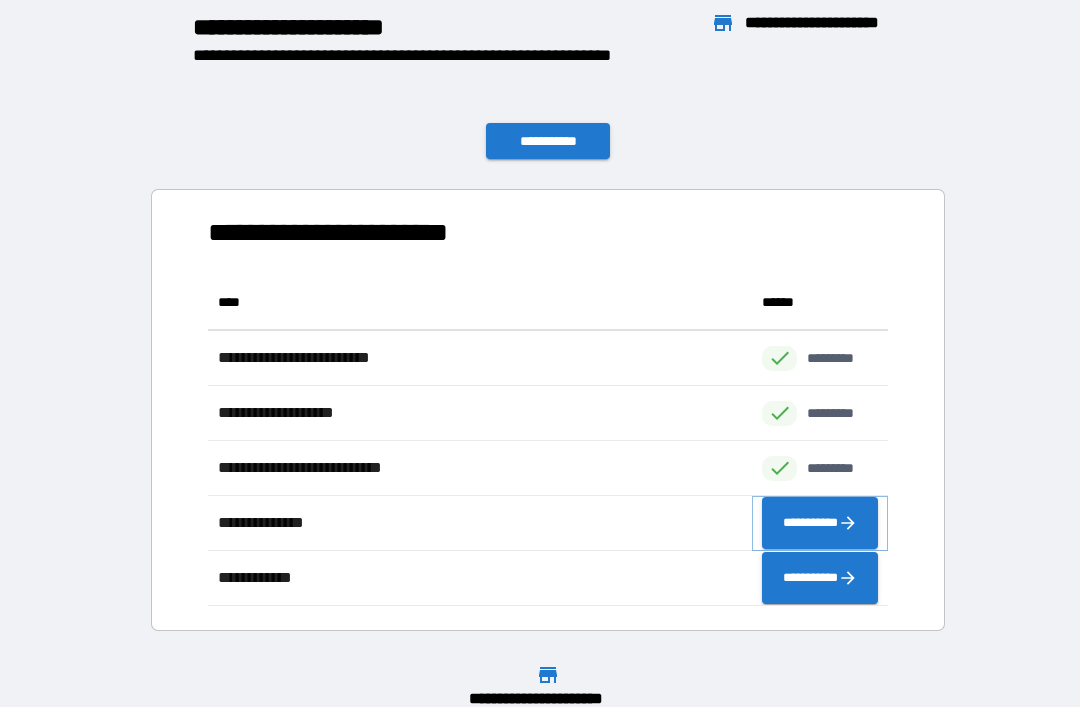 click on "**********" at bounding box center [820, 523] 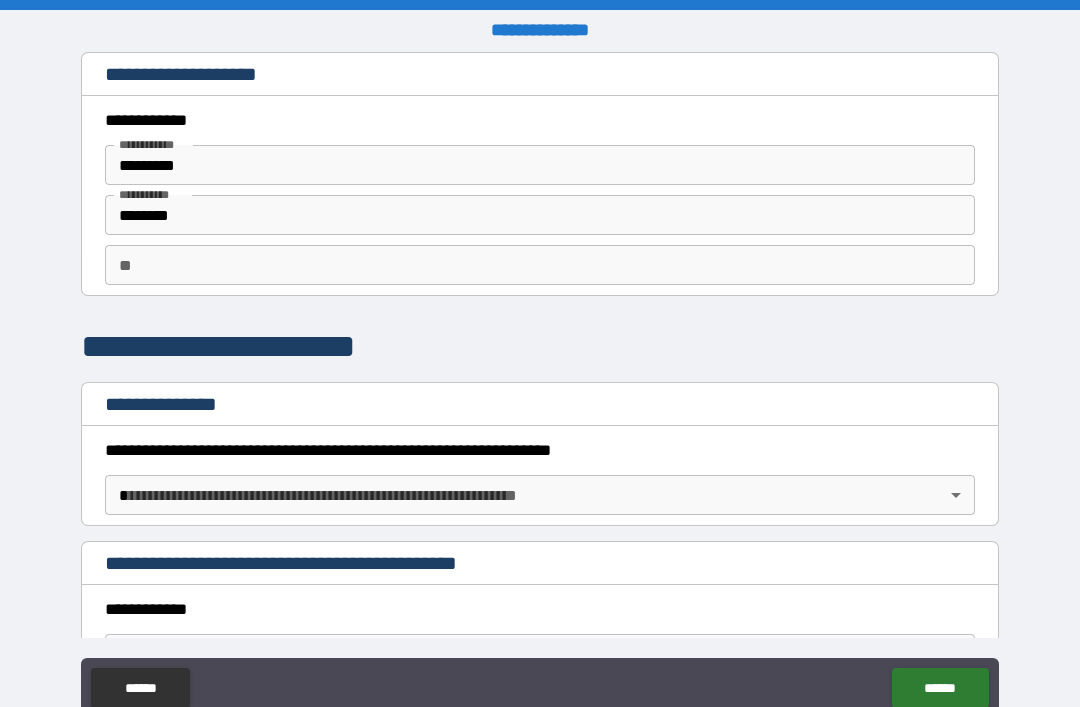 click on "**********" at bounding box center (540, 385) 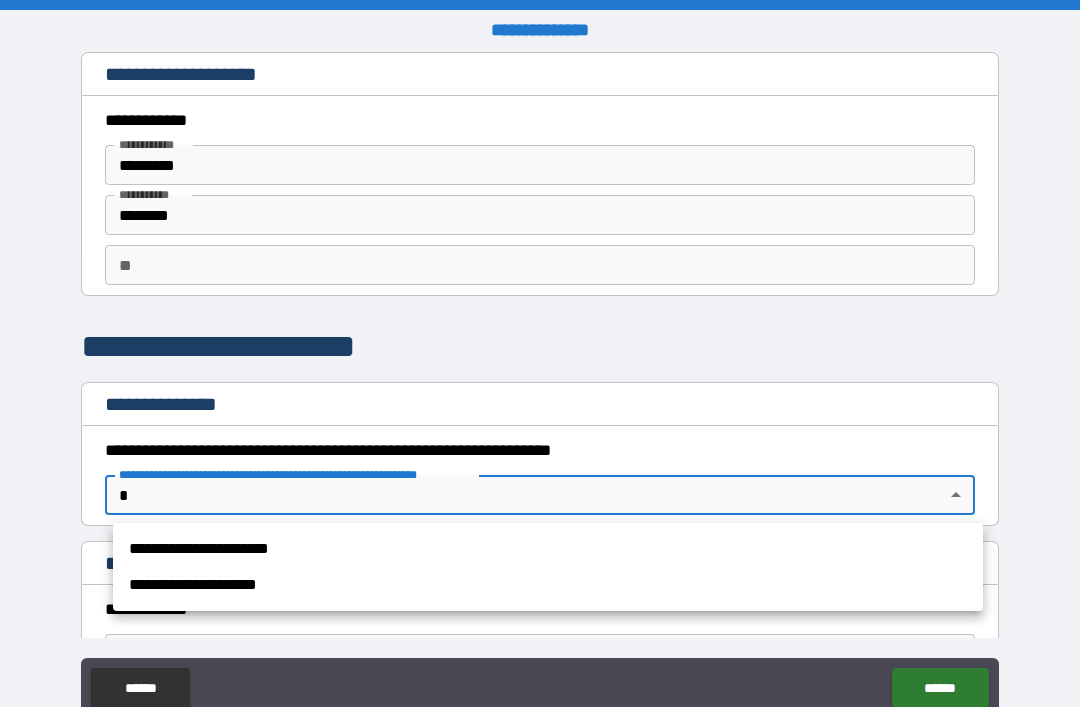 click on "**********" at bounding box center (548, 549) 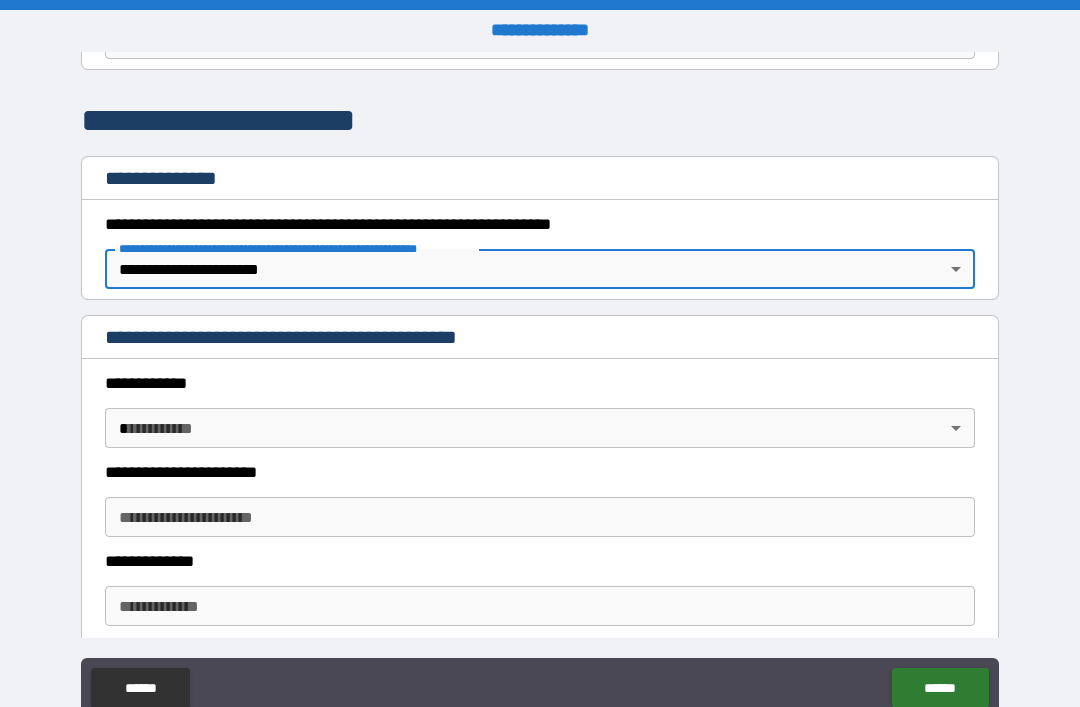 scroll, scrollTop: 261, scrollLeft: 0, axis: vertical 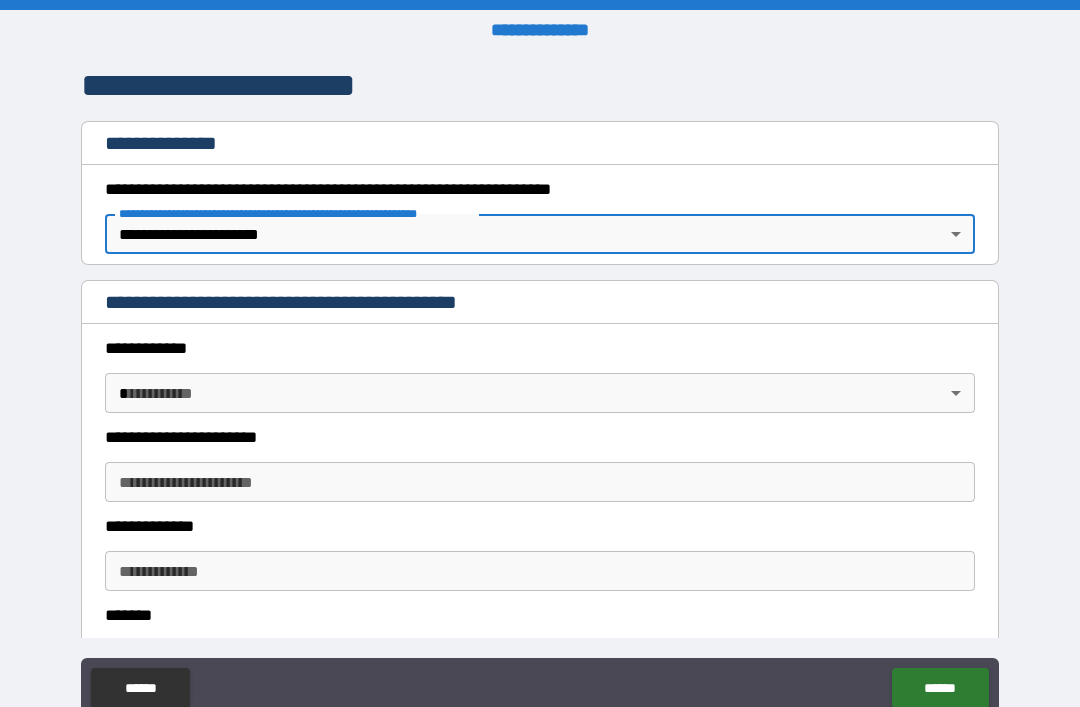 click on "**********" at bounding box center [540, 385] 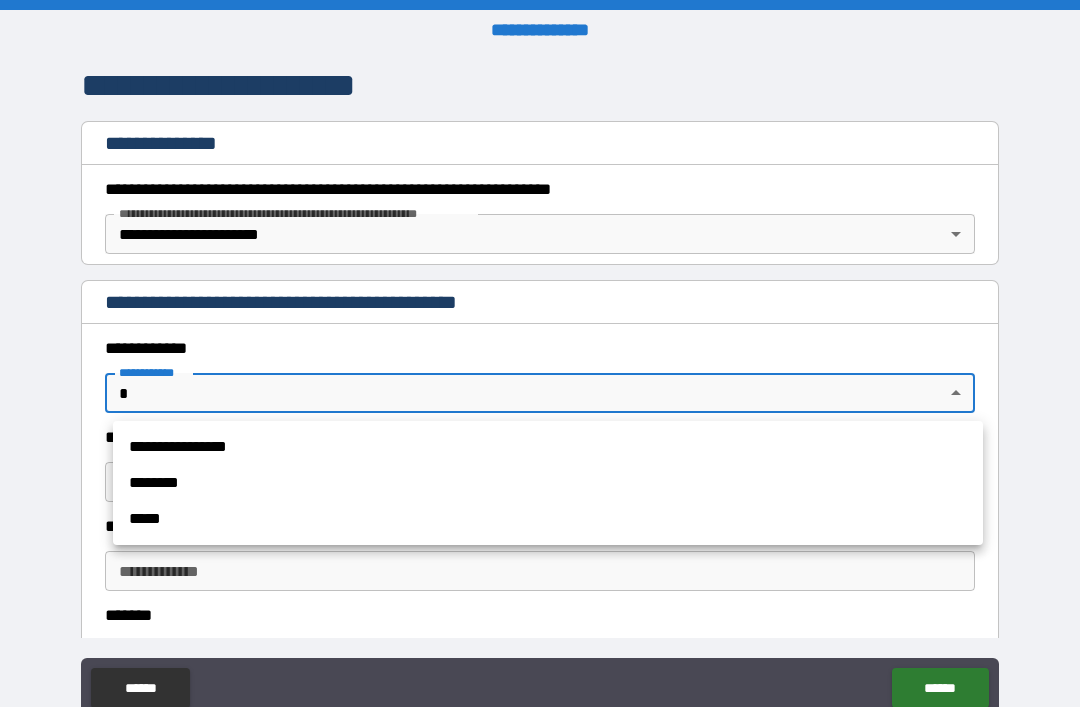click on "**********" at bounding box center [548, 447] 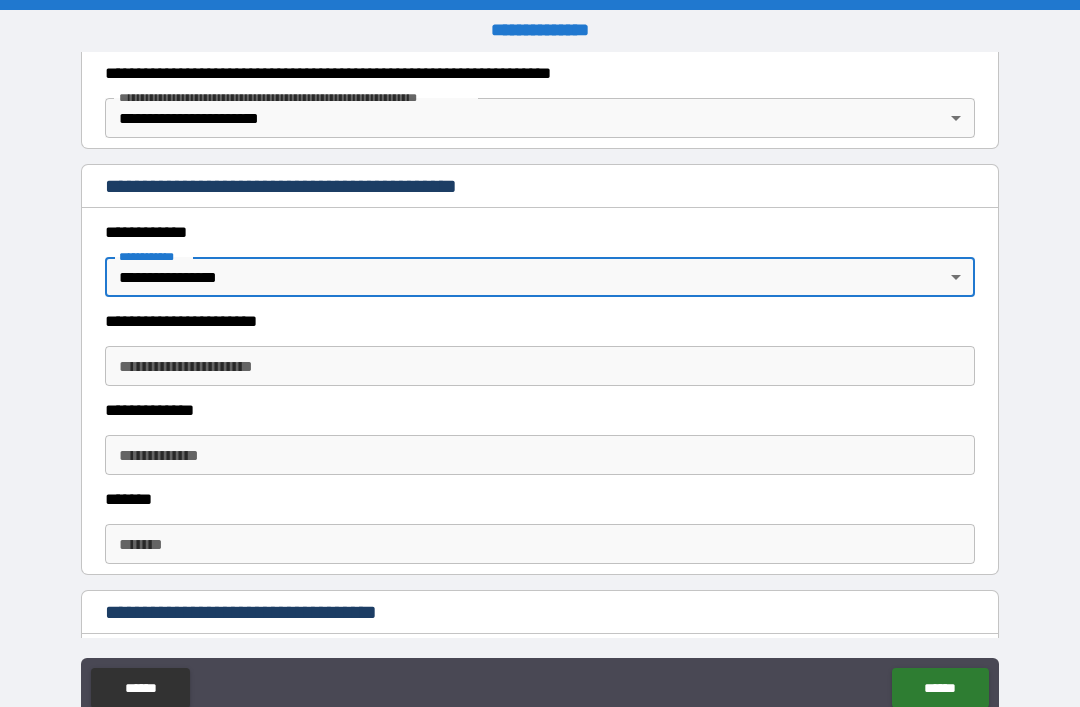 scroll, scrollTop: 378, scrollLeft: 0, axis: vertical 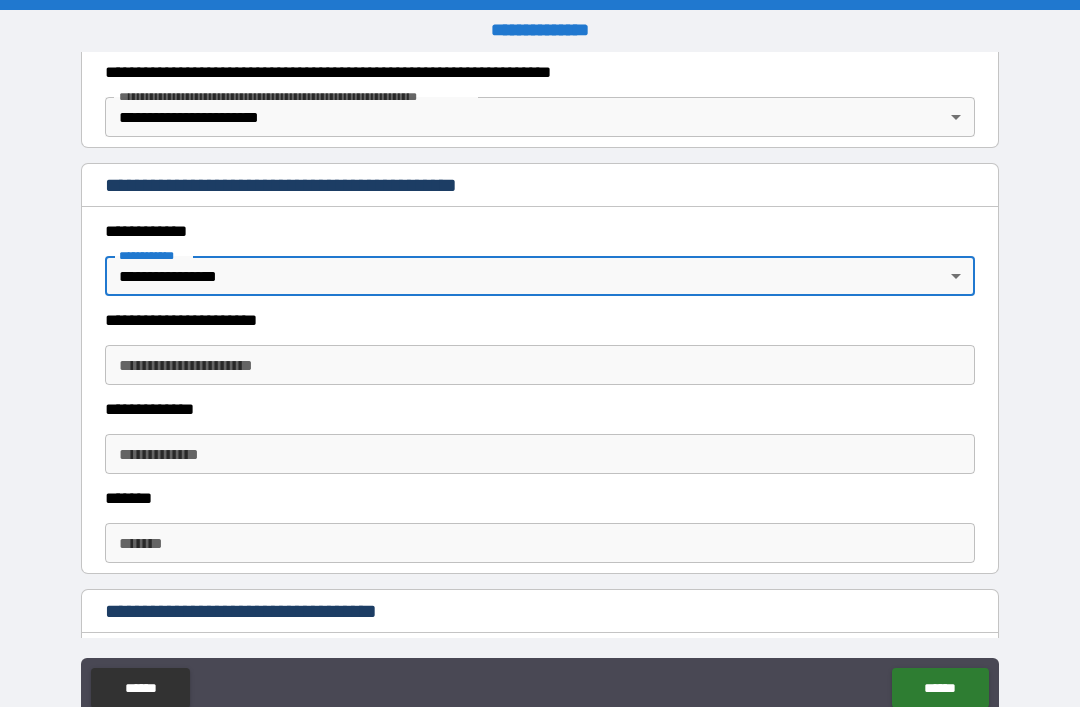 click on "**********" at bounding box center [540, 365] 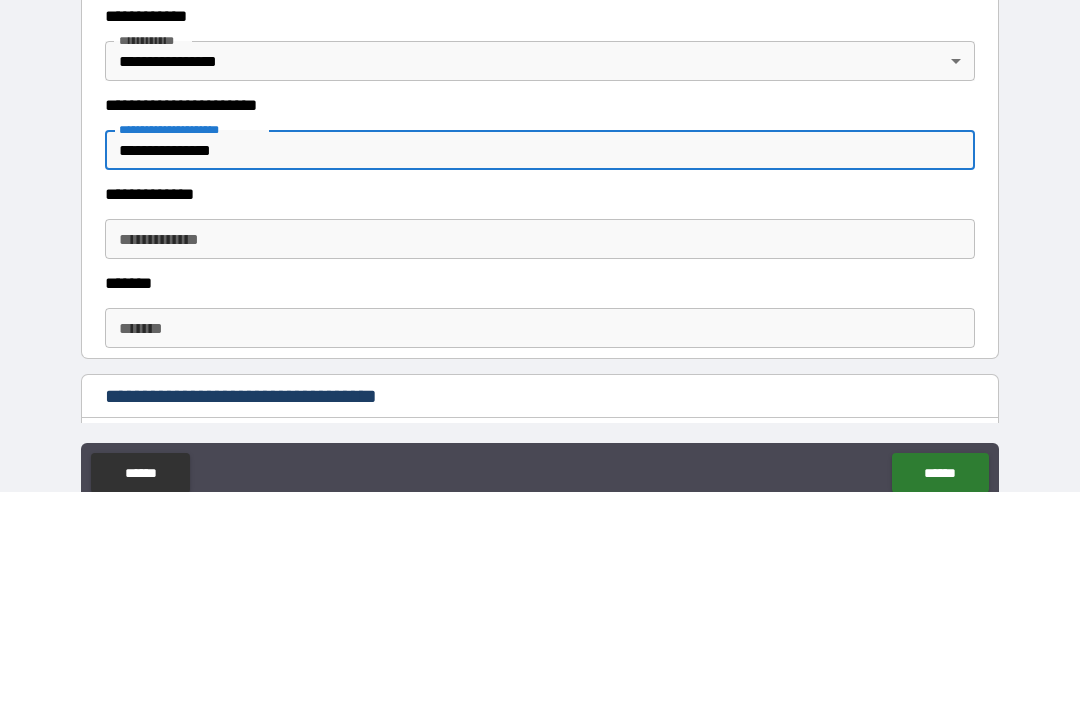 click on "**********" at bounding box center [540, 365] 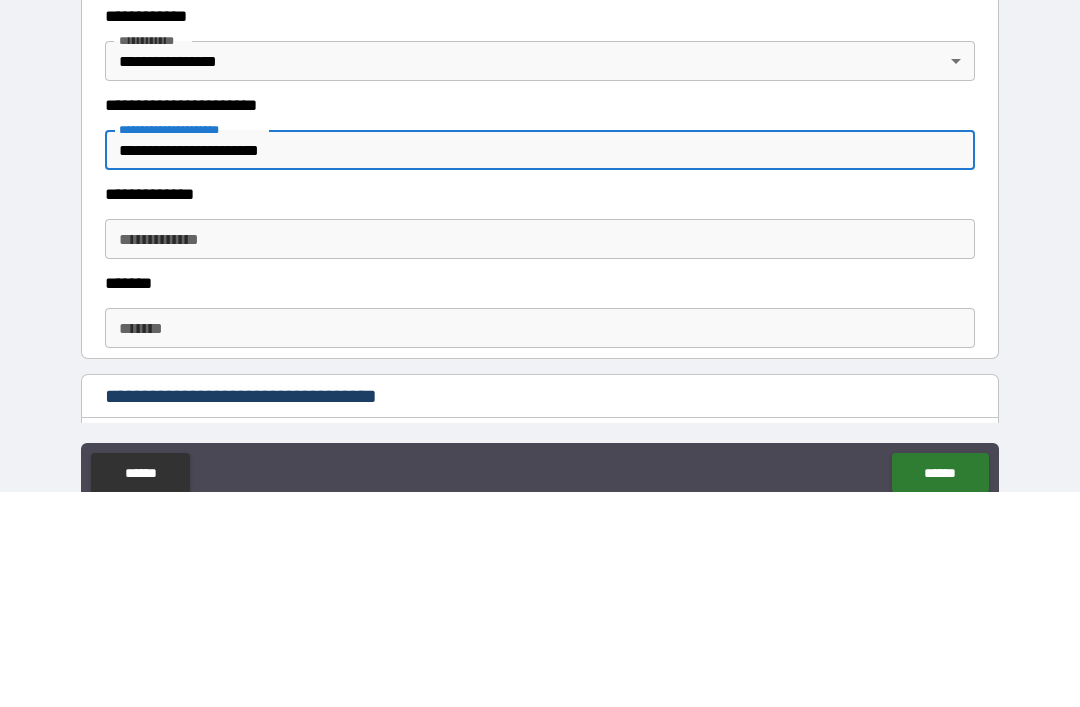 type on "**********" 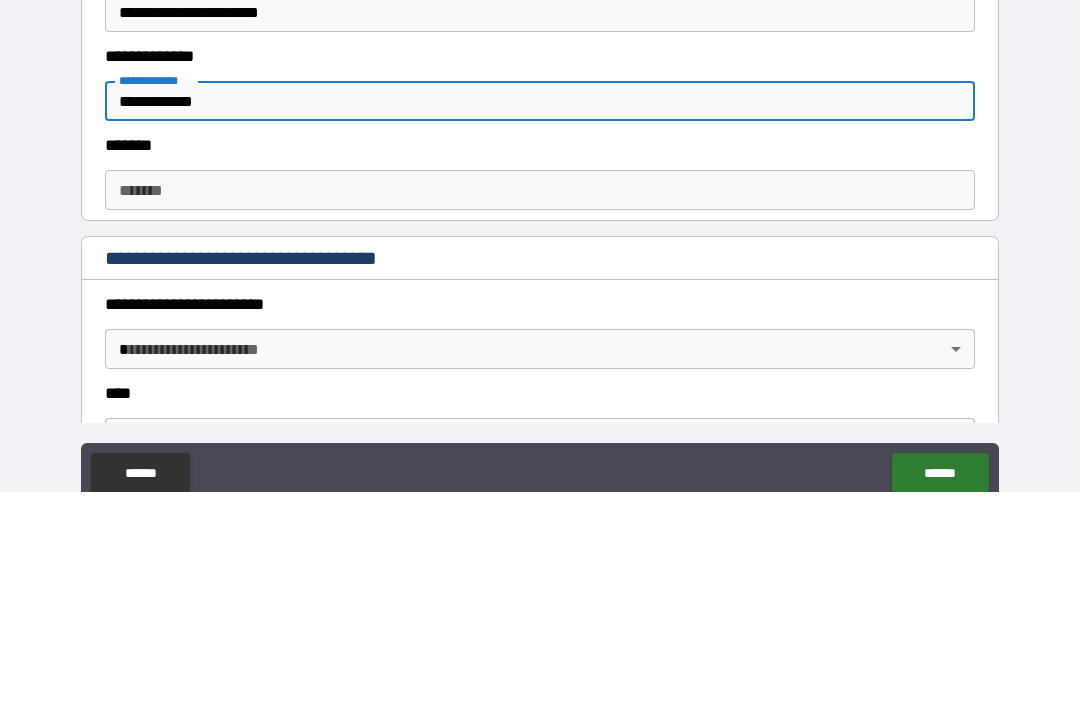 scroll, scrollTop: 517, scrollLeft: 0, axis: vertical 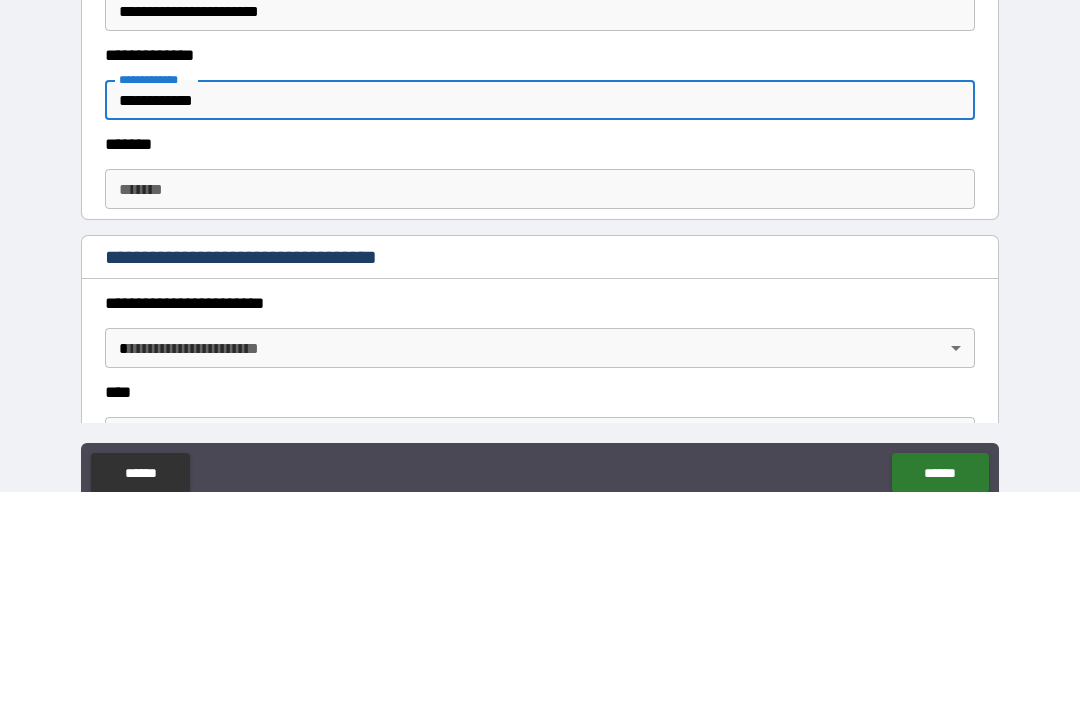 type on "**********" 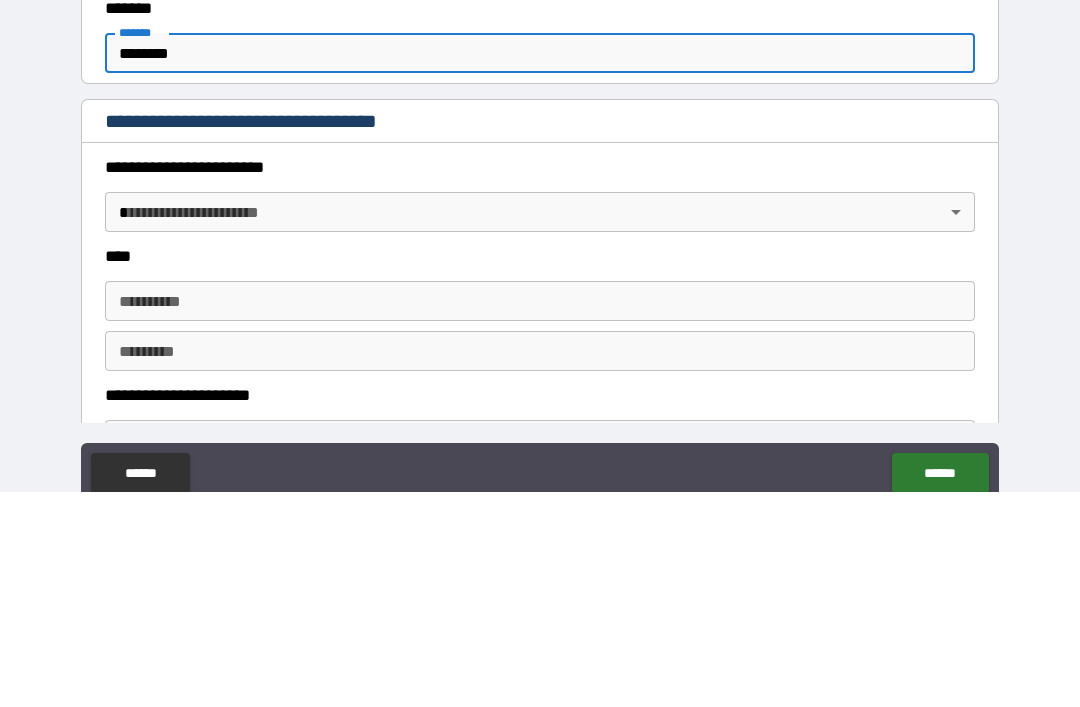 scroll, scrollTop: 685, scrollLeft: 0, axis: vertical 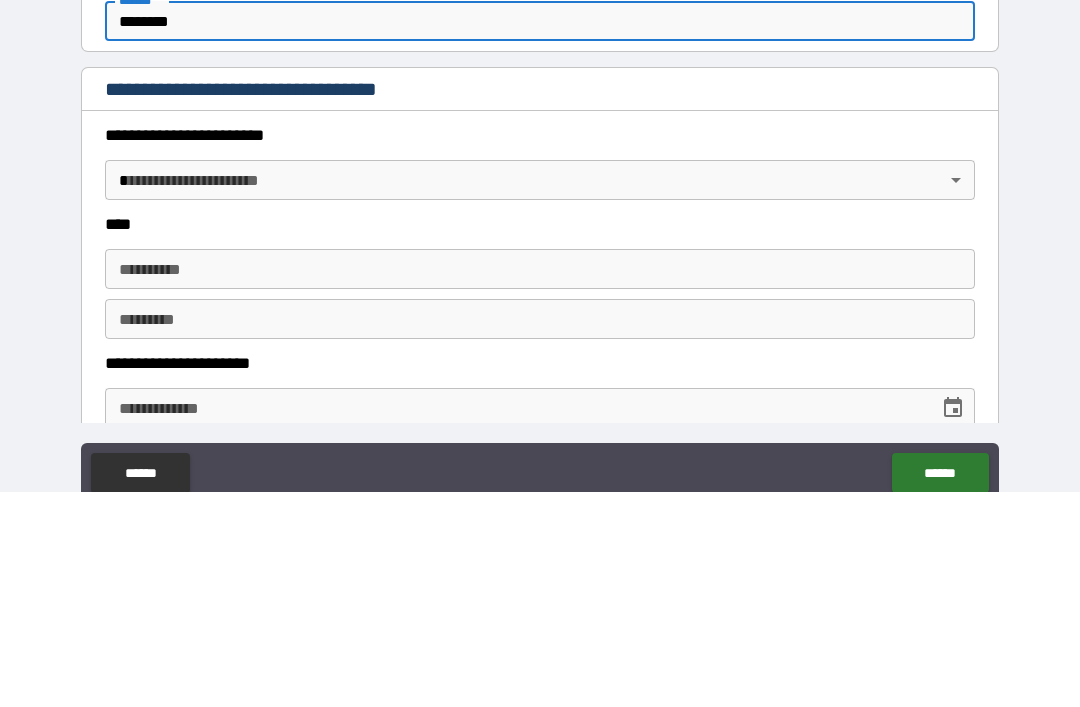 type on "********" 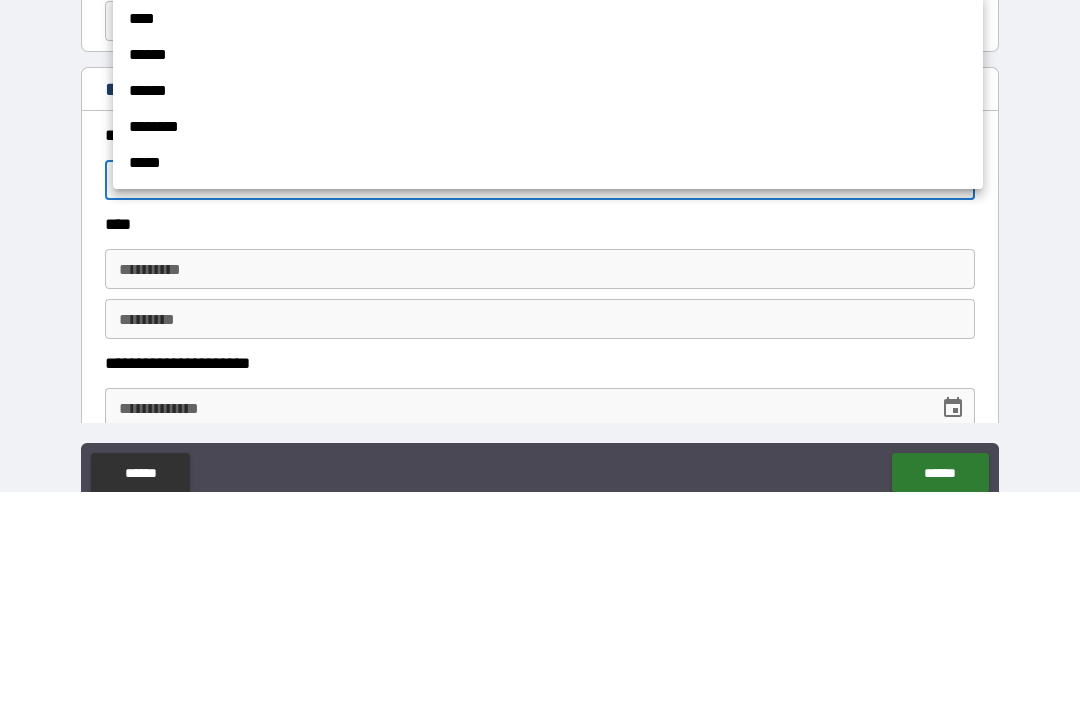 scroll, scrollTop: 64, scrollLeft: 0, axis: vertical 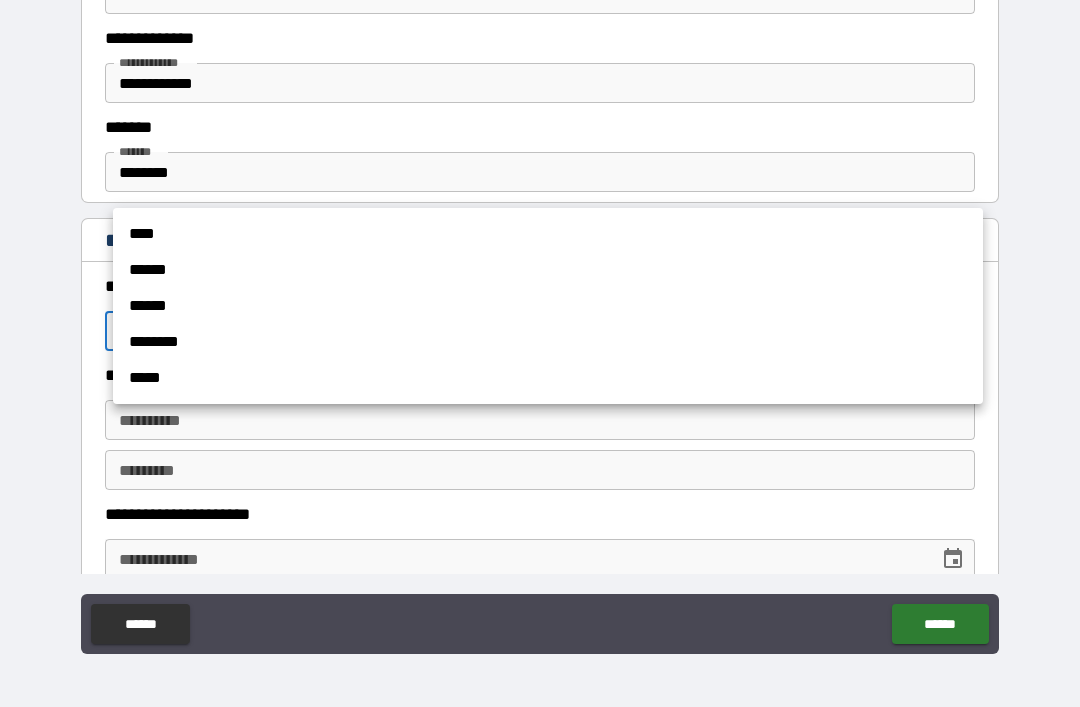 click on "****" at bounding box center [548, 234] 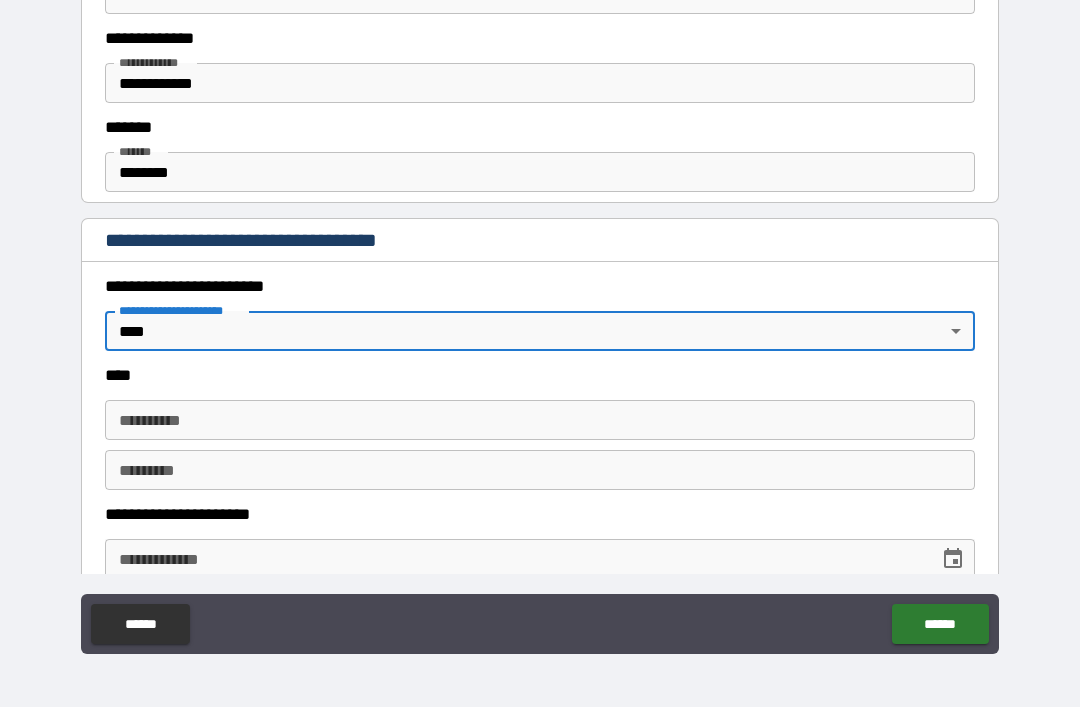 click on "**********" at bounding box center (540, 420) 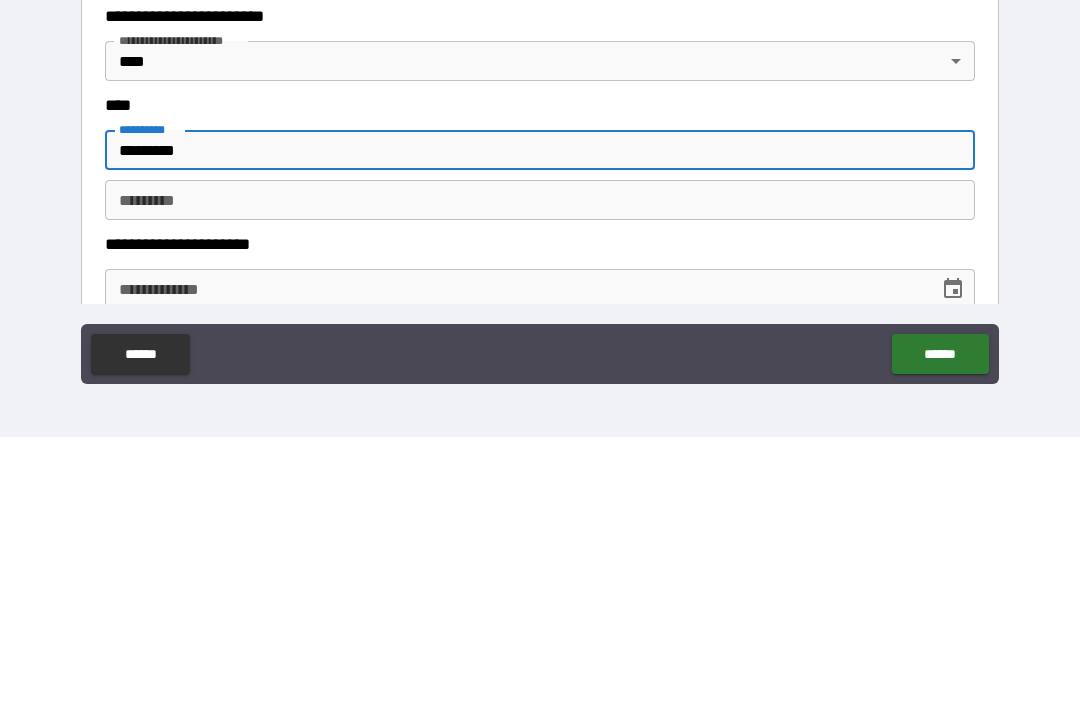 type on "*********" 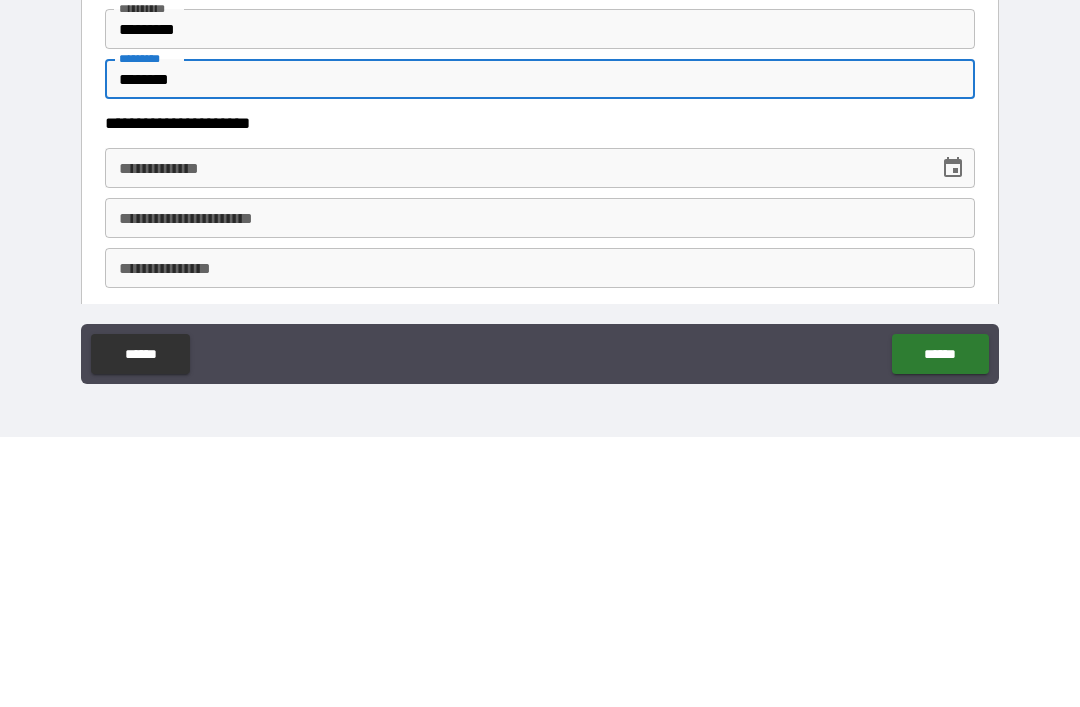 scroll, scrollTop: 813, scrollLeft: 0, axis: vertical 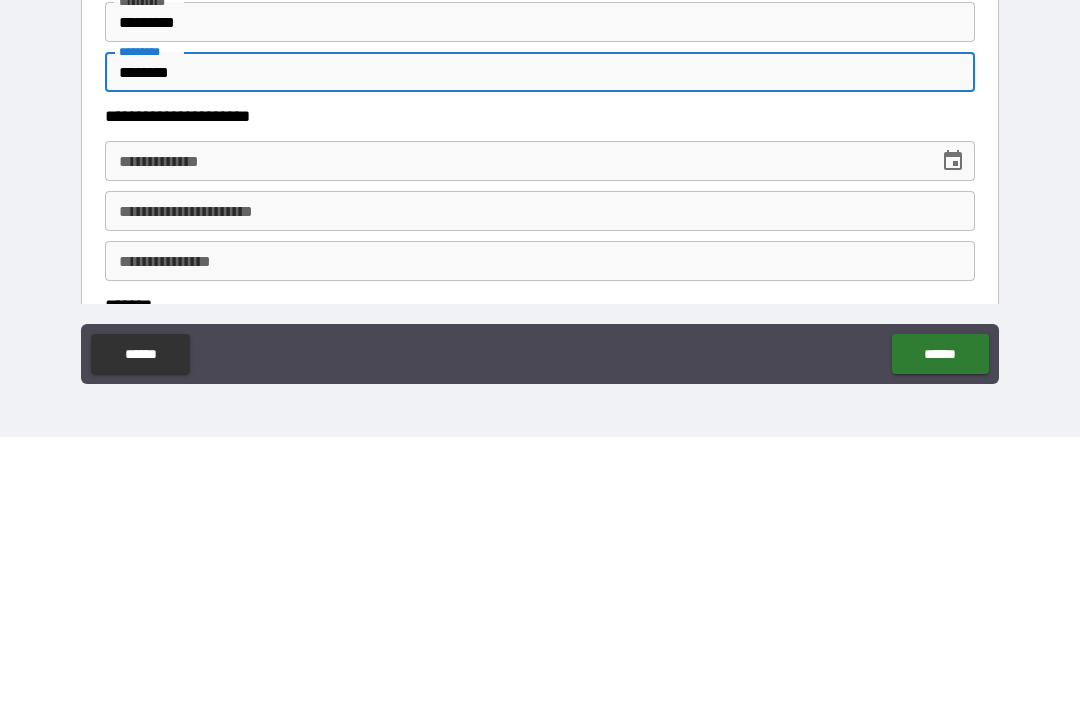 type on "********" 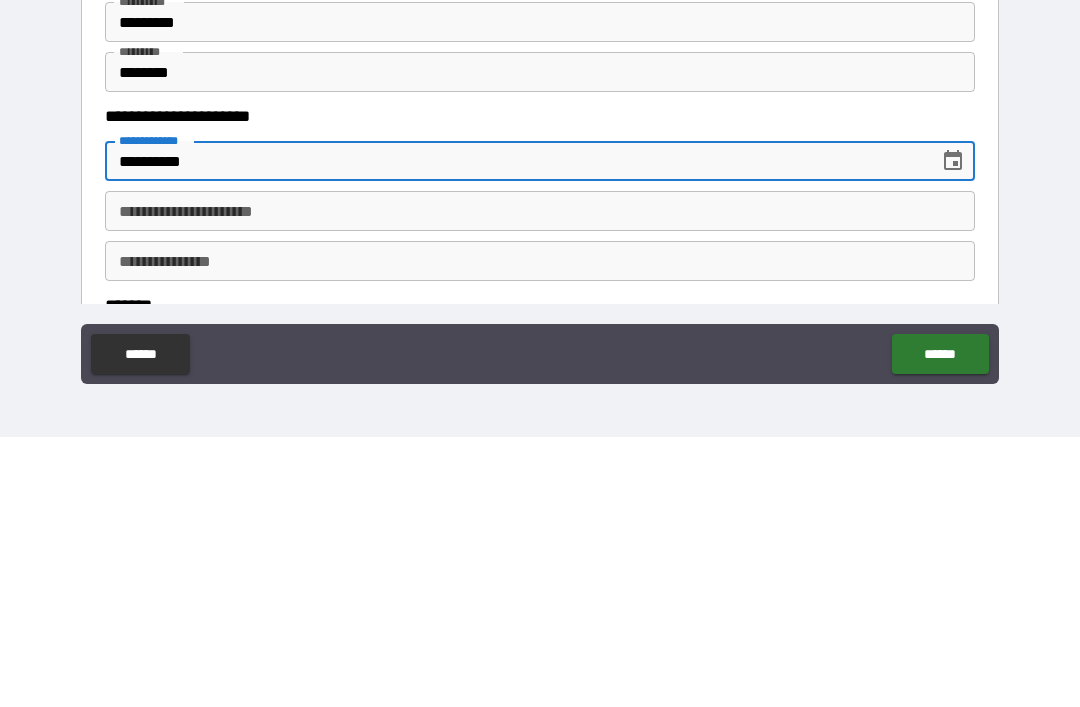 type on "**********" 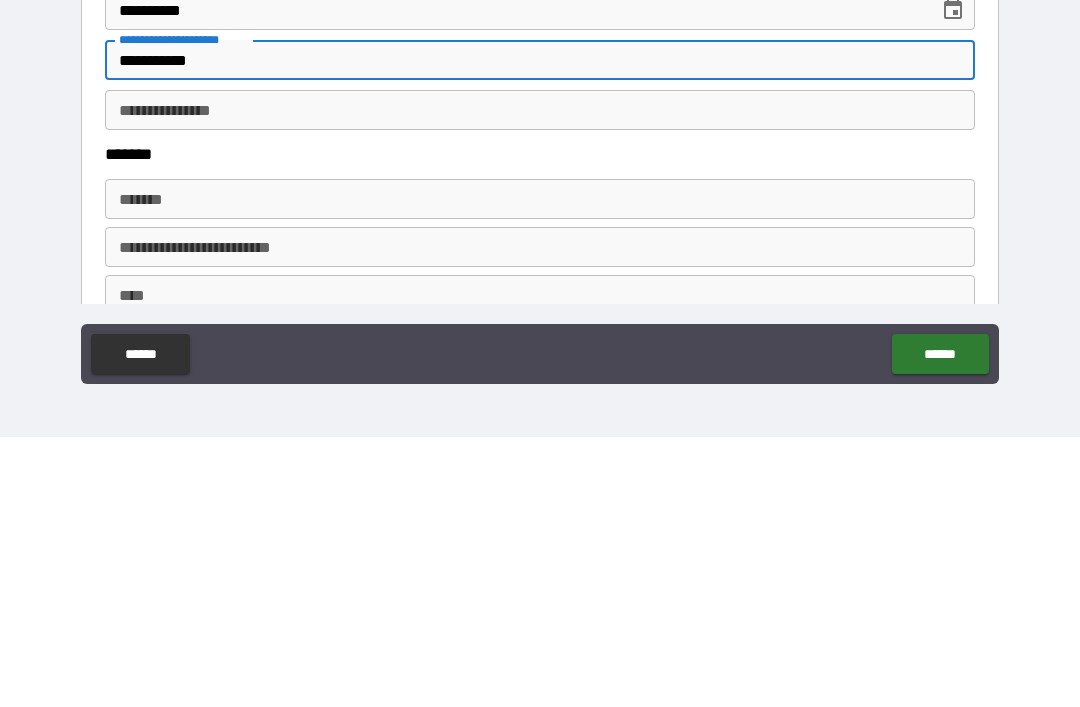 scroll, scrollTop: 965, scrollLeft: 0, axis: vertical 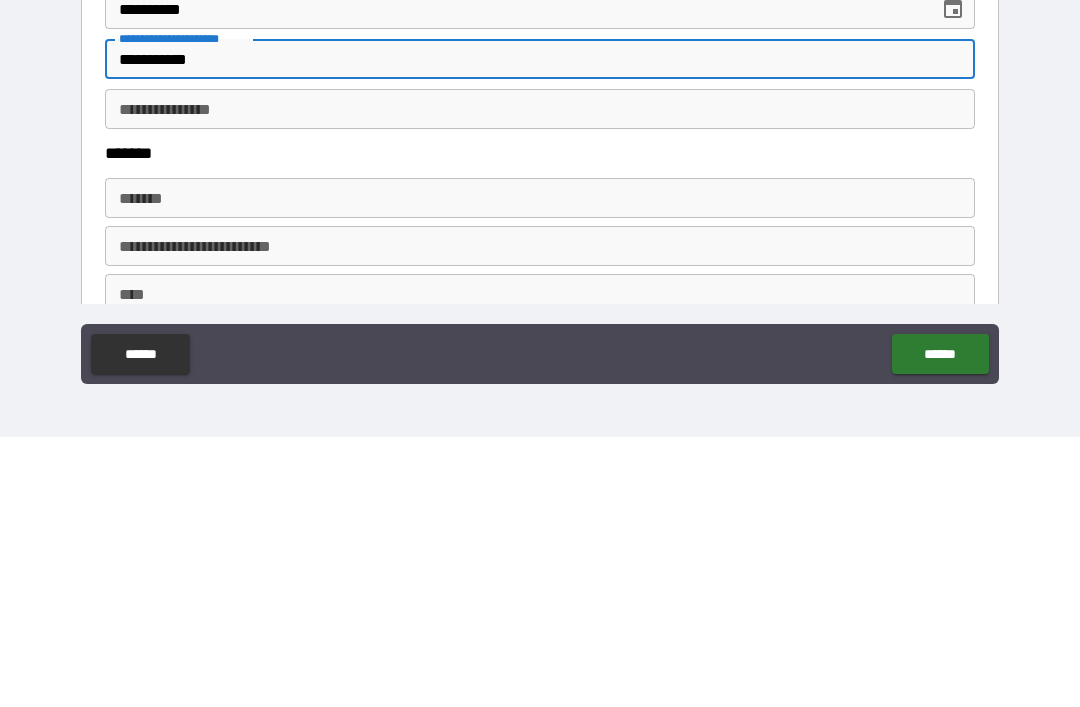 type on "**********" 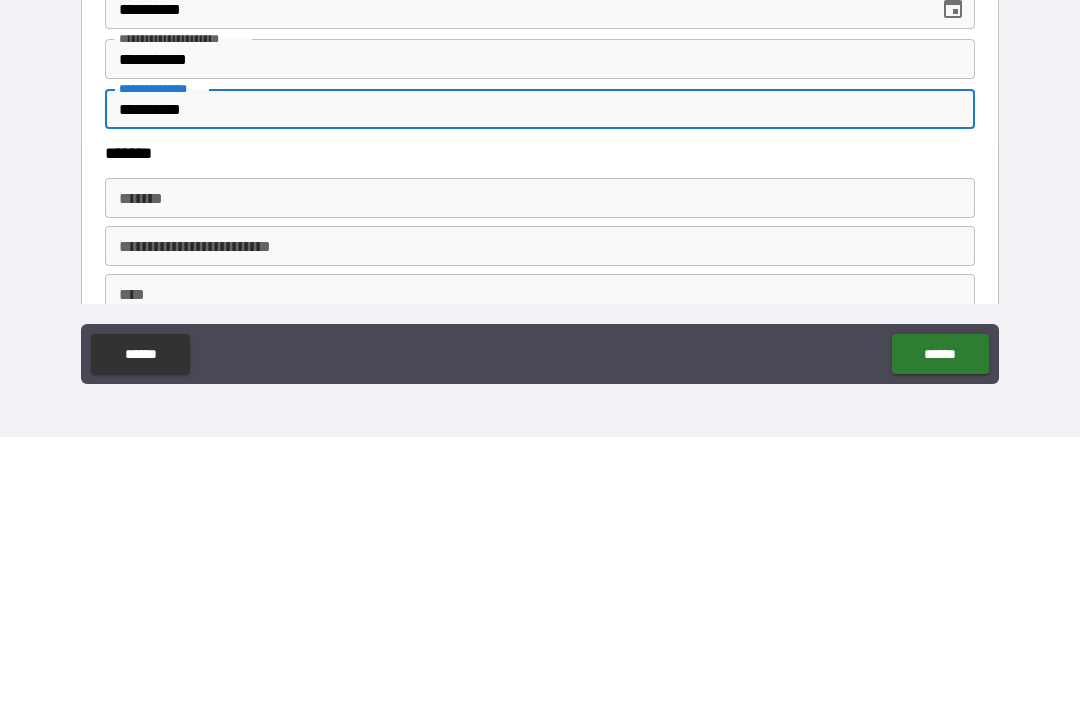 type on "**********" 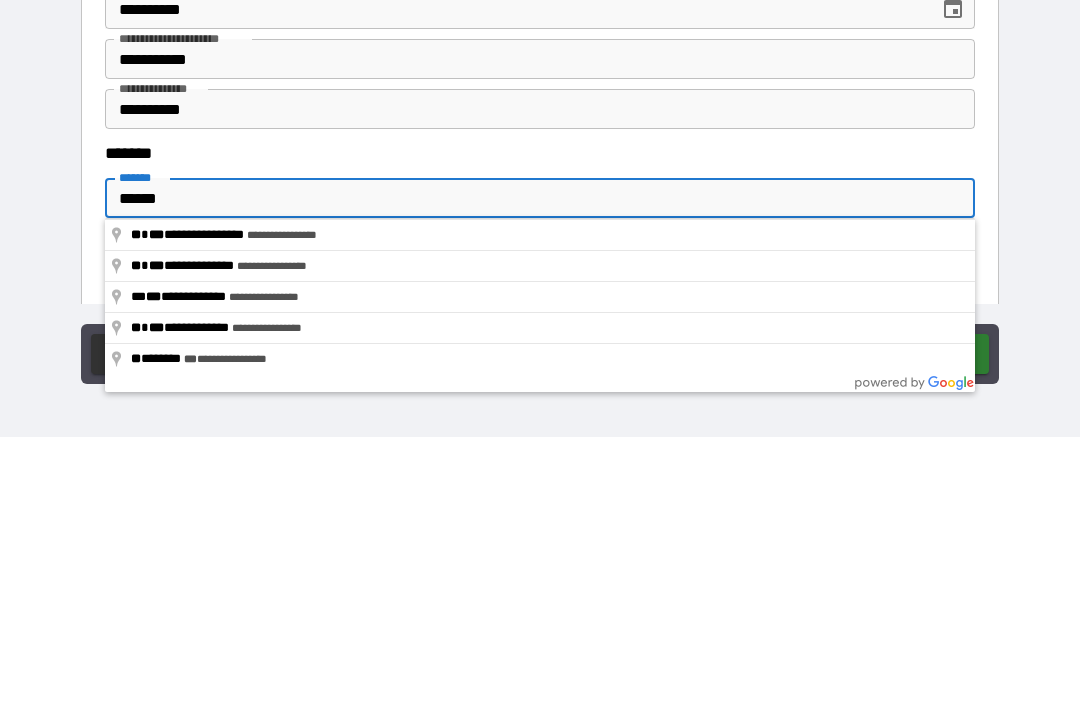 type on "**********" 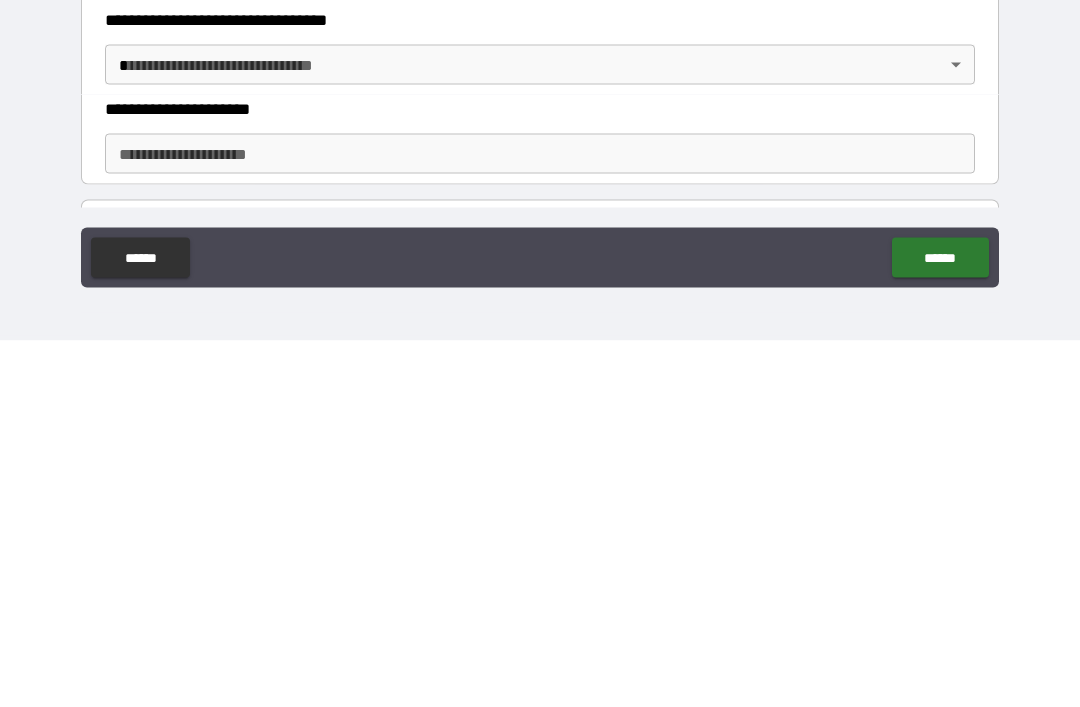 scroll, scrollTop: 1331, scrollLeft: 0, axis: vertical 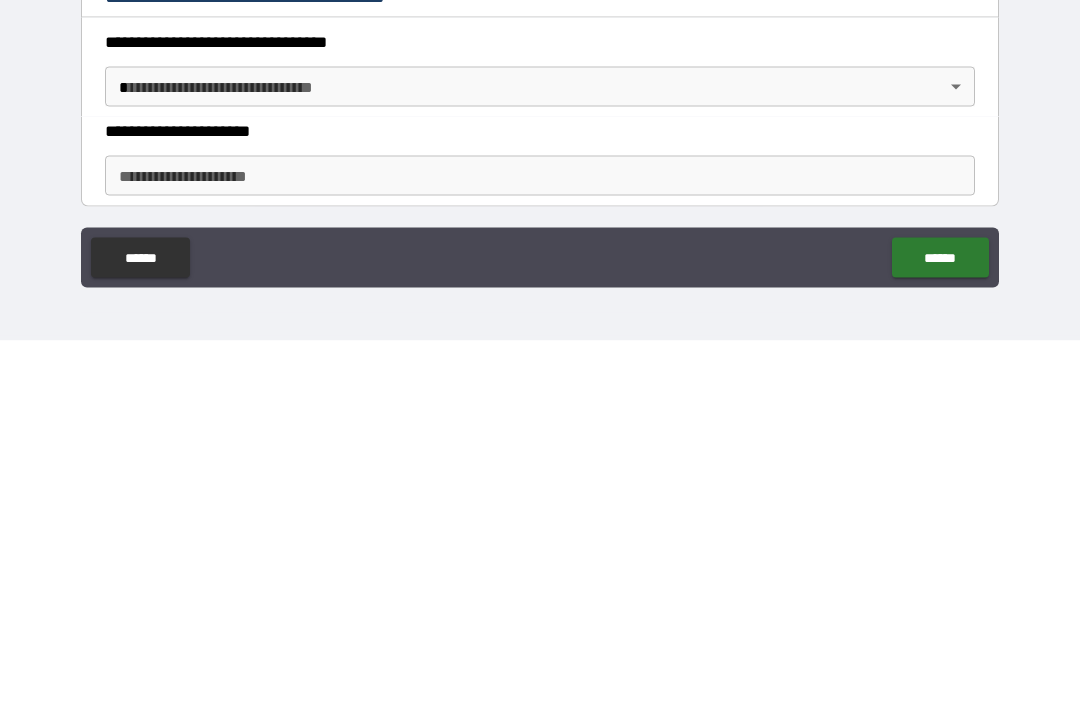 click on "**********" at bounding box center (540, 321) 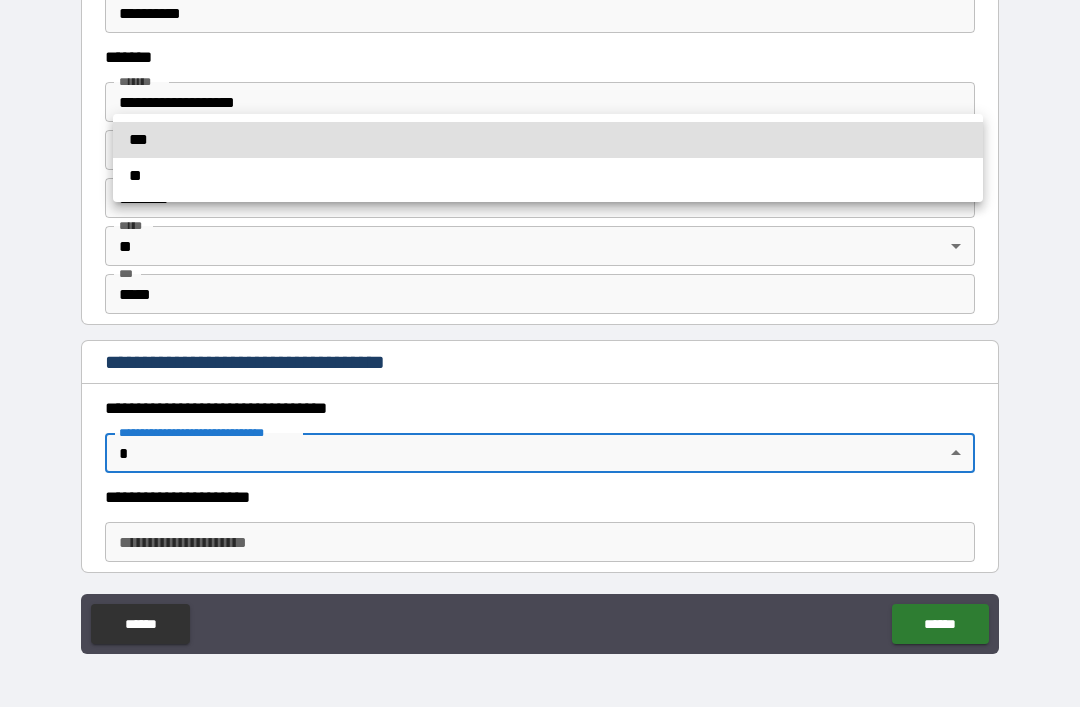 click on "***" at bounding box center [548, 140] 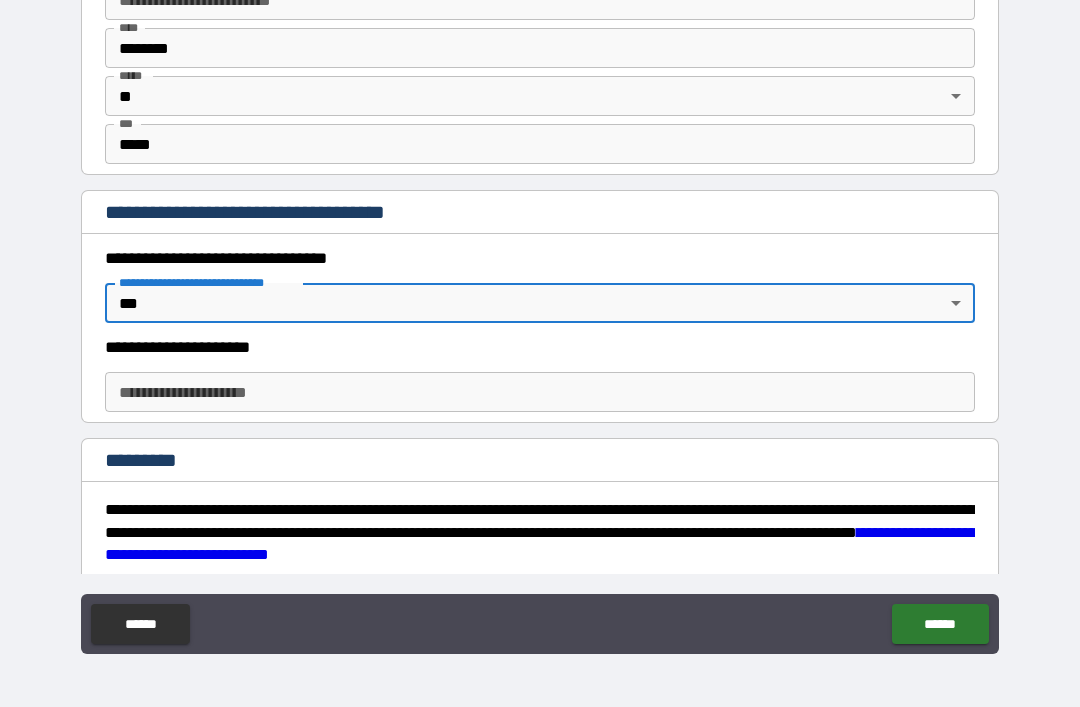 scroll, scrollTop: 1543, scrollLeft: 0, axis: vertical 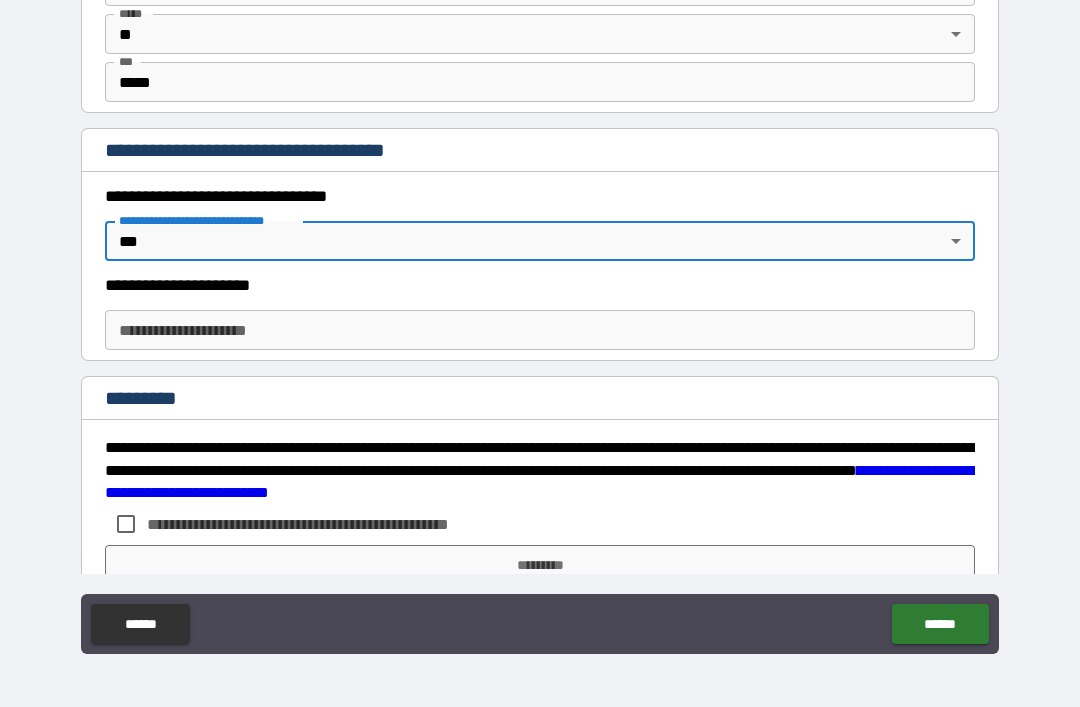 click on "**********" at bounding box center [540, 330] 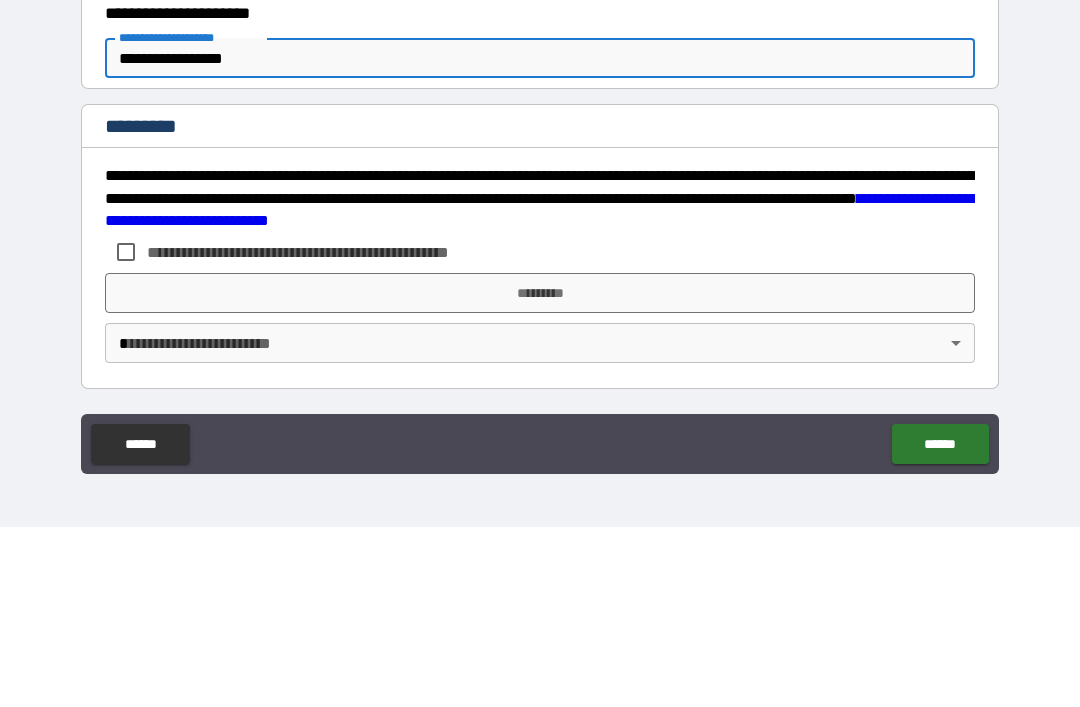 scroll, scrollTop: 1635, scrollLeft: 0, axis: vertical 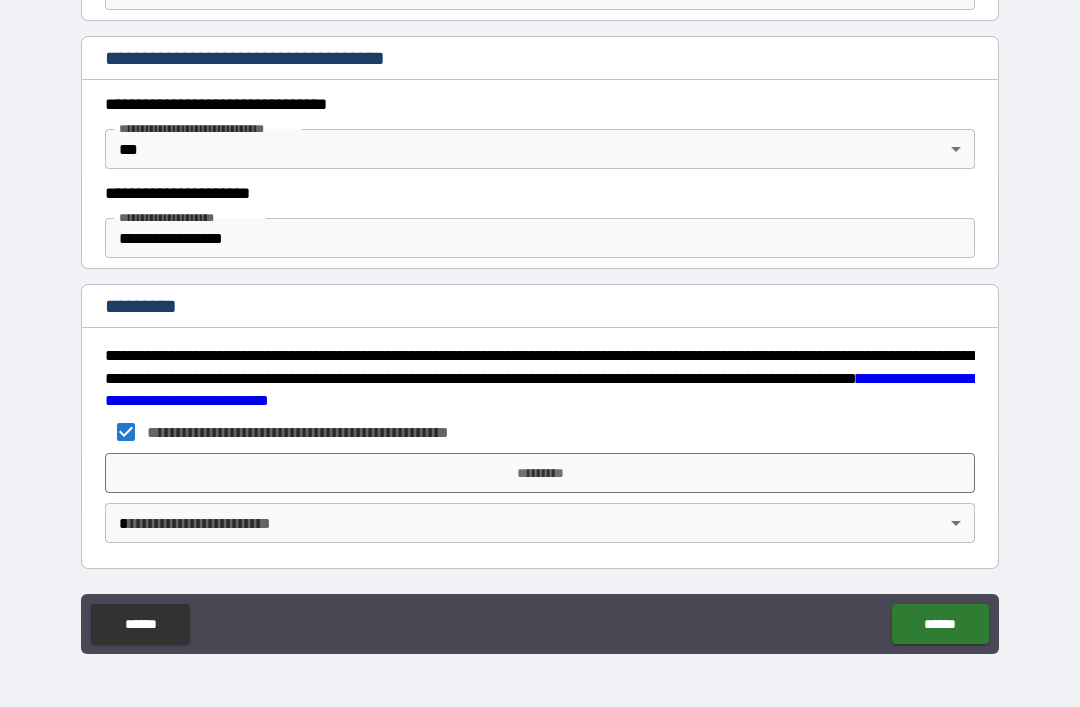 click on "*********" at bounding box center [540, 473] 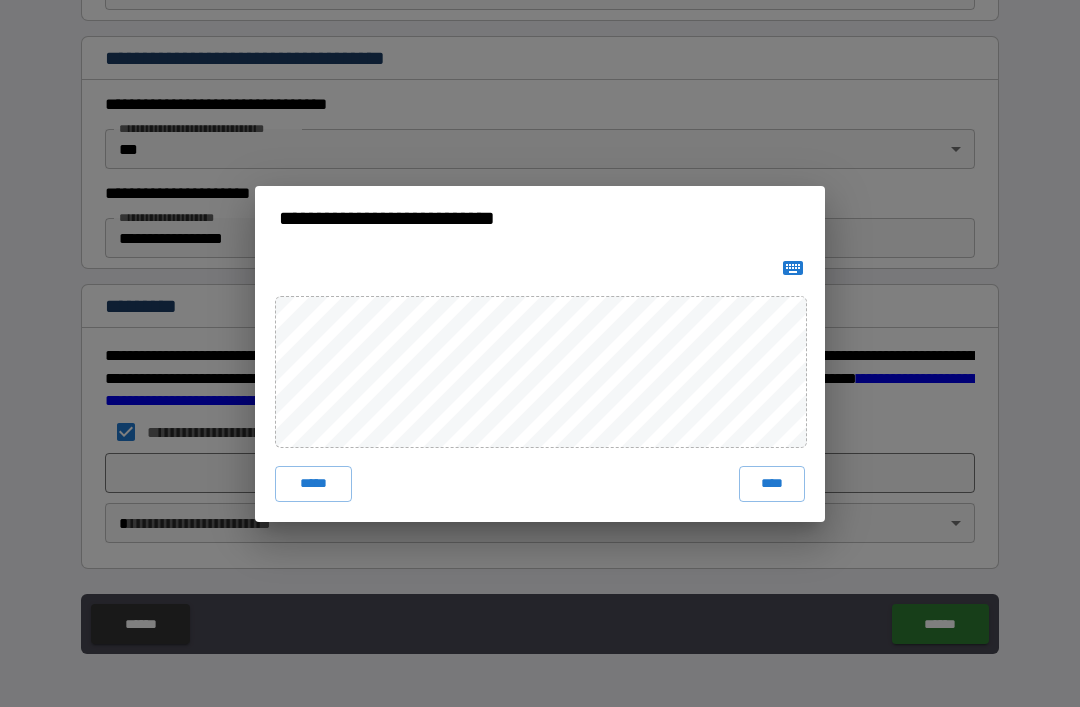 click on "****" at bounding box center [772, 484] 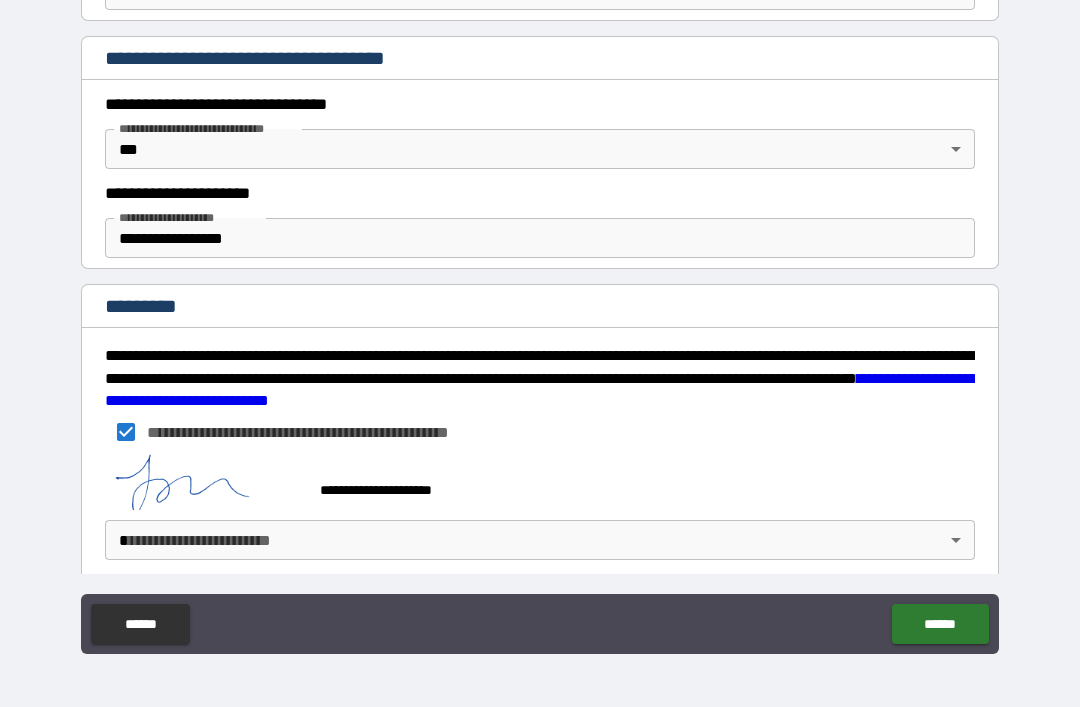 scroll, scrollTop: 1625, scrollLeft: 0, axis: vertical 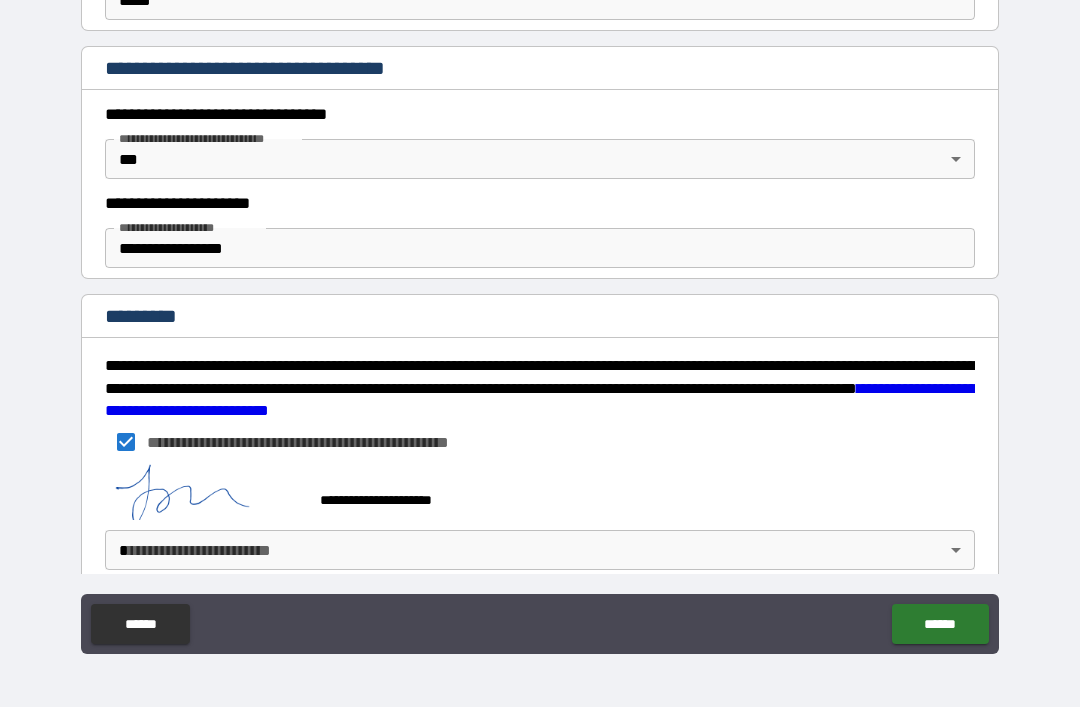 click on "**********" at bounding box center (540, 321) 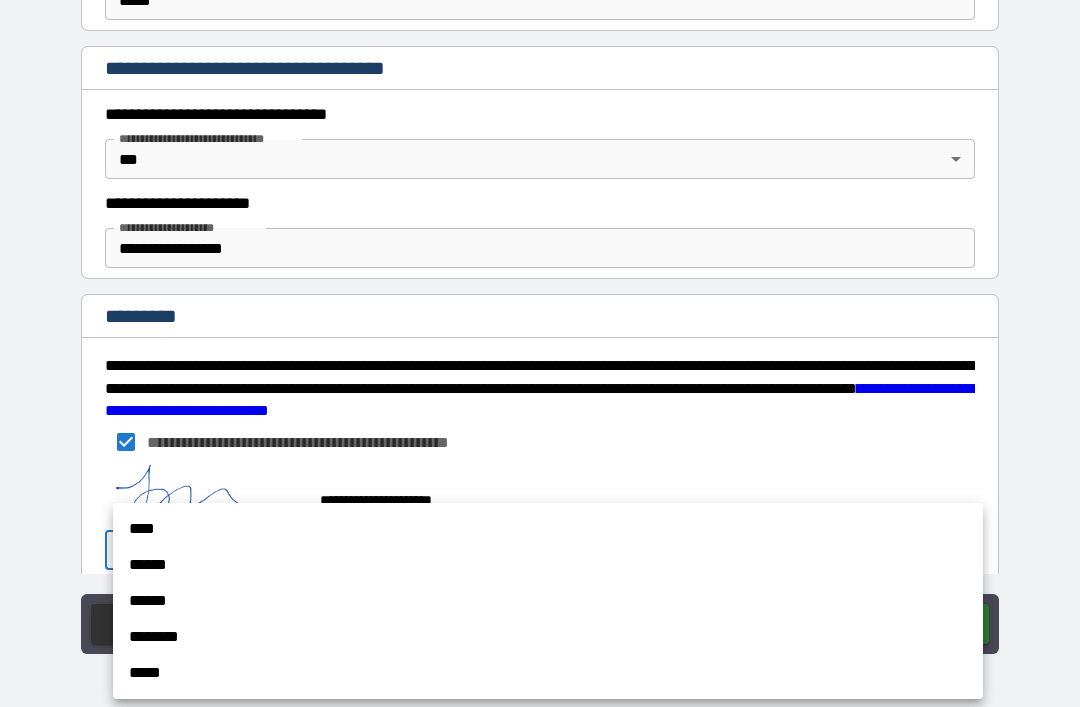 click on "****" at bounding box center (548, 529) 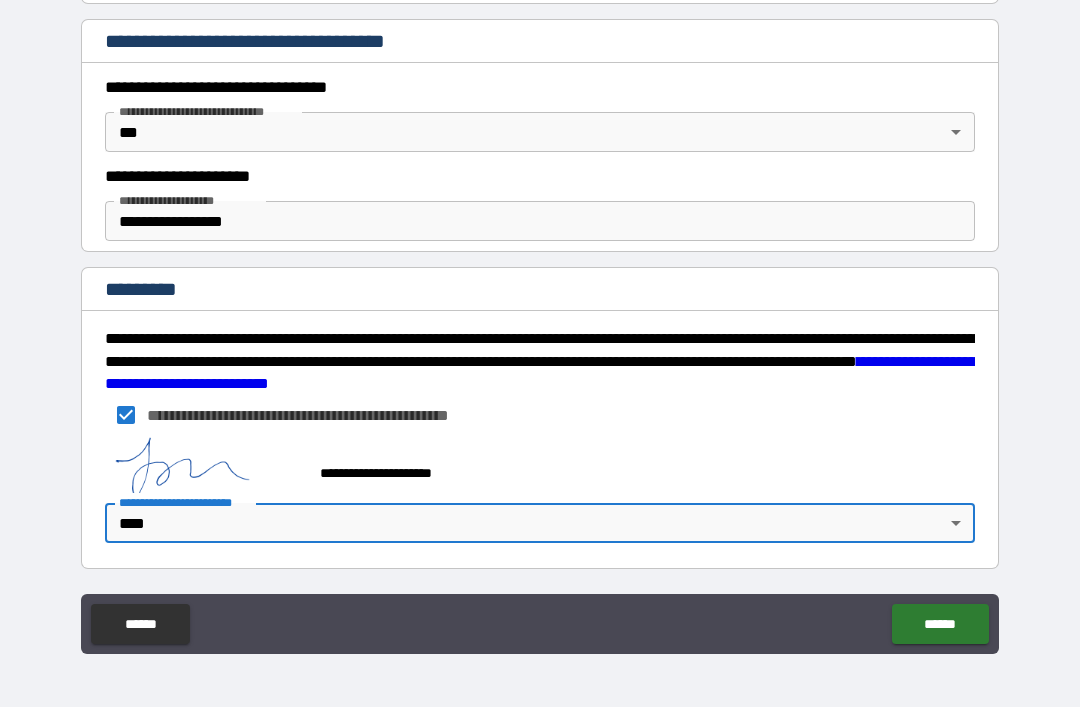 scroll, scrollTop: 1653, scrollLeft: 0, axis: vertical 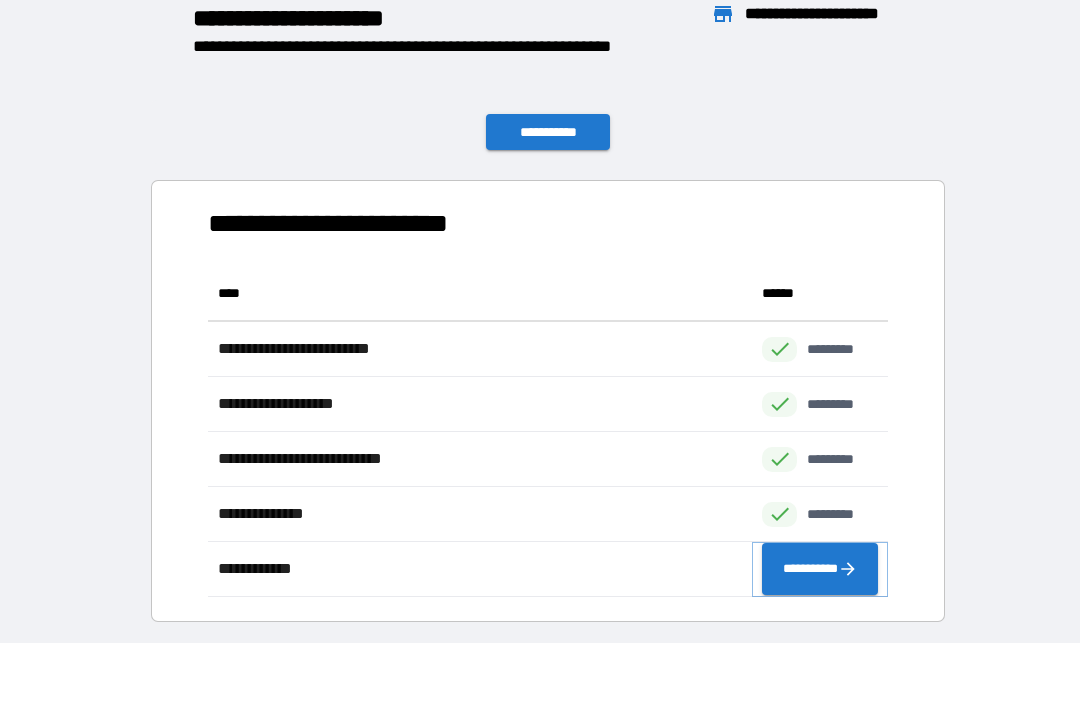 click on "**********" at bounding box center (820, 569) 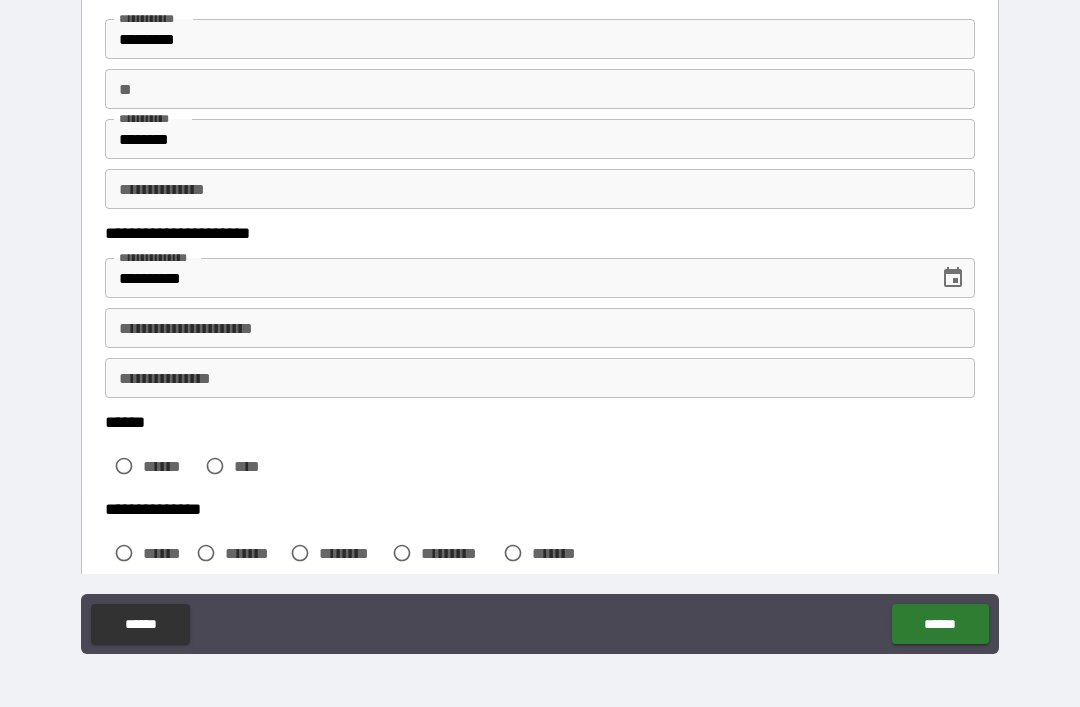 scroll, scrollTop: 119, scrollLeft: 0, axis: vertical 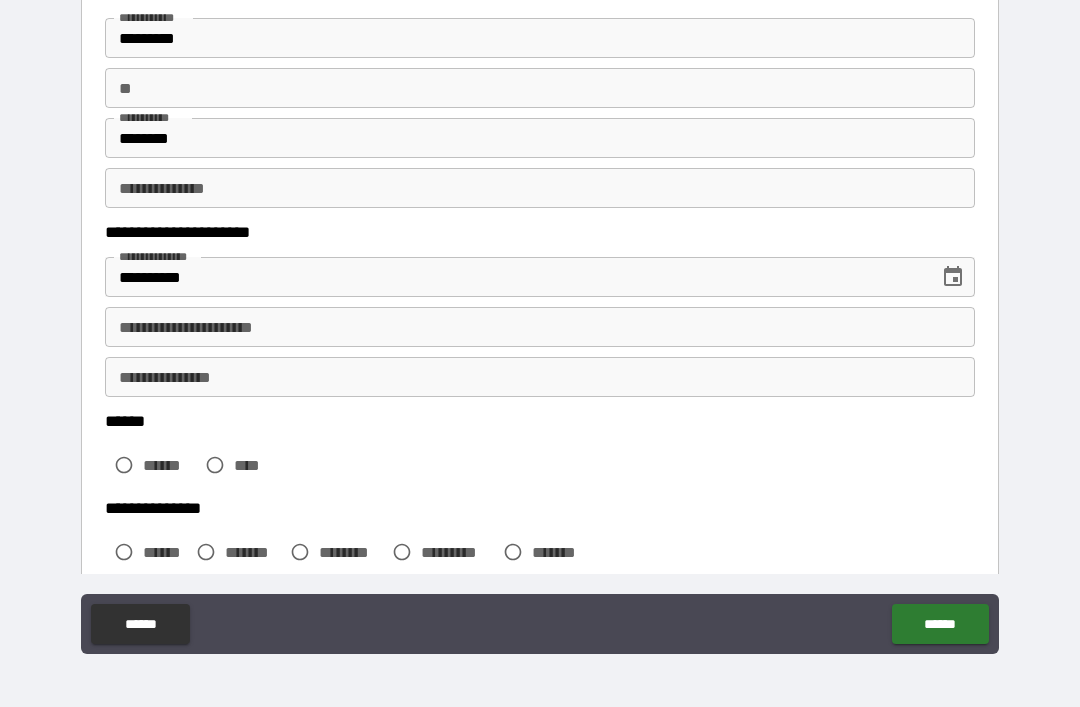 click on "**********" at bounding box center (540, 327) 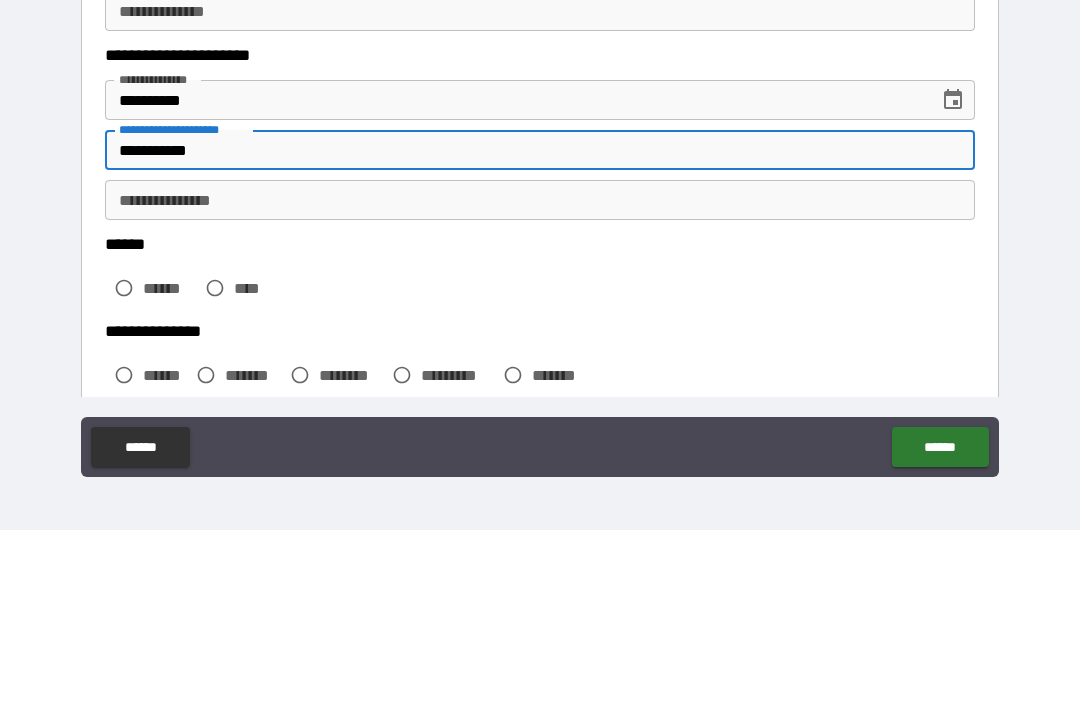 type on "**********" 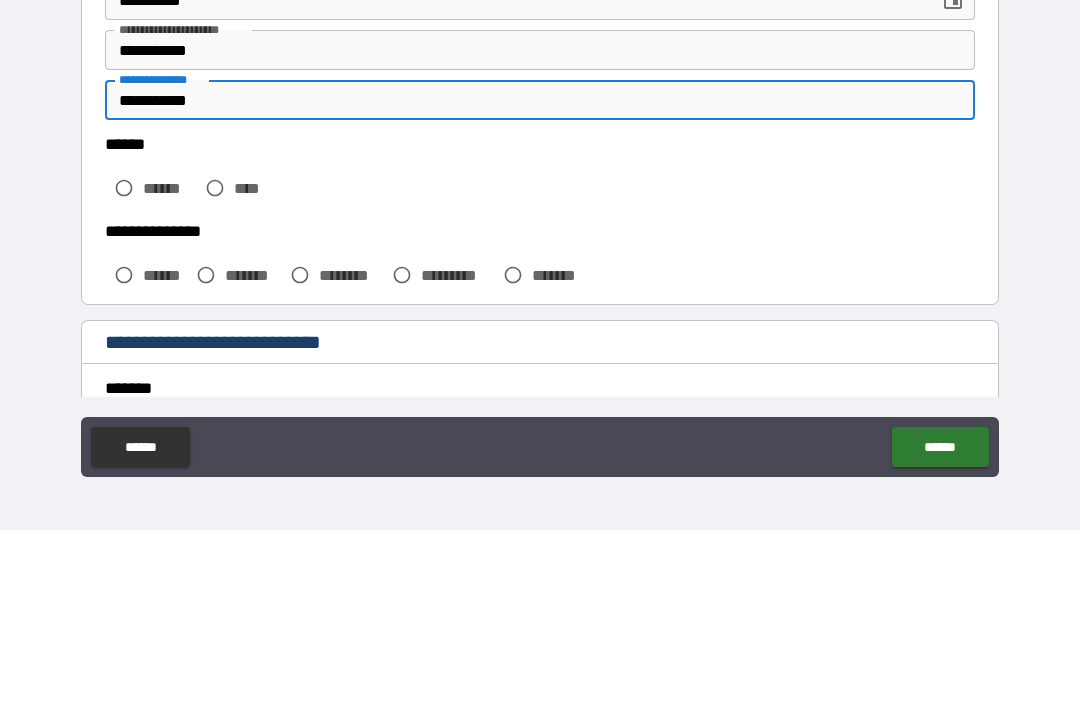 scroll, scrollTop: 225, scrollLeft: 0, axis: vertical 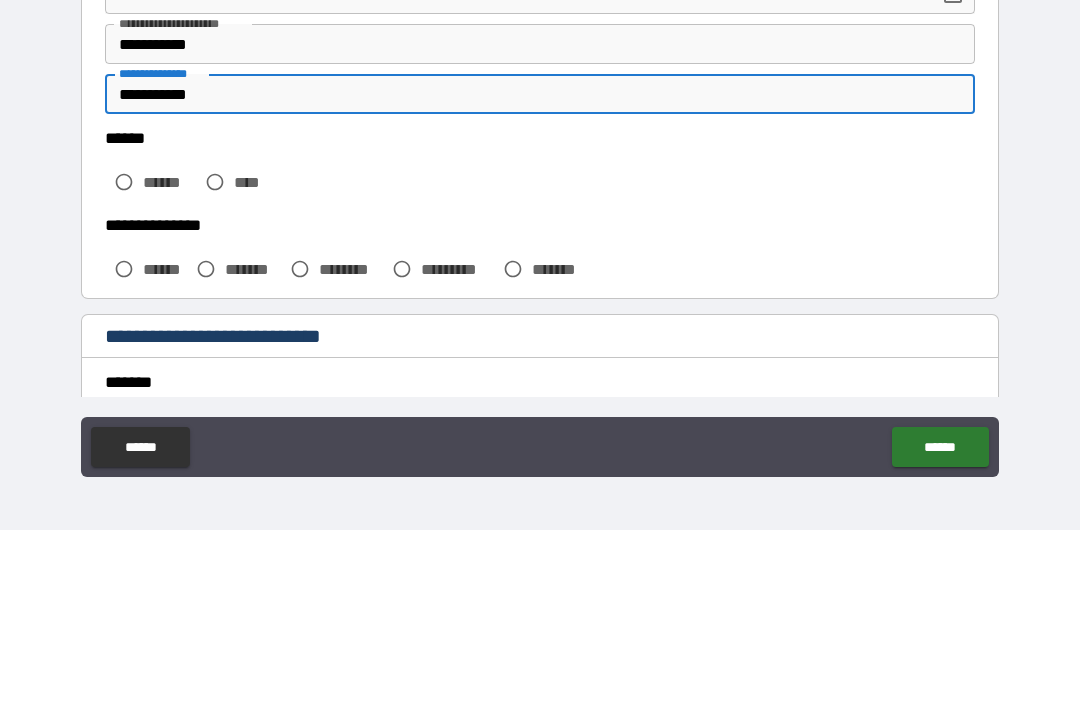 type on "**********" 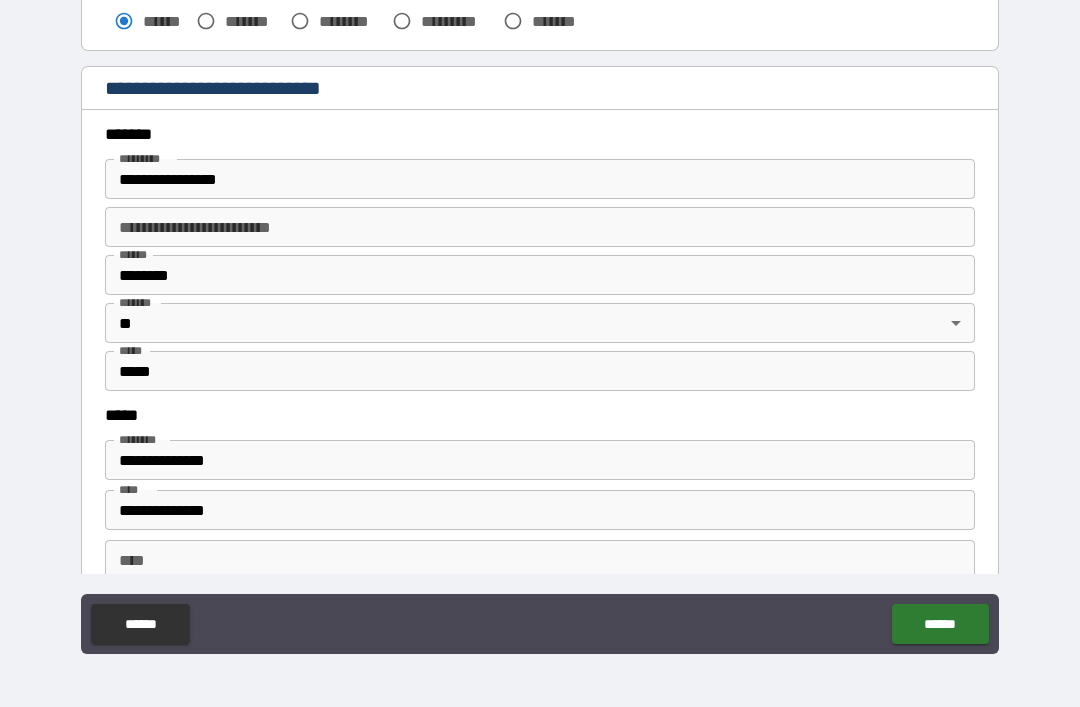 scroll, scrollTop: 653, scrollLeft: 0, axis: vertical 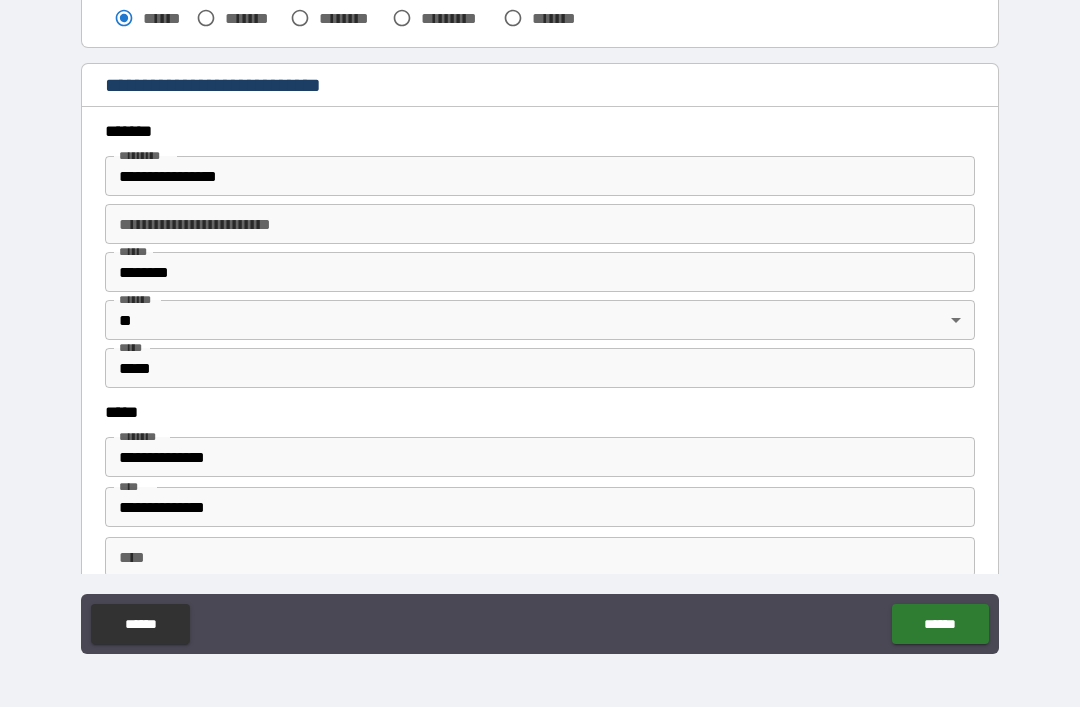 click on "**********" at bounding box center (540, 176) 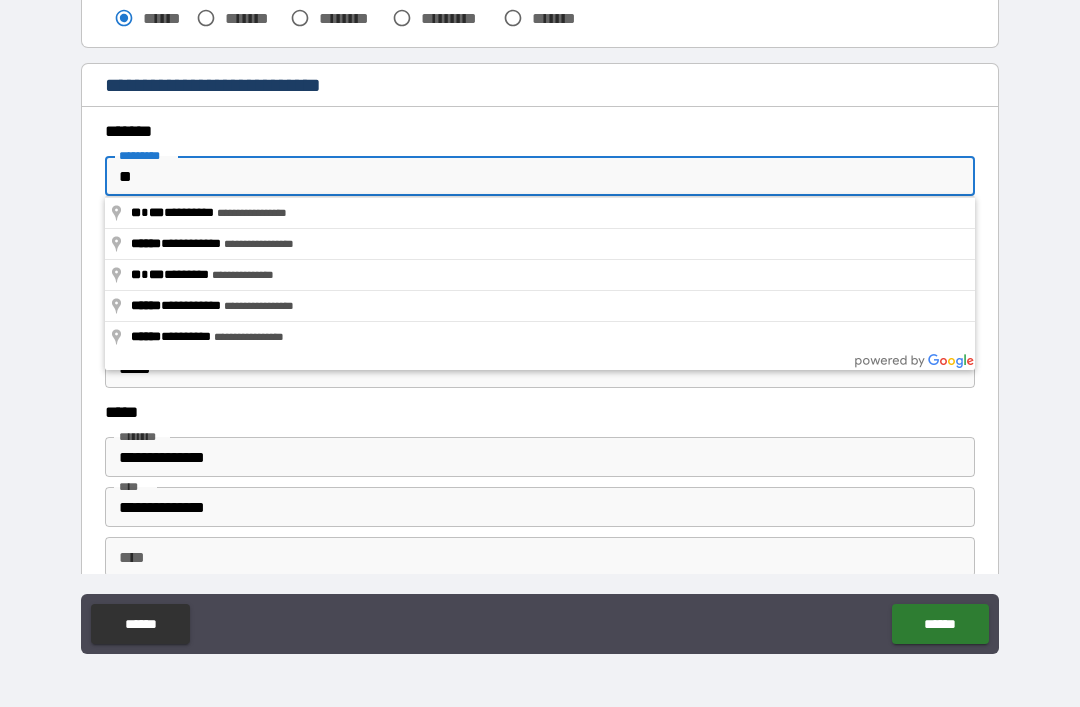 type on "*" 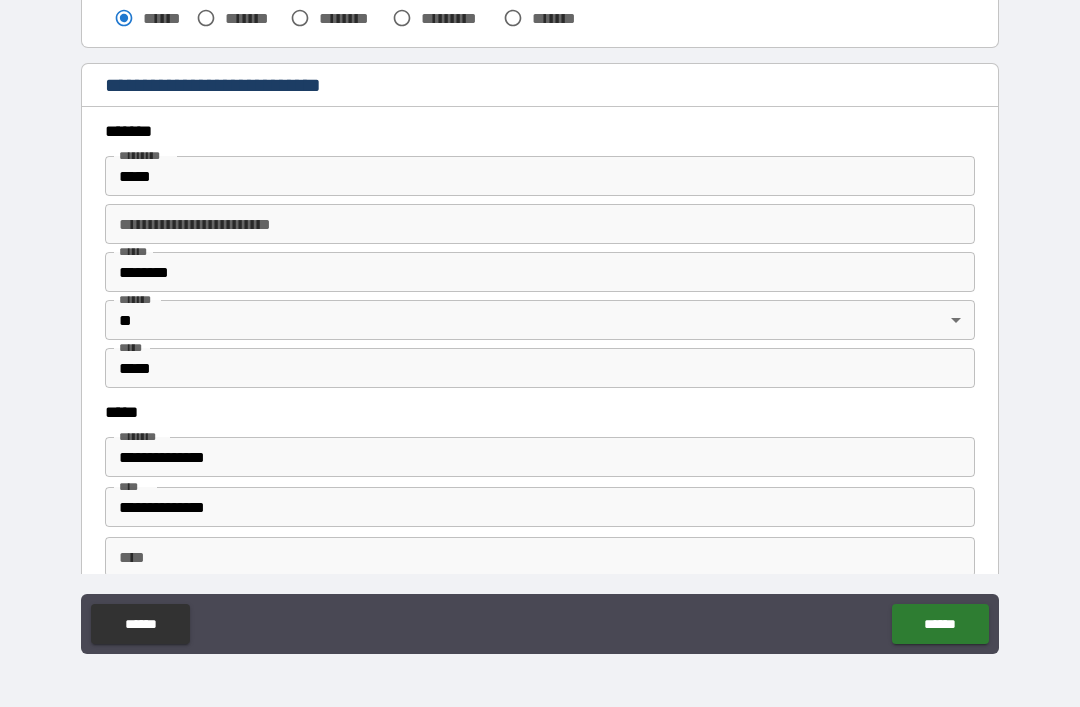 type on "**********" 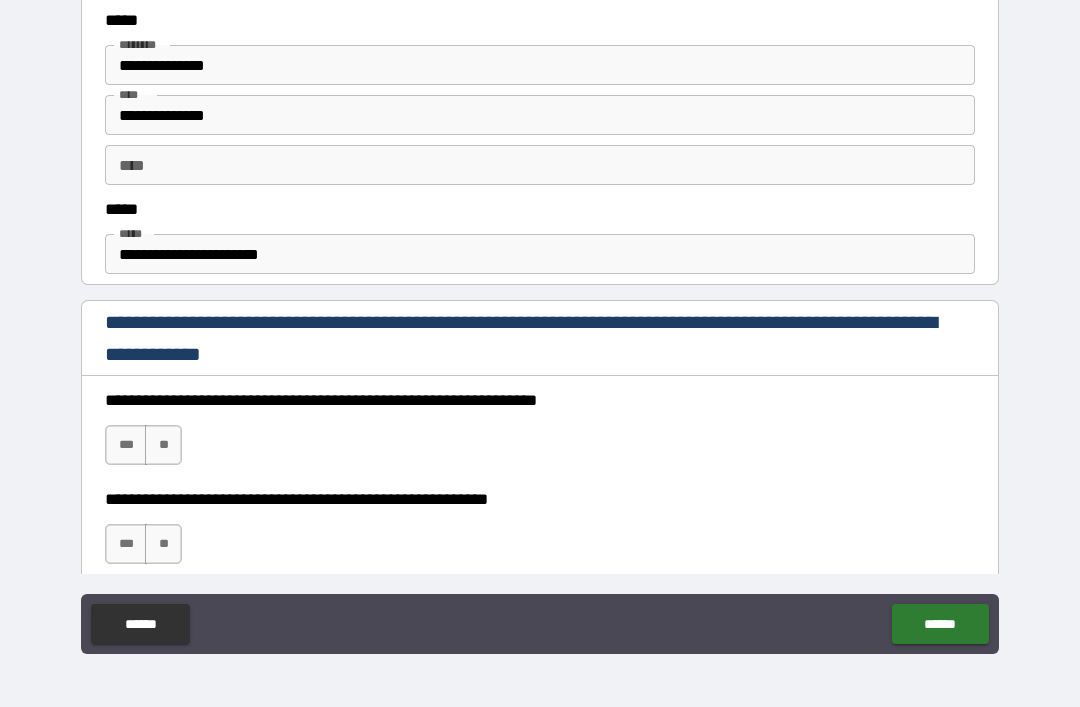scroll, scrollTop: 1059, scrollLeft: 0, axis: vertical 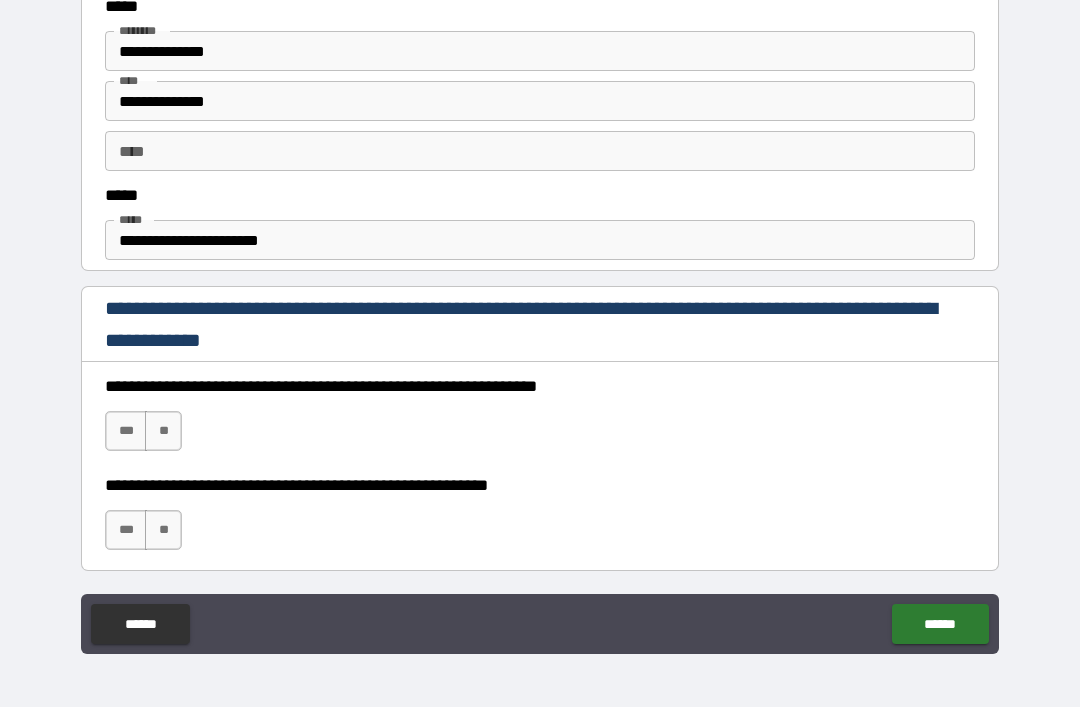click on "**********" at bounding box center (540, 240) 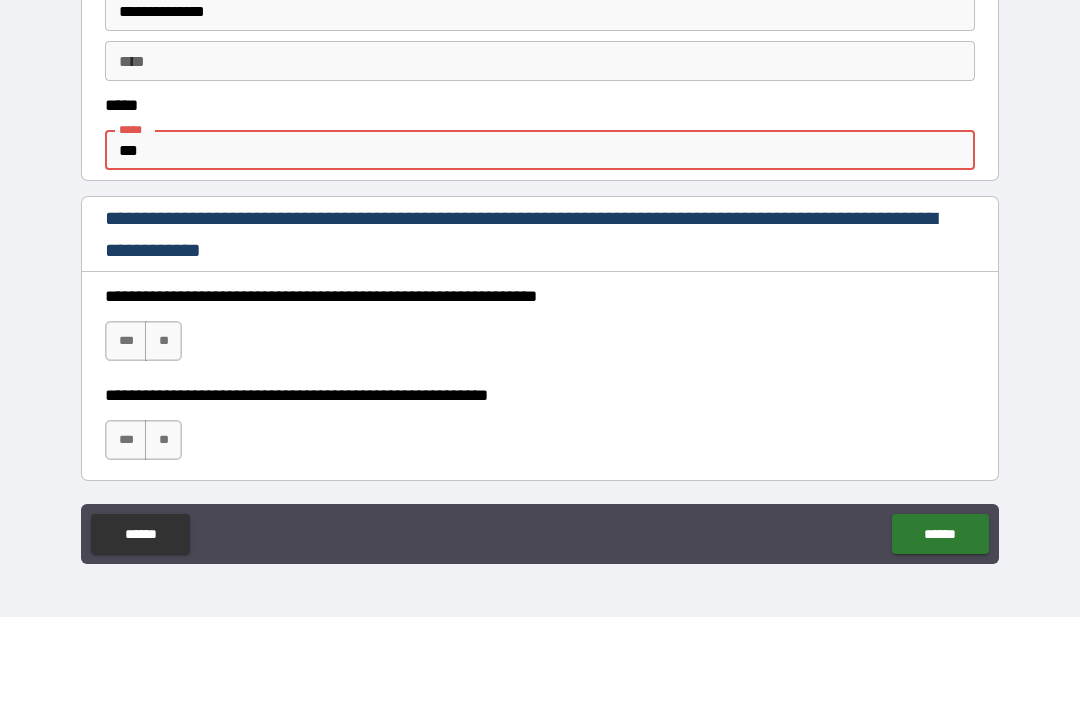 type on "**" 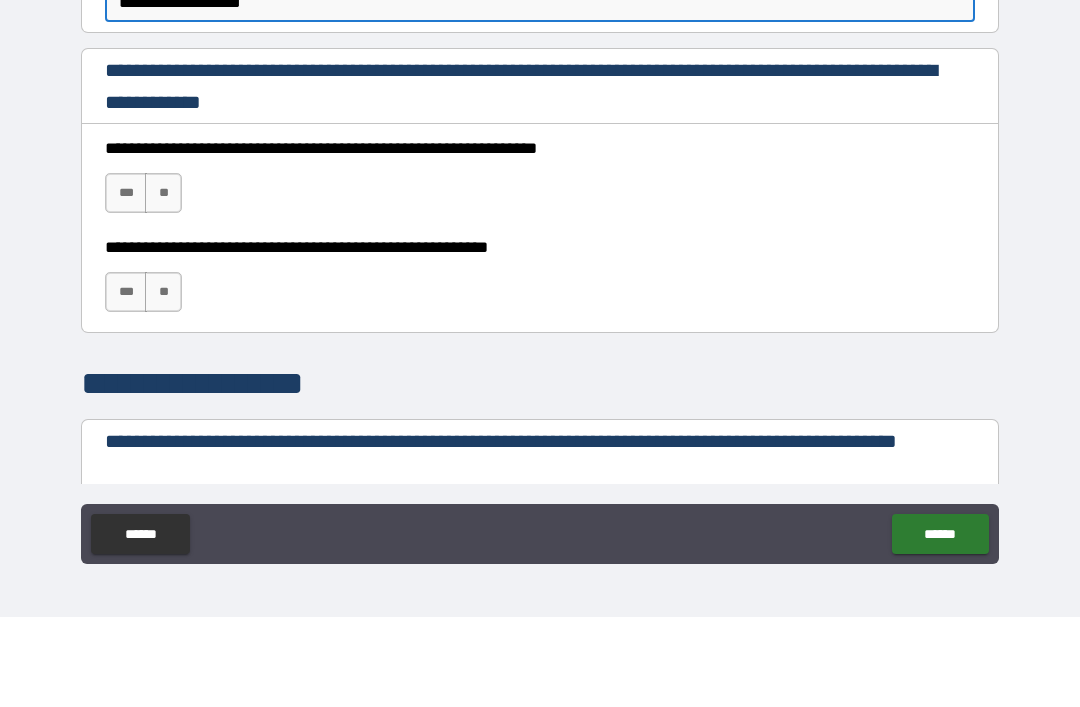 scroll, scrollTop: 1232, scrollLeft: 0, axis: vertical 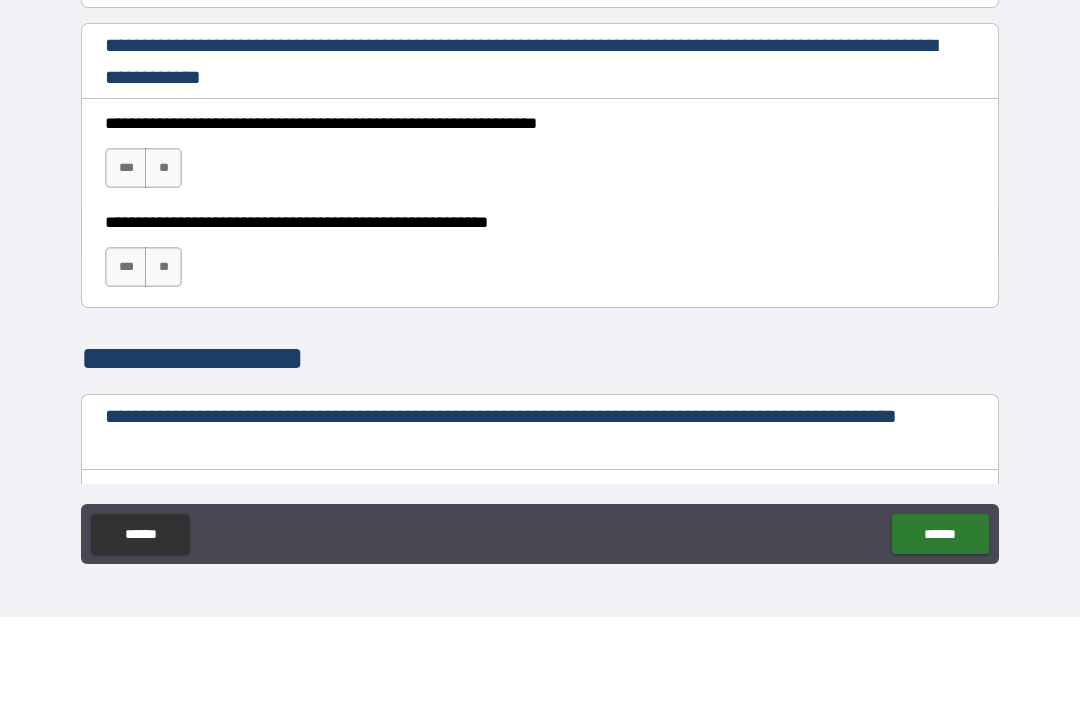 type on "**********" 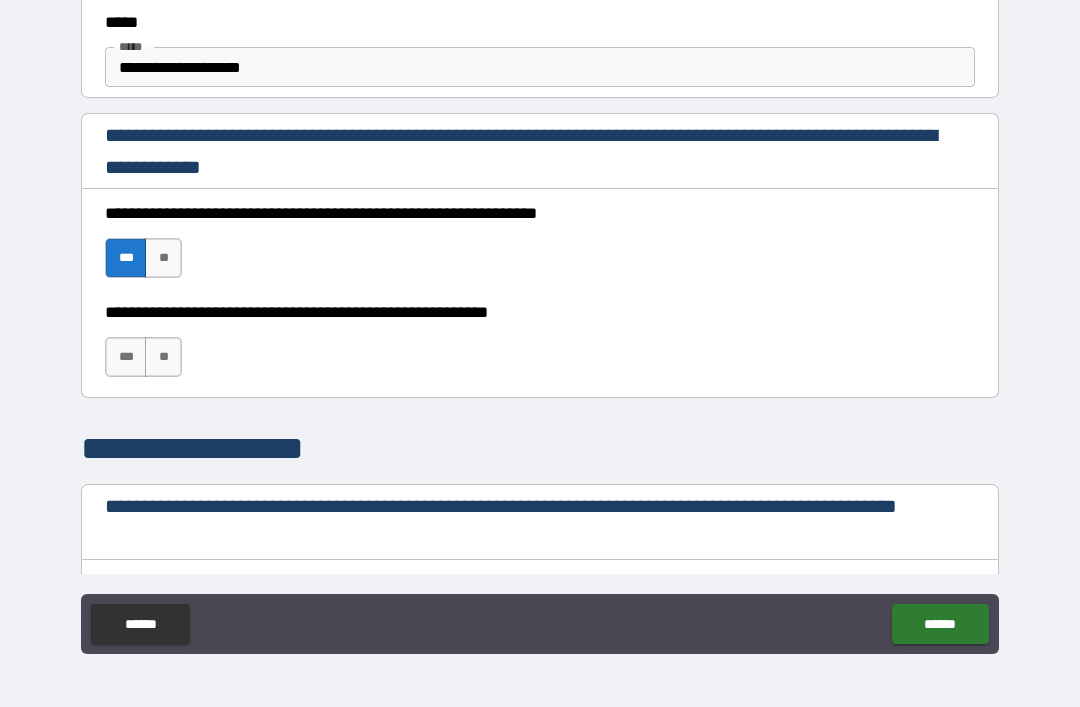 click on "***" at bounding box center [126, 357] 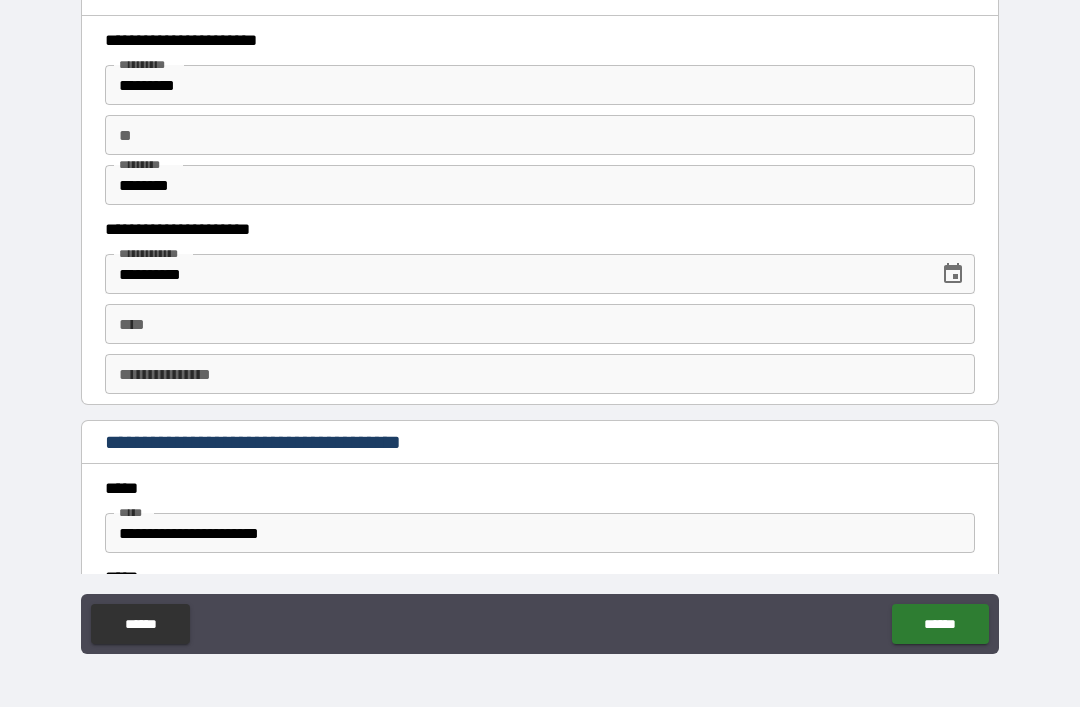 scroll, scrollTop: 1934, scrollLeft: 0, axis: vertical 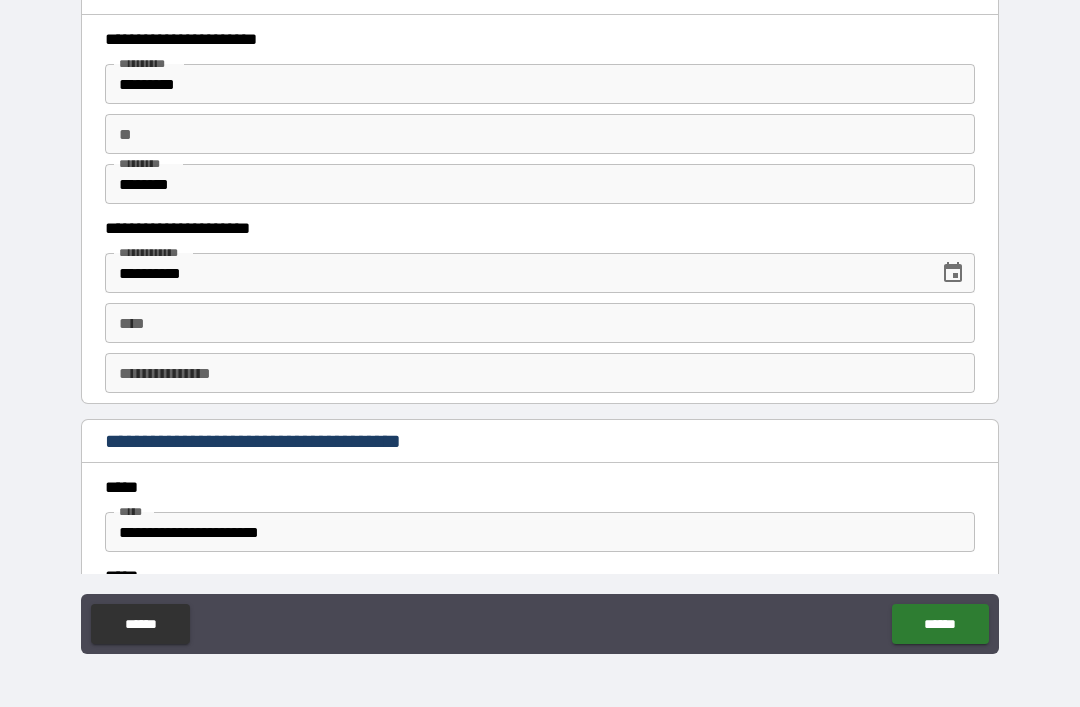 click on "****" at bounding box center (540, 323) 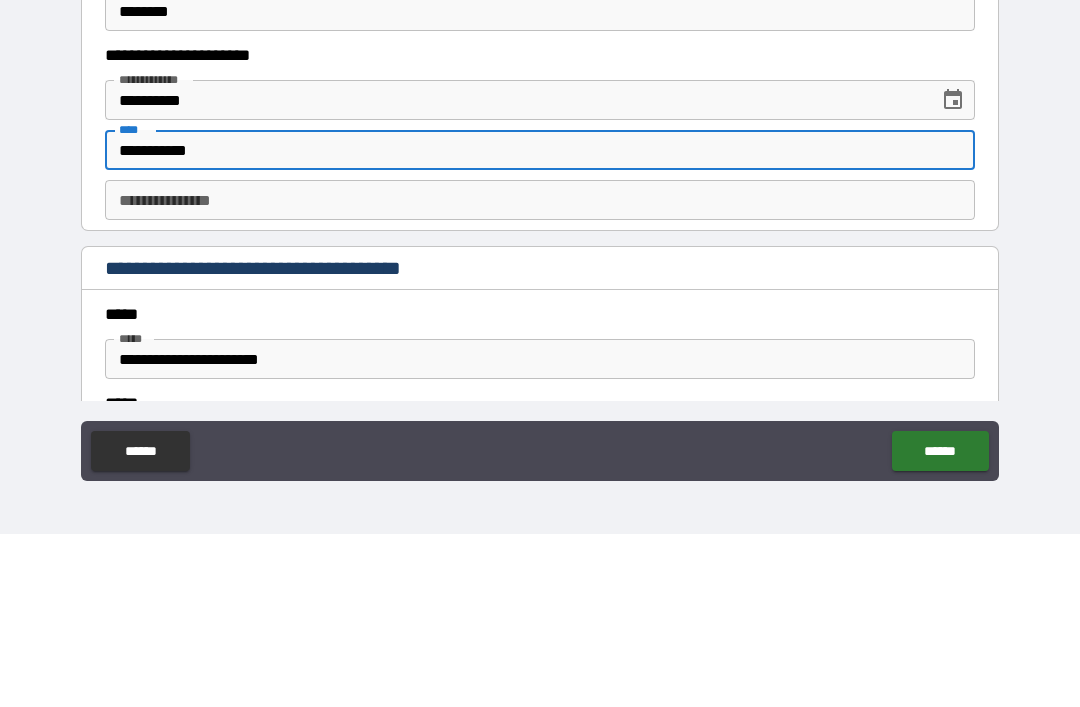 type on "**********" 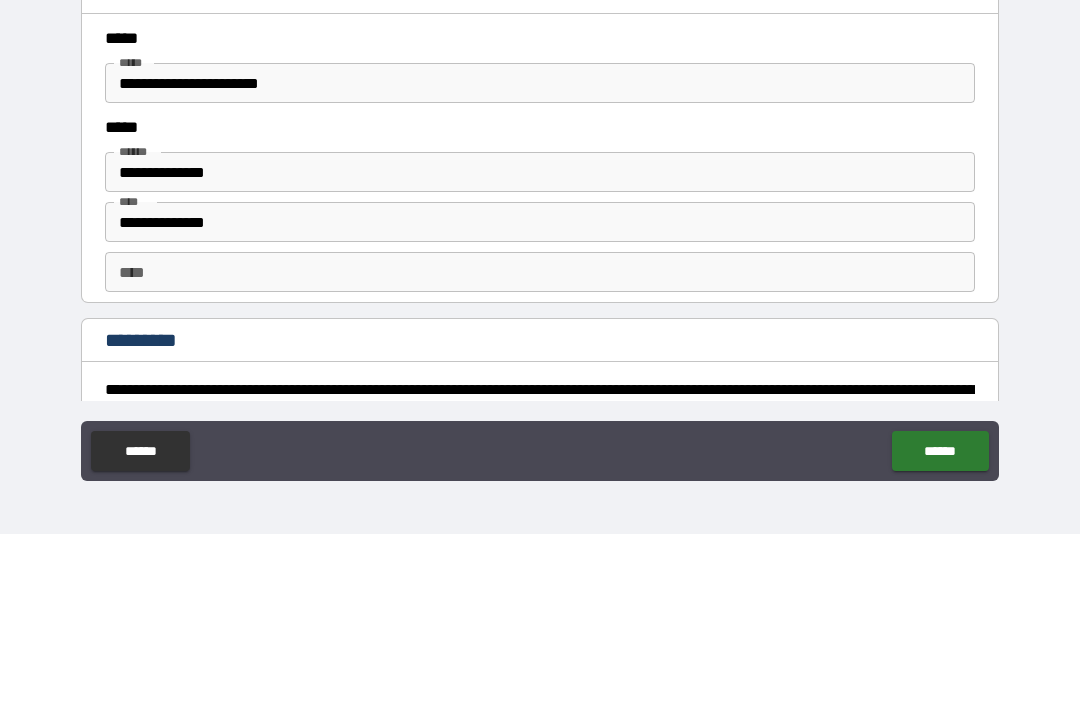 scroll, scrollTop: 2216, scrollLeft: 0, axis: vertical 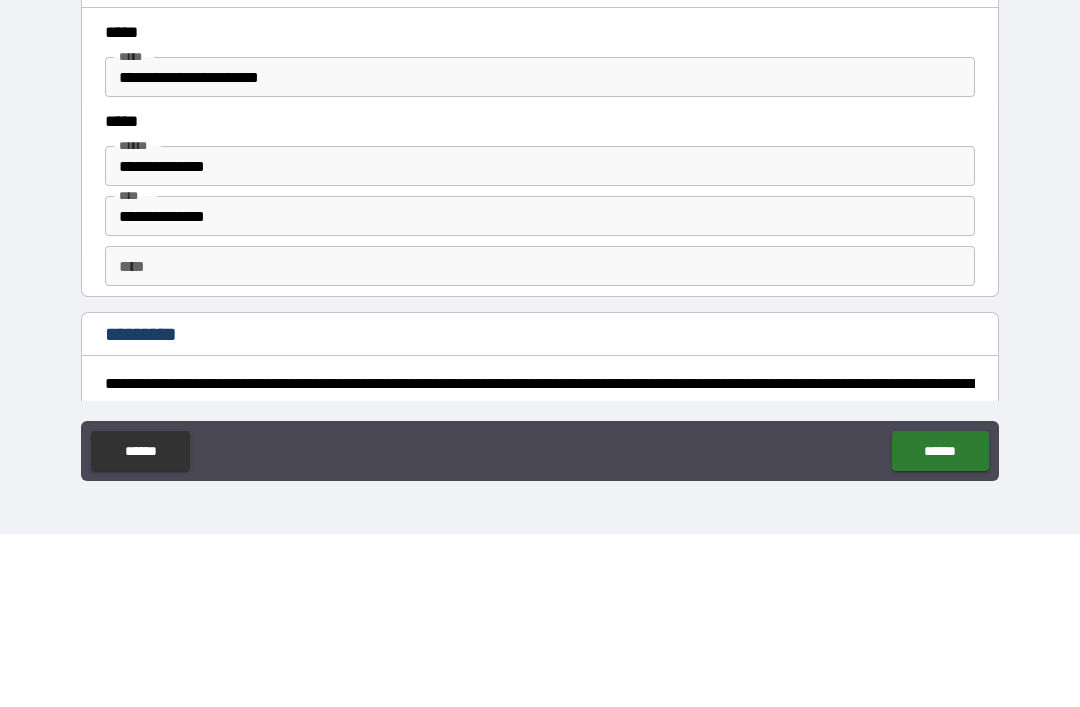 type on "**********" 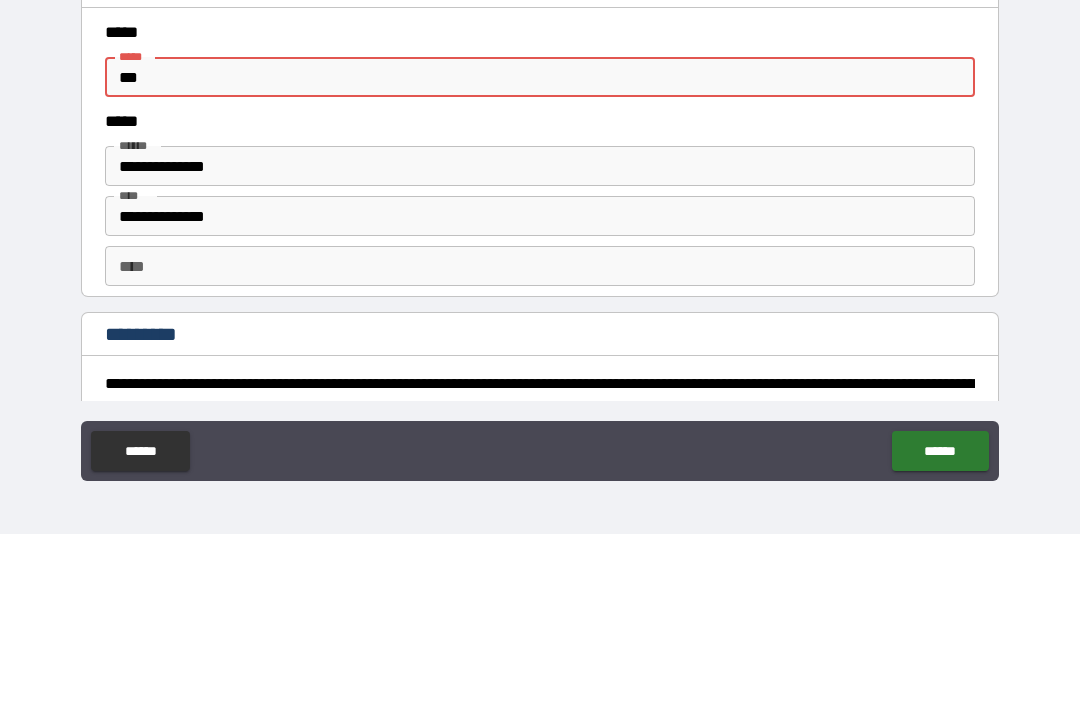 type on "**" 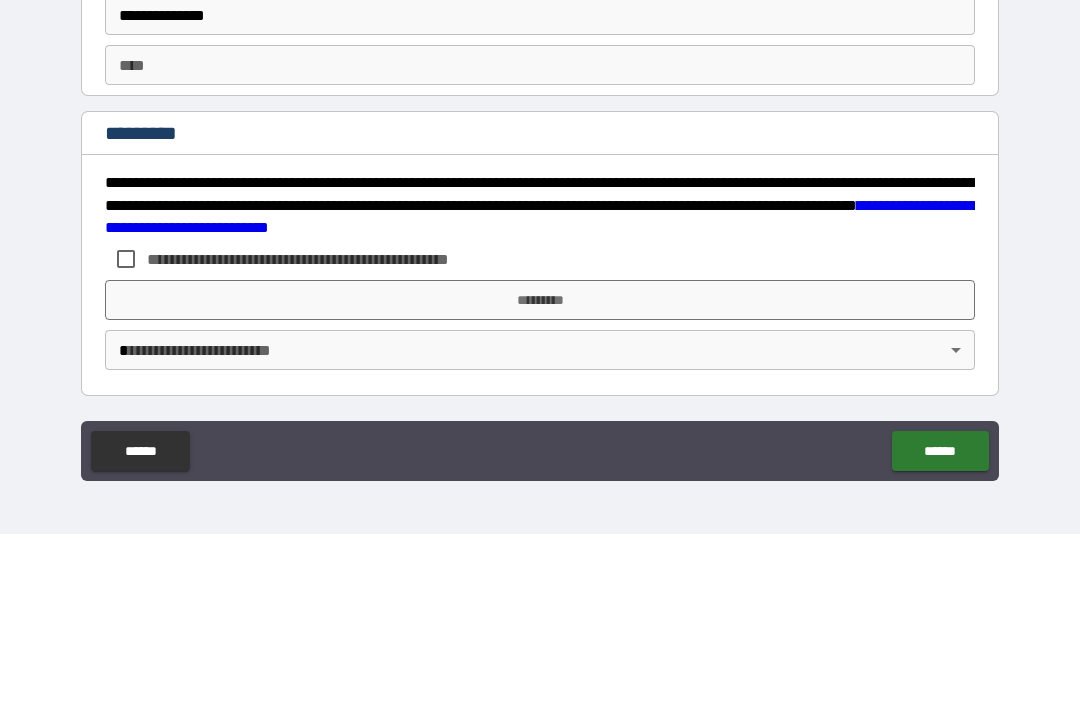 scroll, scrollTop: 2417, scrollLeft: 0, axis: vertical 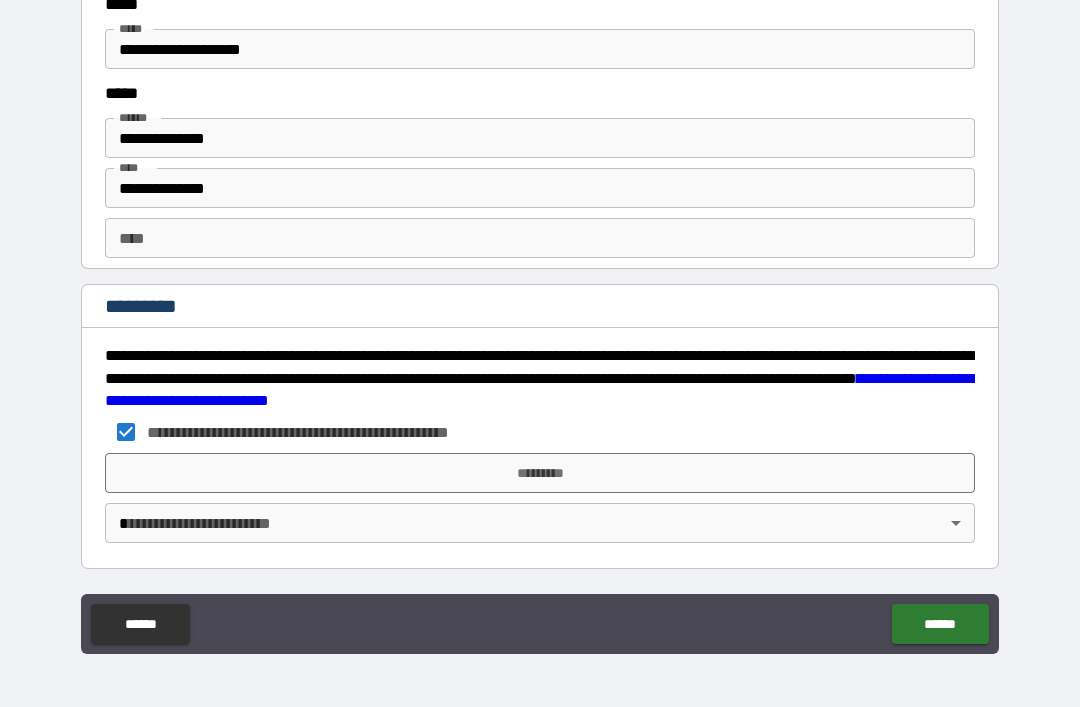 click on "*********" at bounding box center [540, 473] 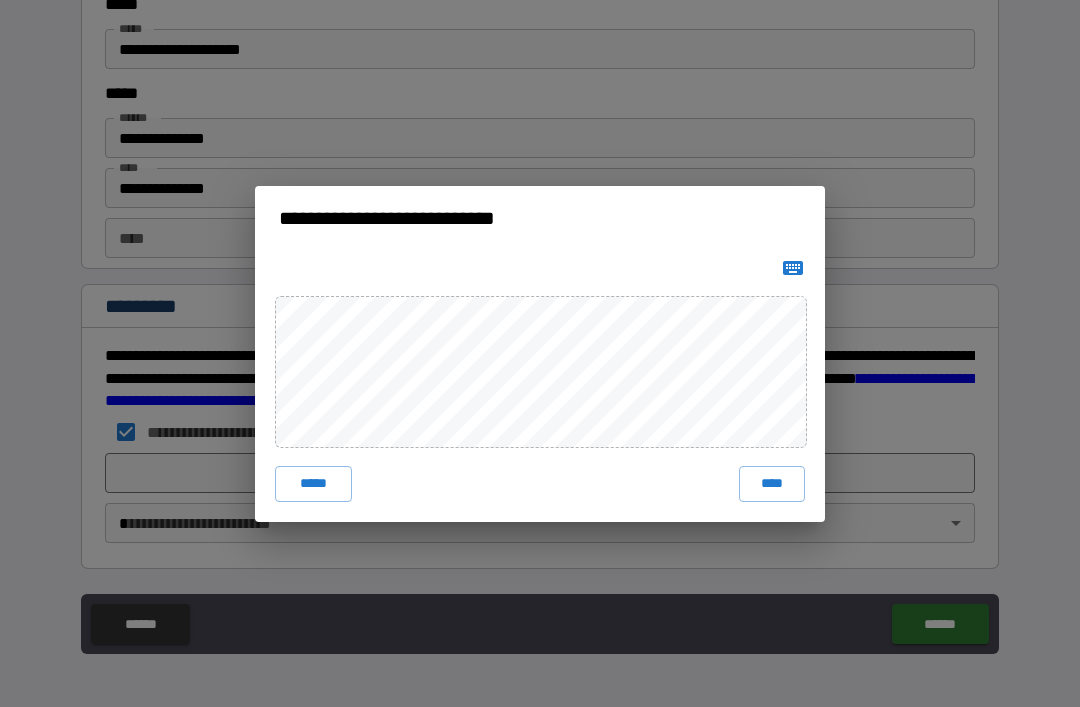 click on "****" at bounding box center (772, 484) 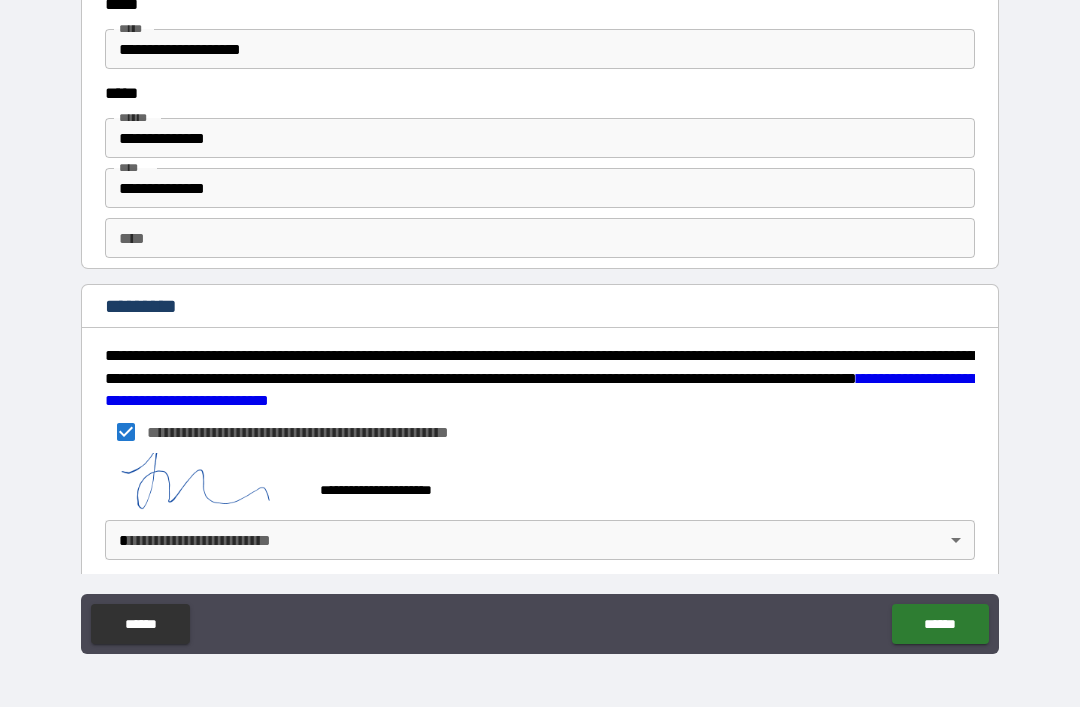 scroll, scrollTop: 2407, scrollLeft: 0, axis: vertical 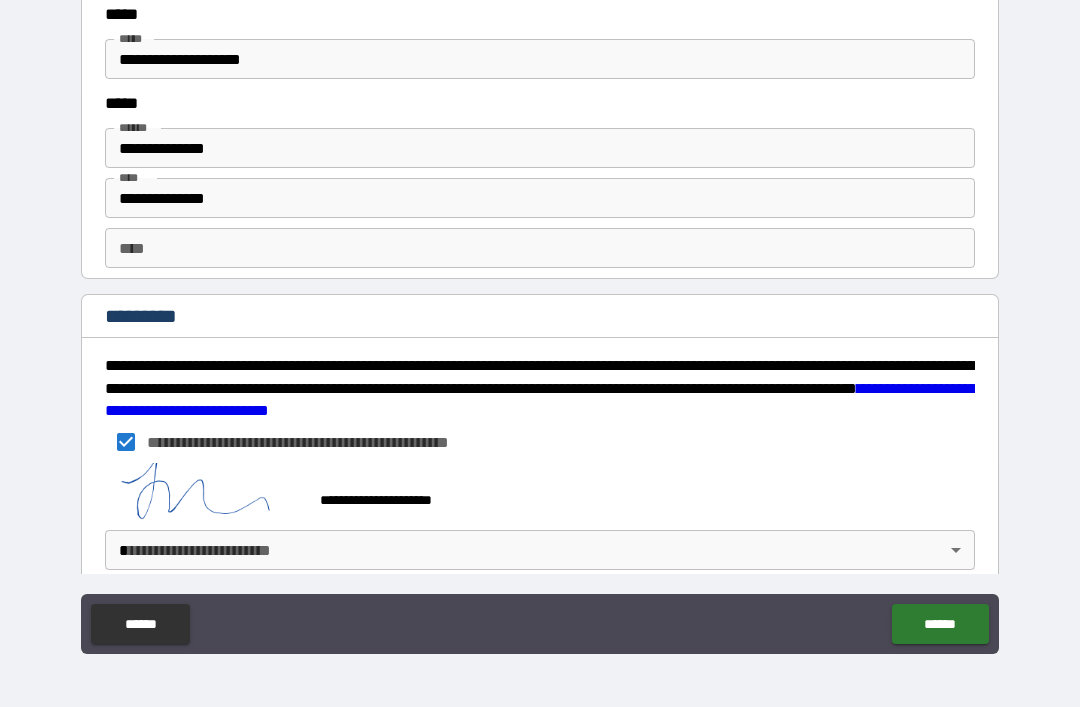 click on "**********" at bounding box center [540, 321] 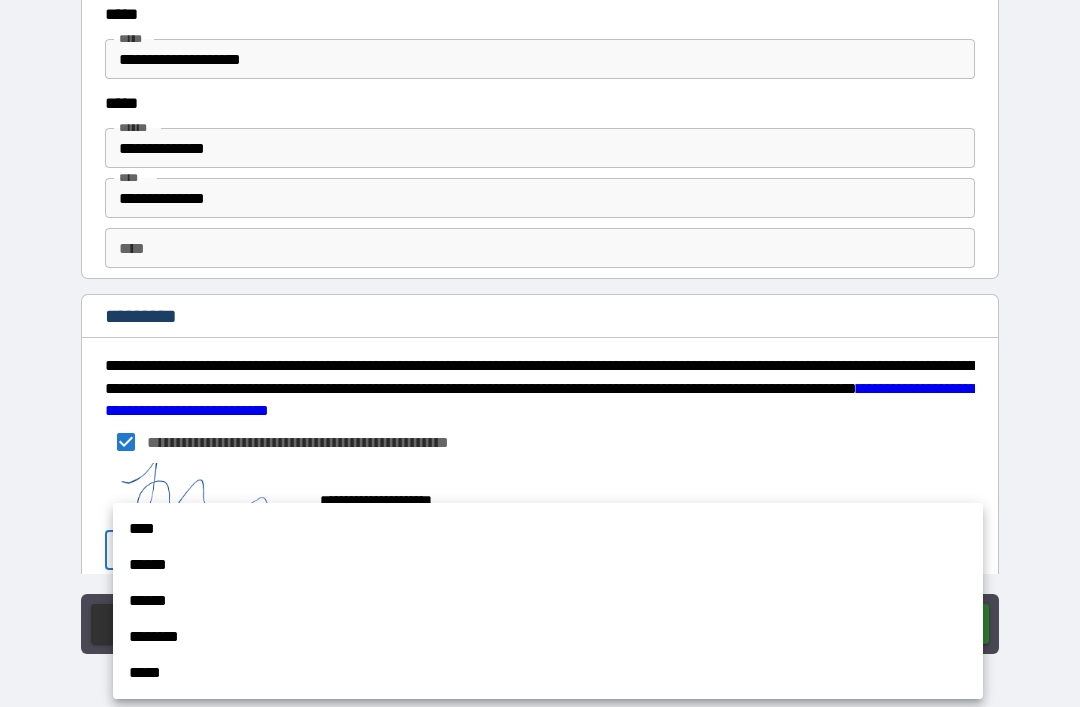 click on "****" at bounding box center (548, 529) 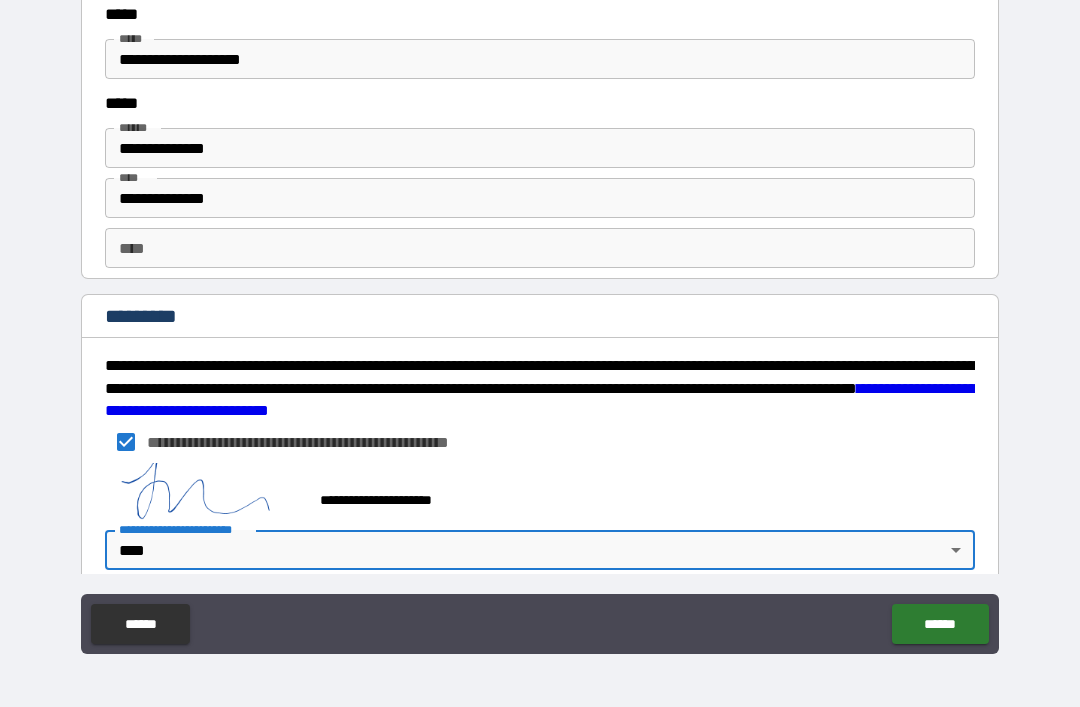 click on "******" at bounding box center (940, 624) 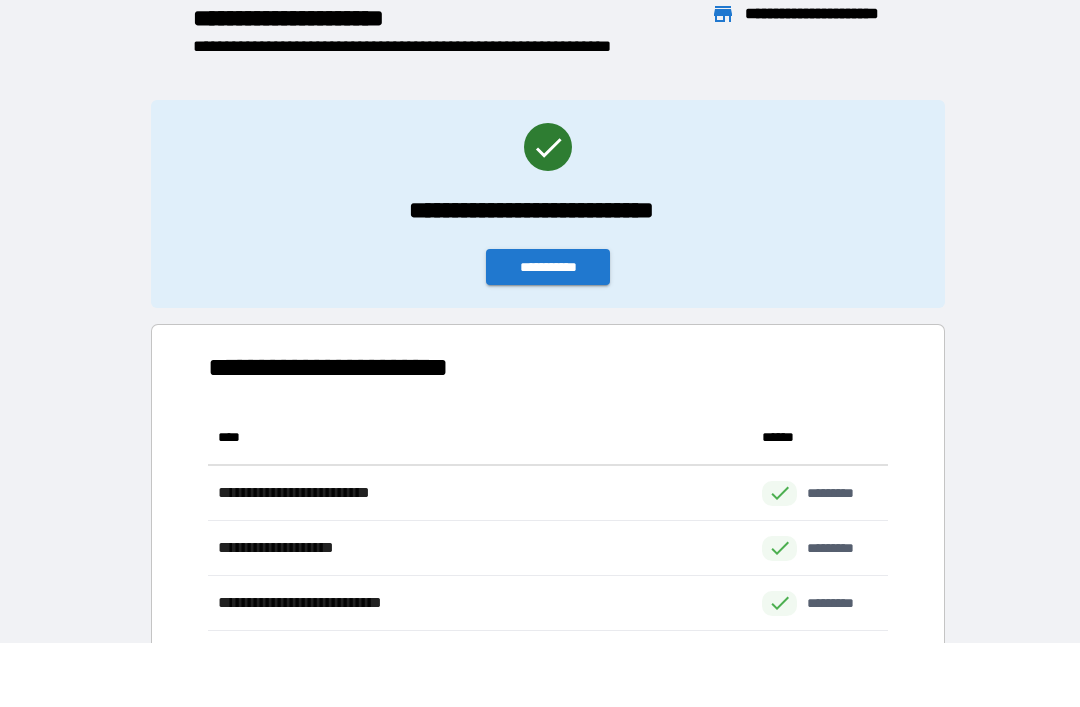 scroll, scrollTop: 1, scrollLeft: 1, axis: both 